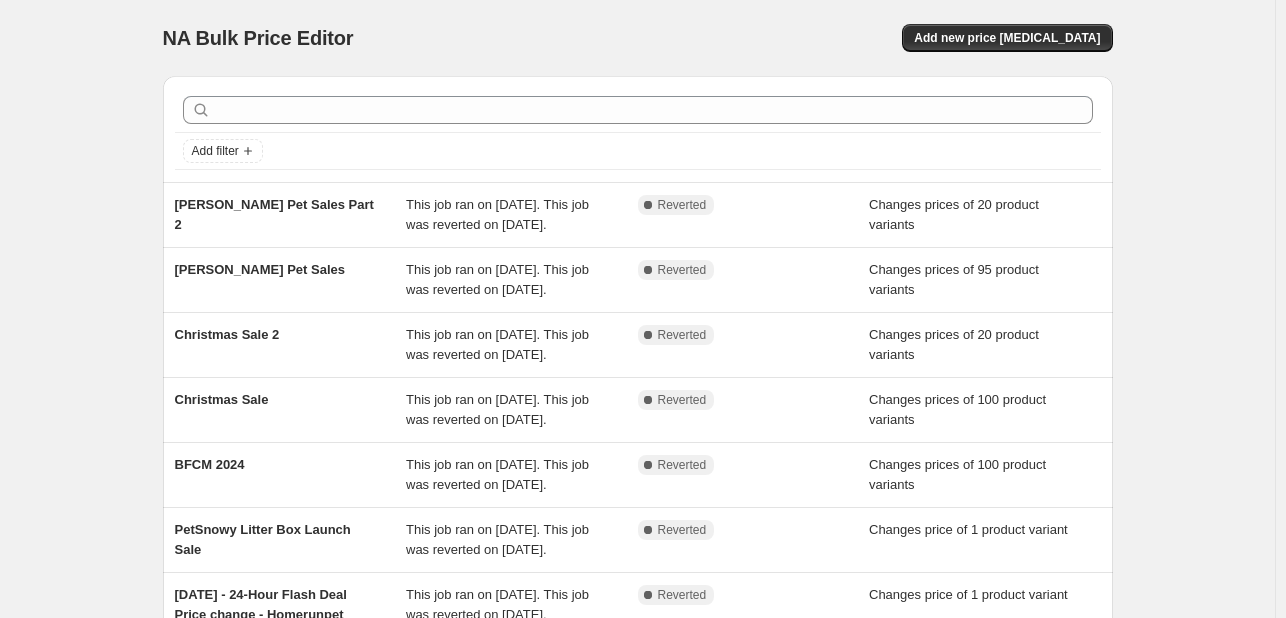 scroll, scrollTop: 0, scrollLeft: 0, axis: both 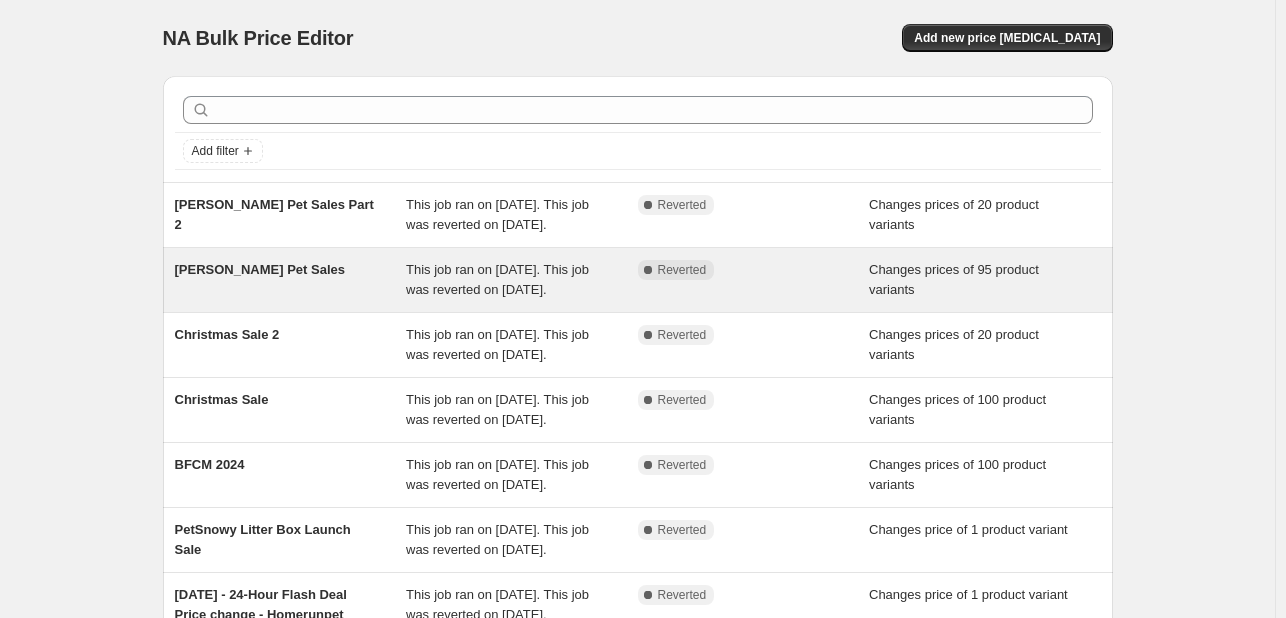 click on "Changes prices of 95 product variants" at bounding box center (985, 280) 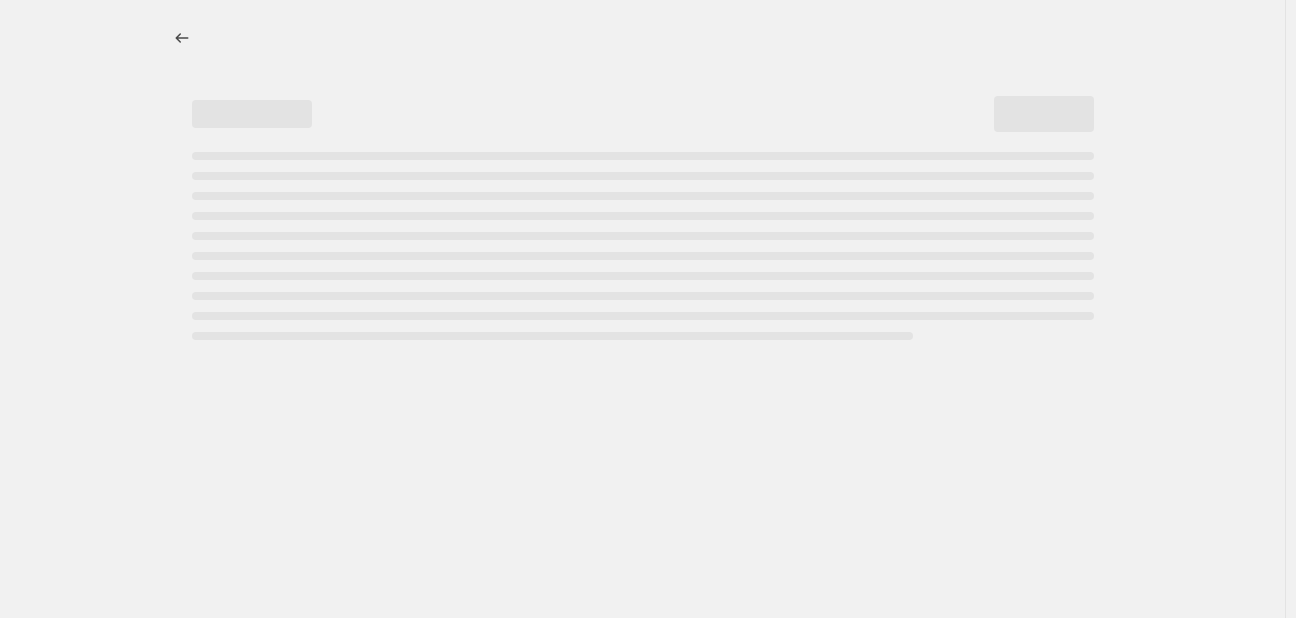 select on "product_status" 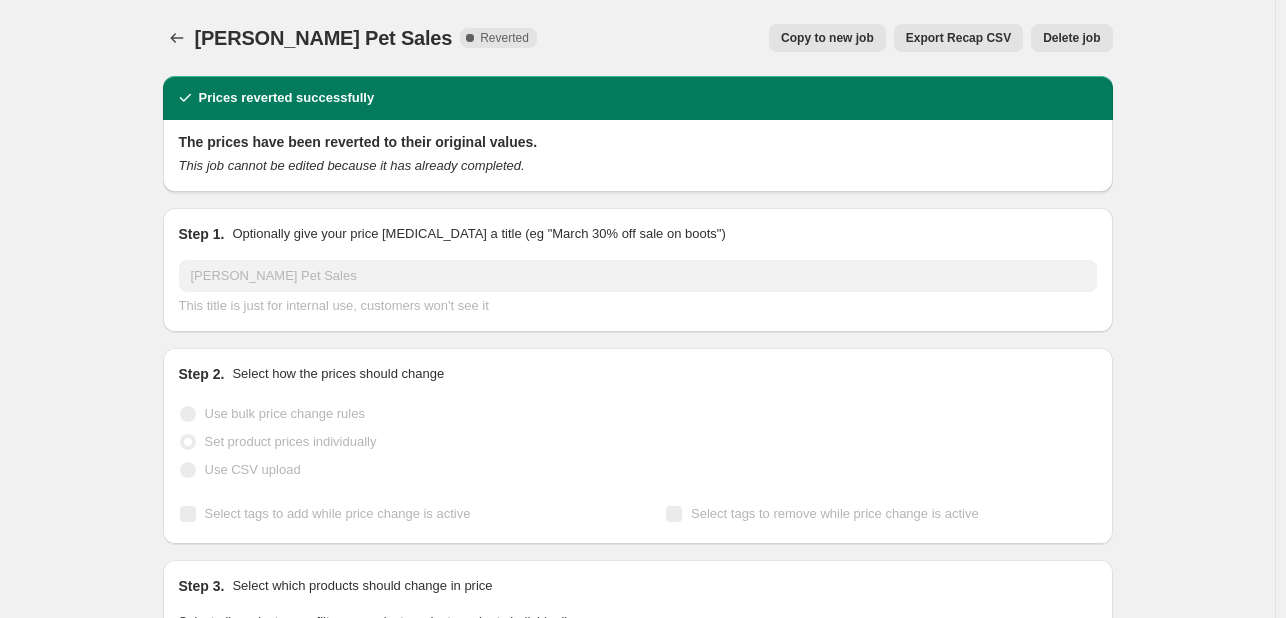 click on "Copy to new job" at bounding box center [827, 38] 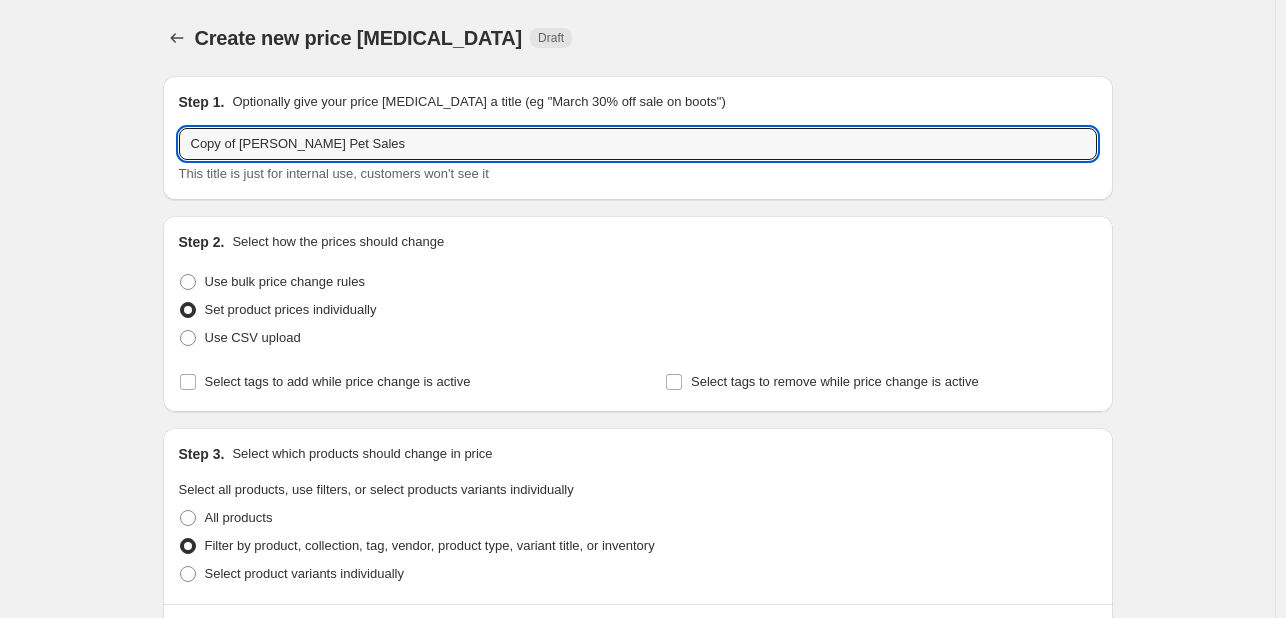 drag, startPoint x: 383, startPoint y: 153, endPoint x: -53, endPoint y: 133, distance: 436.45847 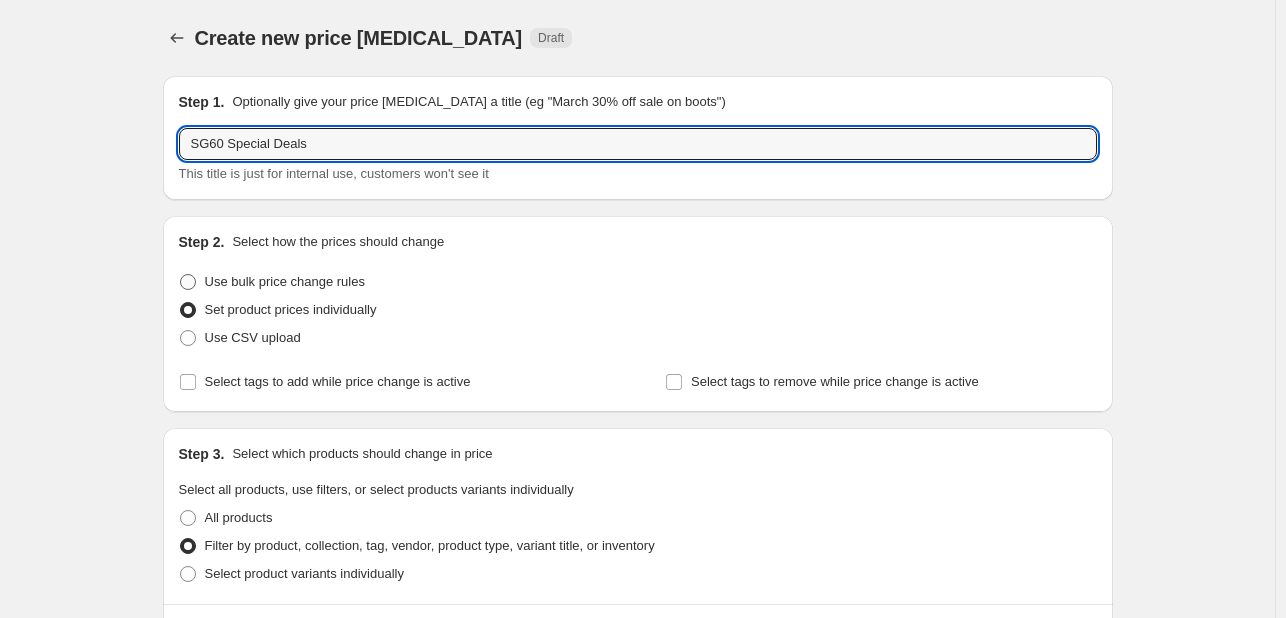 type on "SG60 Special Deals" 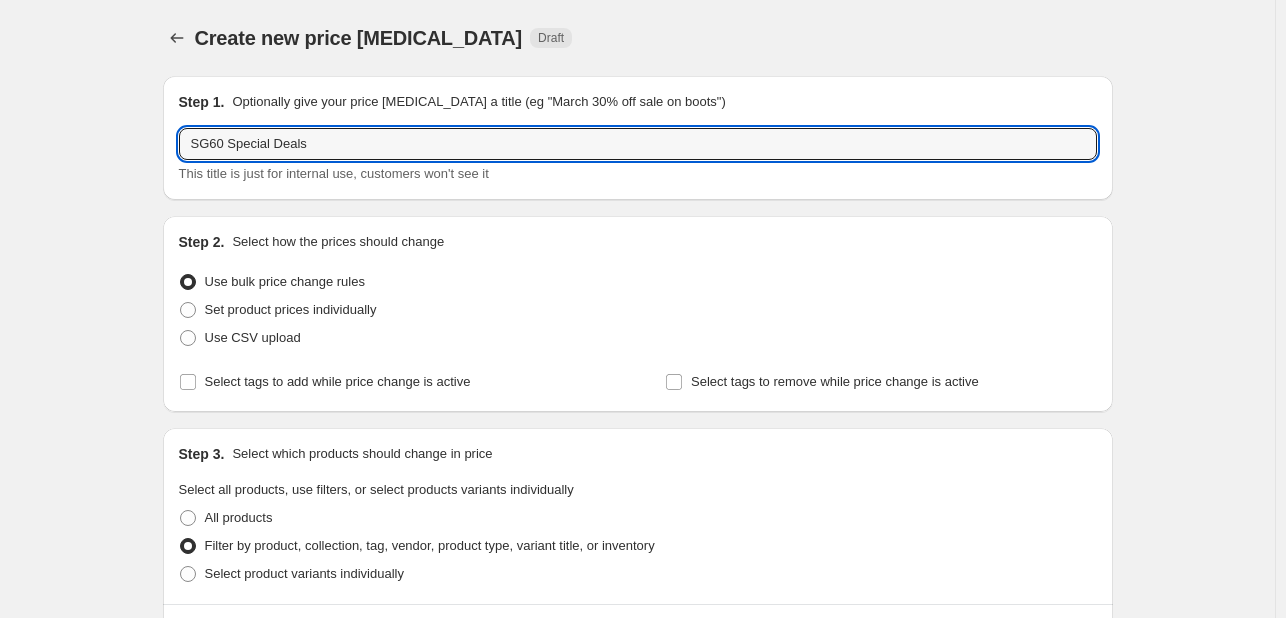 select on "percentage" 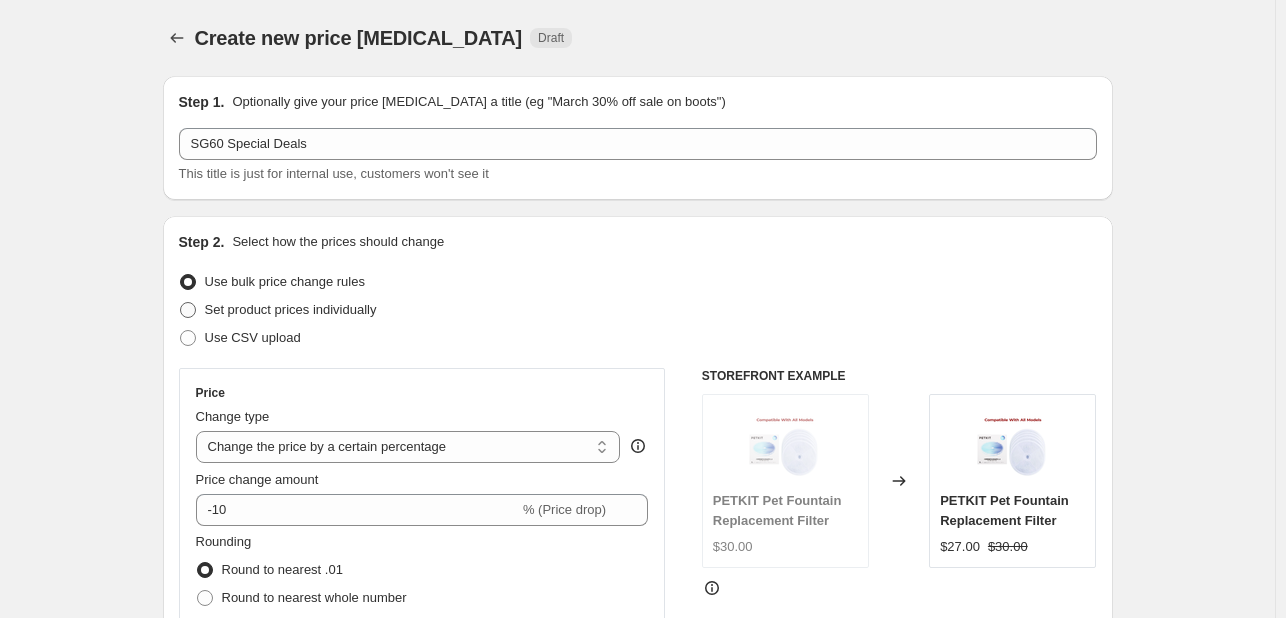 click on "Set product prices individually" at bounding box center [291, 309] 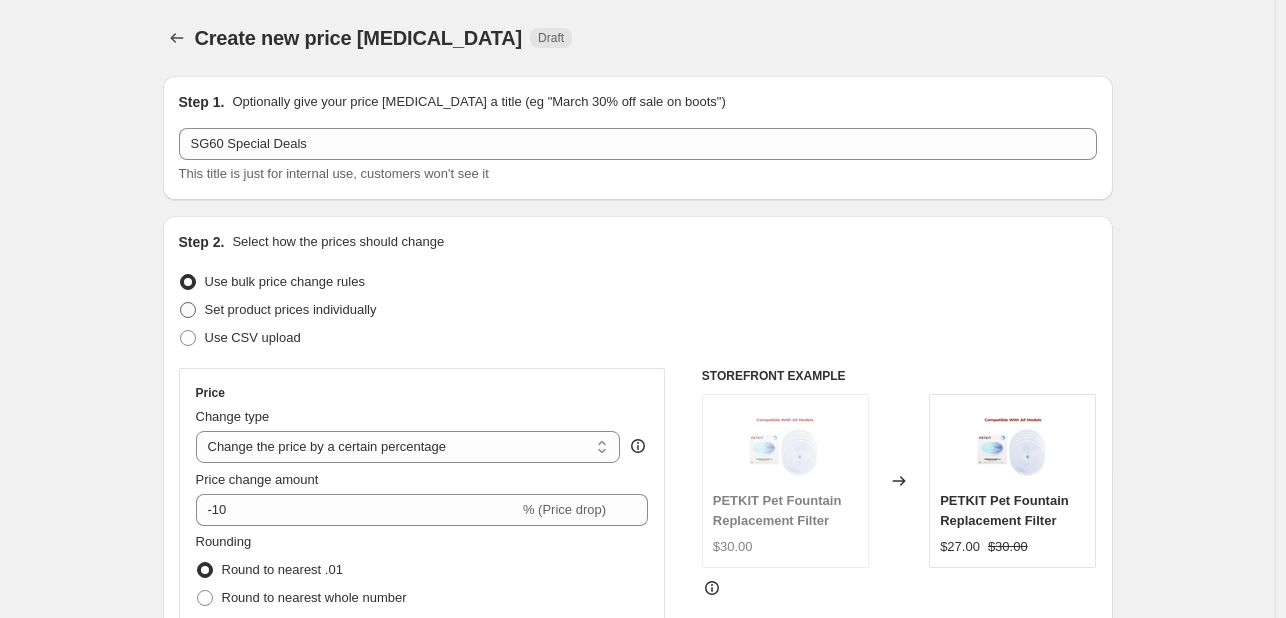 radio on "true" 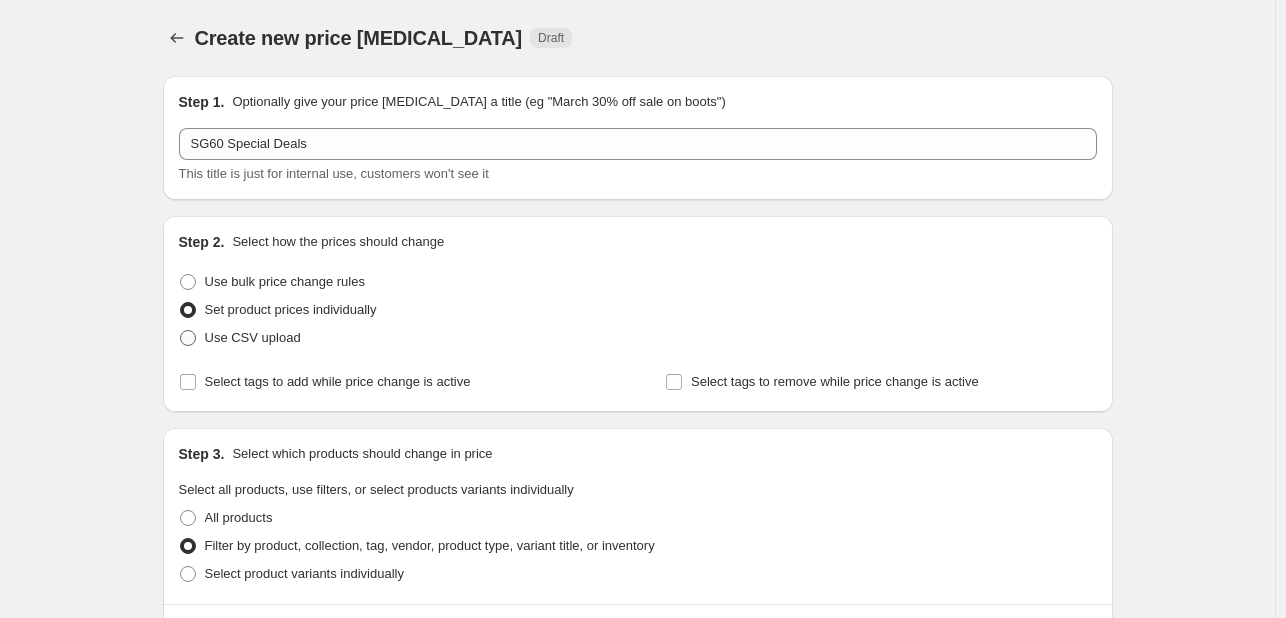 click on "Use CSV upload" at bounding box center [253, 337] 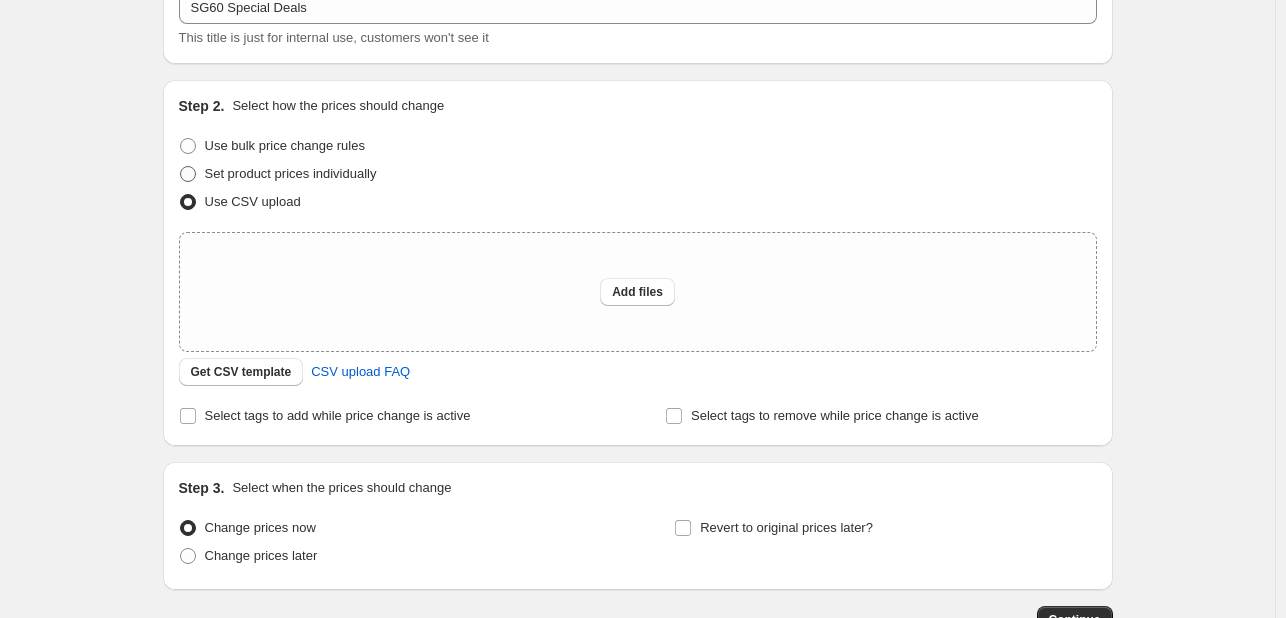 scroll, scrollTop: 200, scrollLeft: 0, axis: vertical 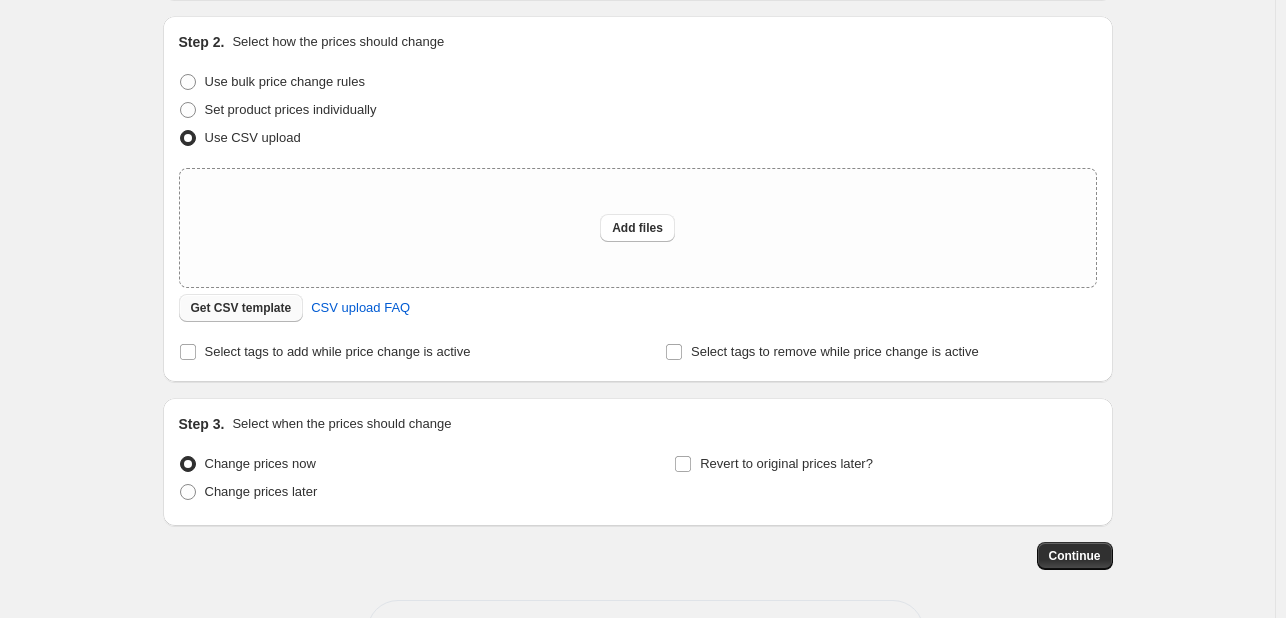 click on "Get CSV template" at bounding box center (241, 308) 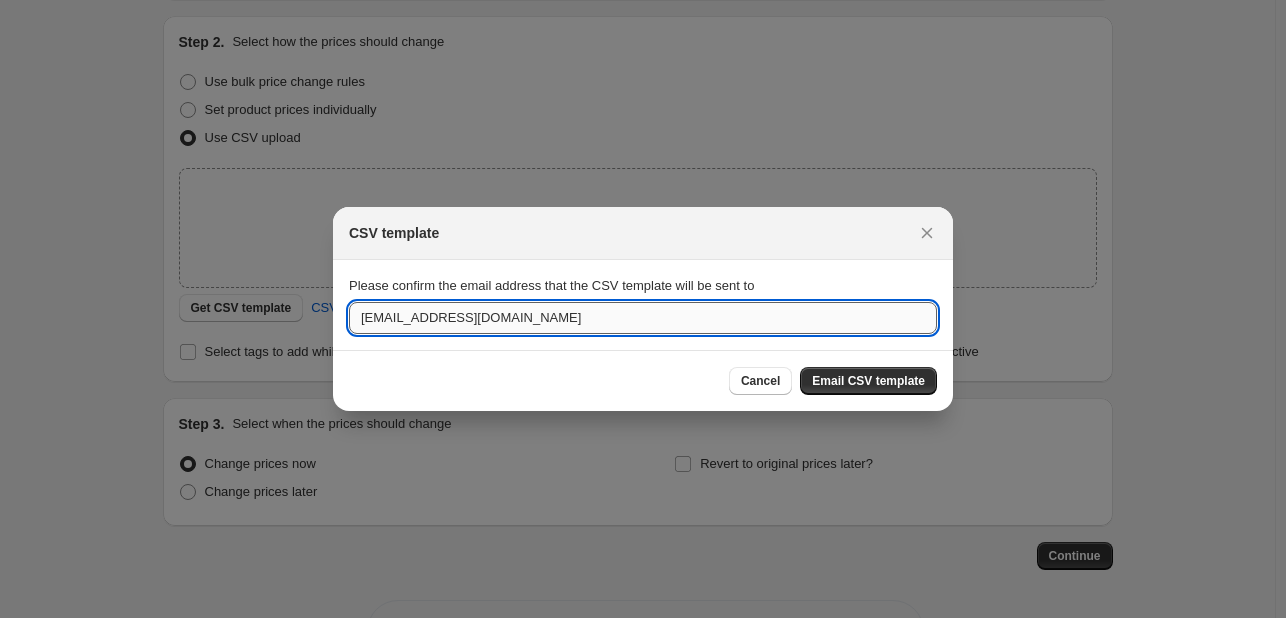 click on "[EMAIL_ADDRESS][DOMAIN_NAME]" at bounding box center (643, 318) 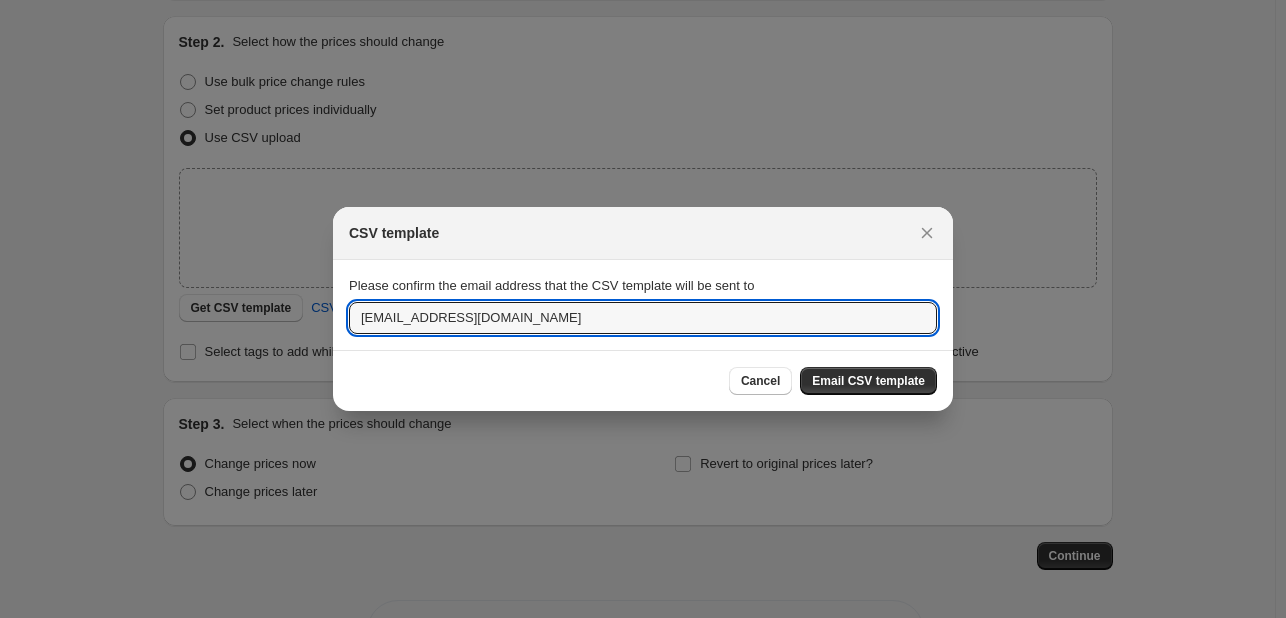 click on "CSV template Please confirm the email address that the CSV template will be sent to [EMAIL_ADDRESS][DOMAIN_NAME] Cancel Email CSV template" at bounding box center (643, 692) 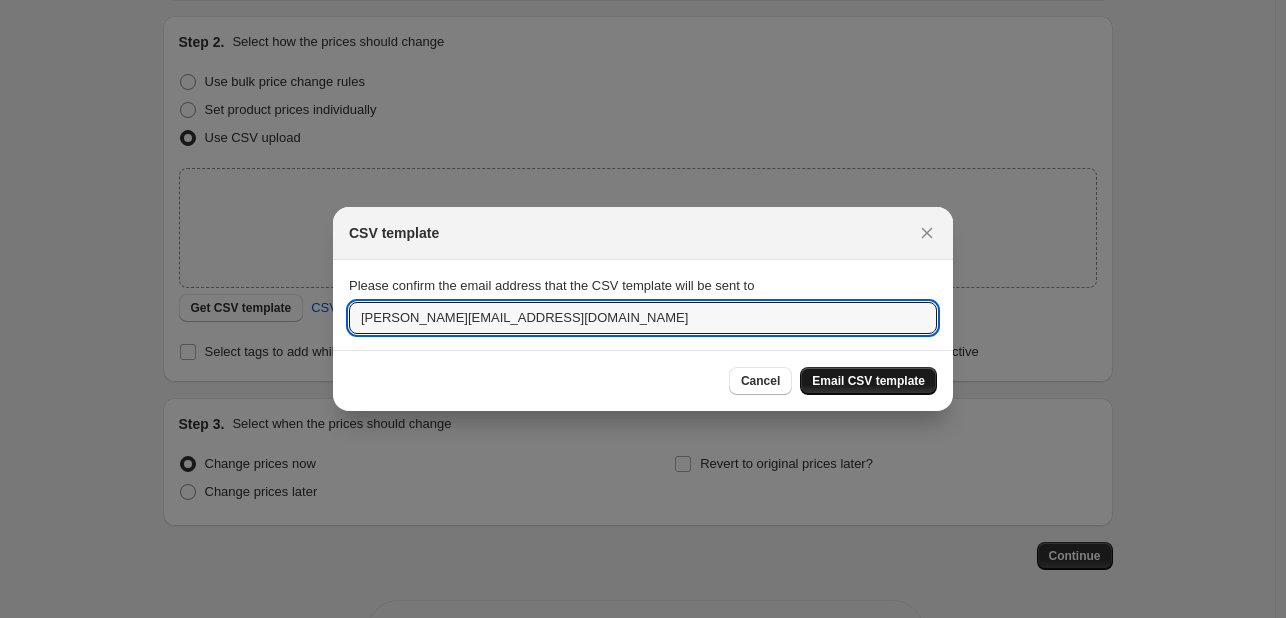 type on "[PERSON_NAME][EMAIL_ADDRESS][DOMAIN_NAME]" 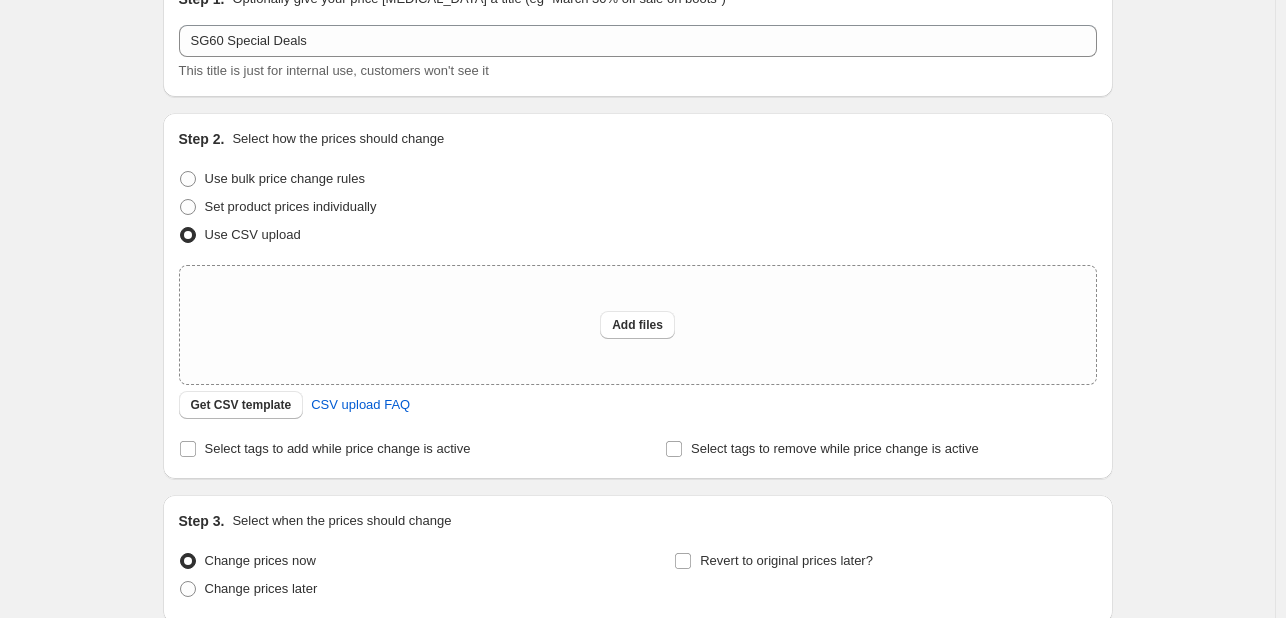 scroll, scrollTop: 100, scrollLeft: 0, axis: vertical 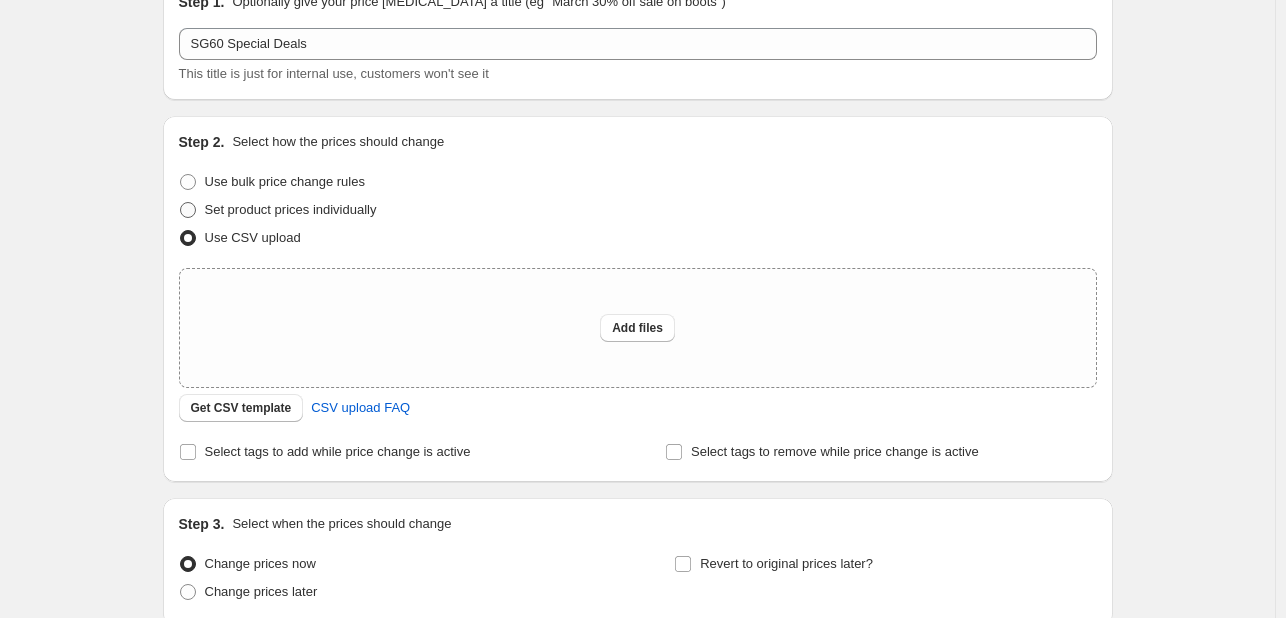 click on "Set product prices individually" at bounding box center [291, 209] 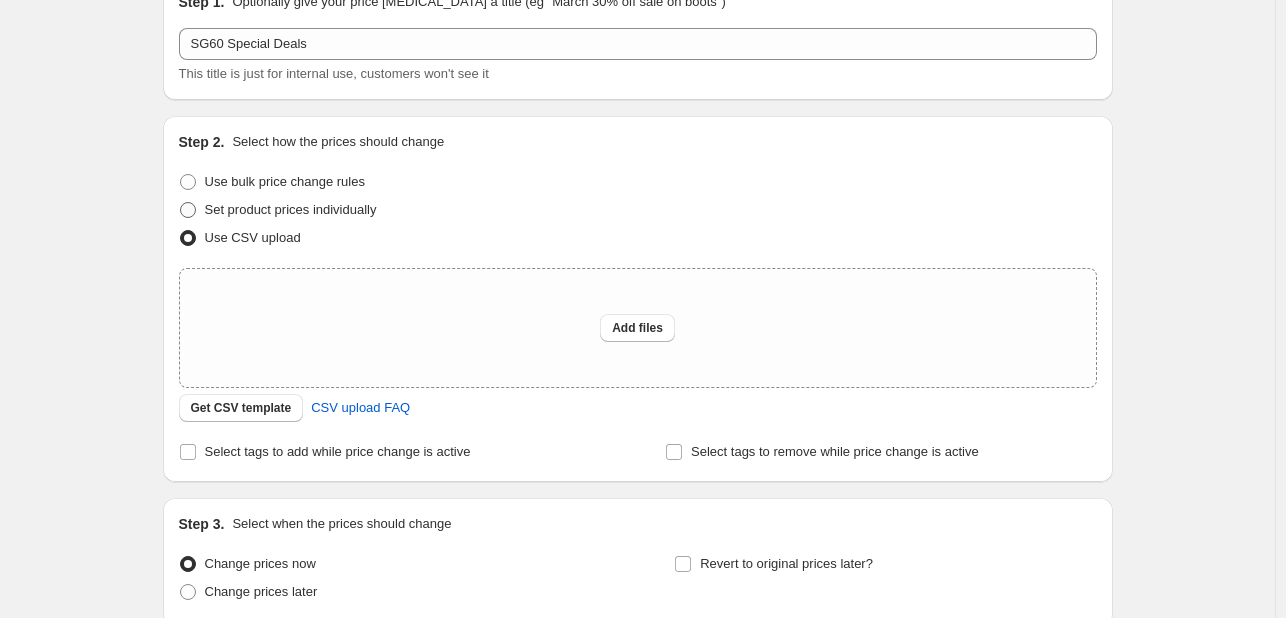 radio on "true" 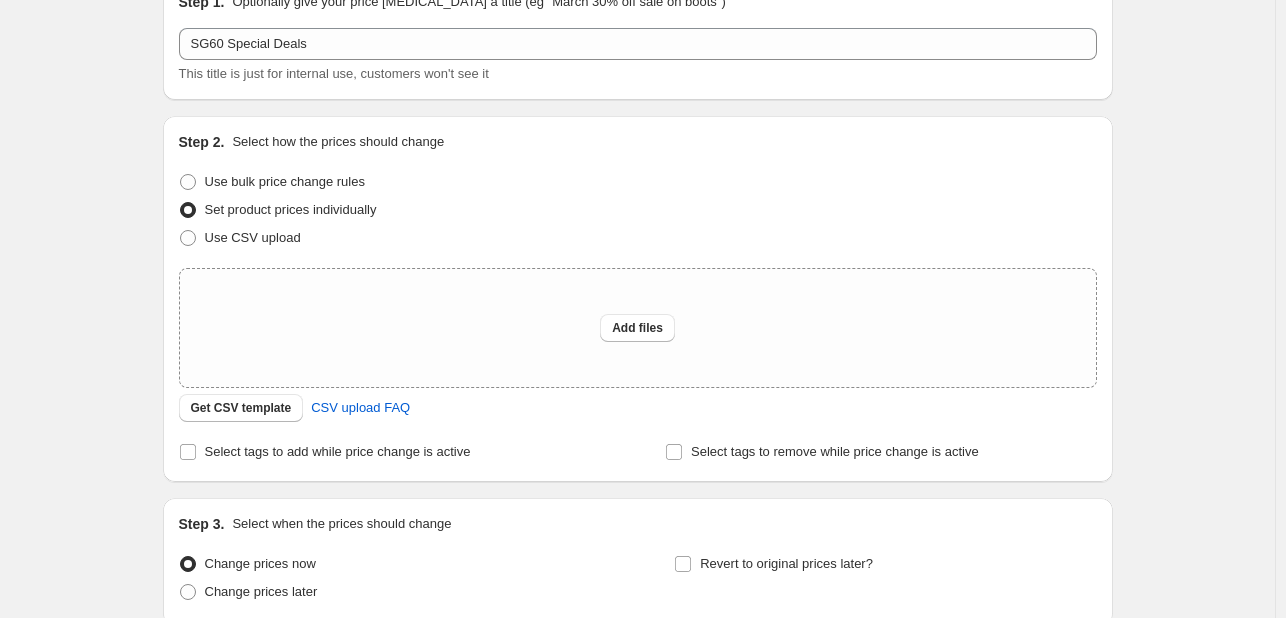 select on "product_status" 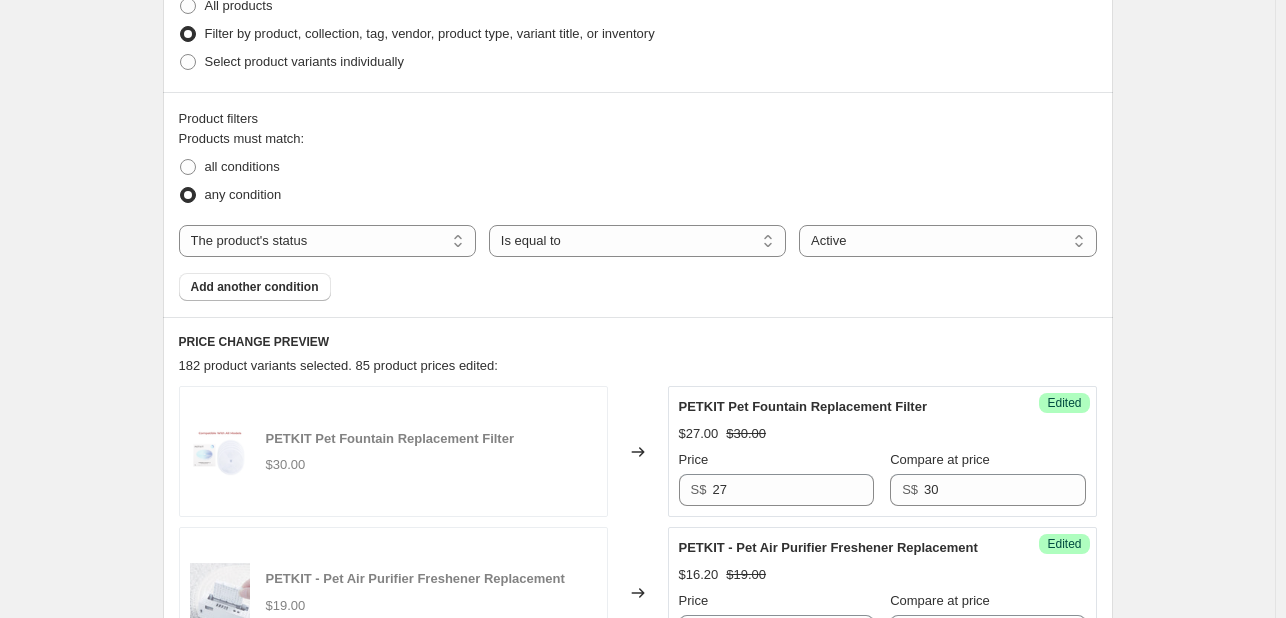 scroll, scrollTop: 488, scrollLeft: 0, axis: vertical 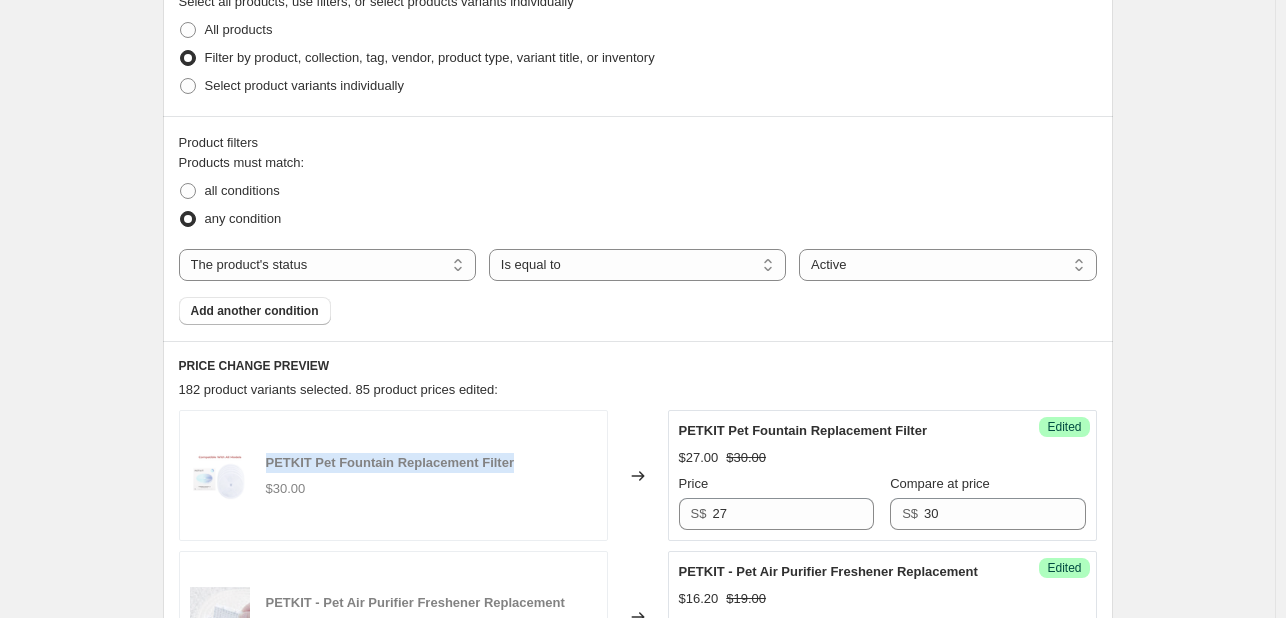 drag, startPoint x: 524, startPoint y: 465, endPoint x: 270, endPoint y: 457, distance: 254.12595 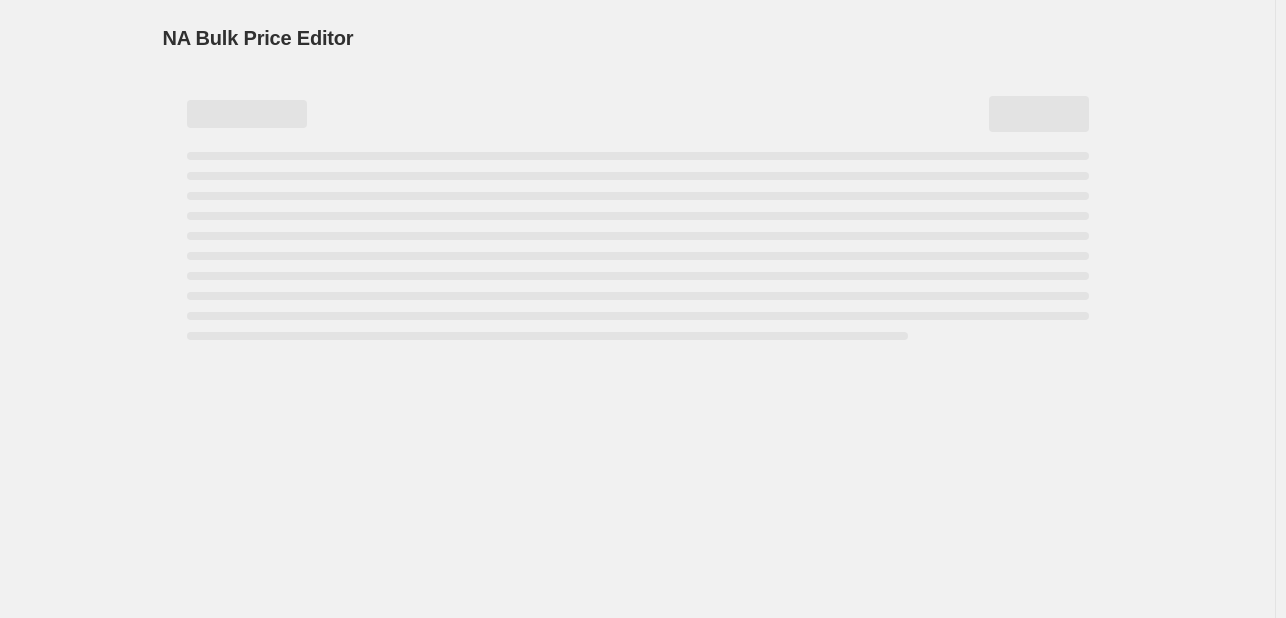 scroll, scrollTop: 0, scrollLeft: 0, axis: both 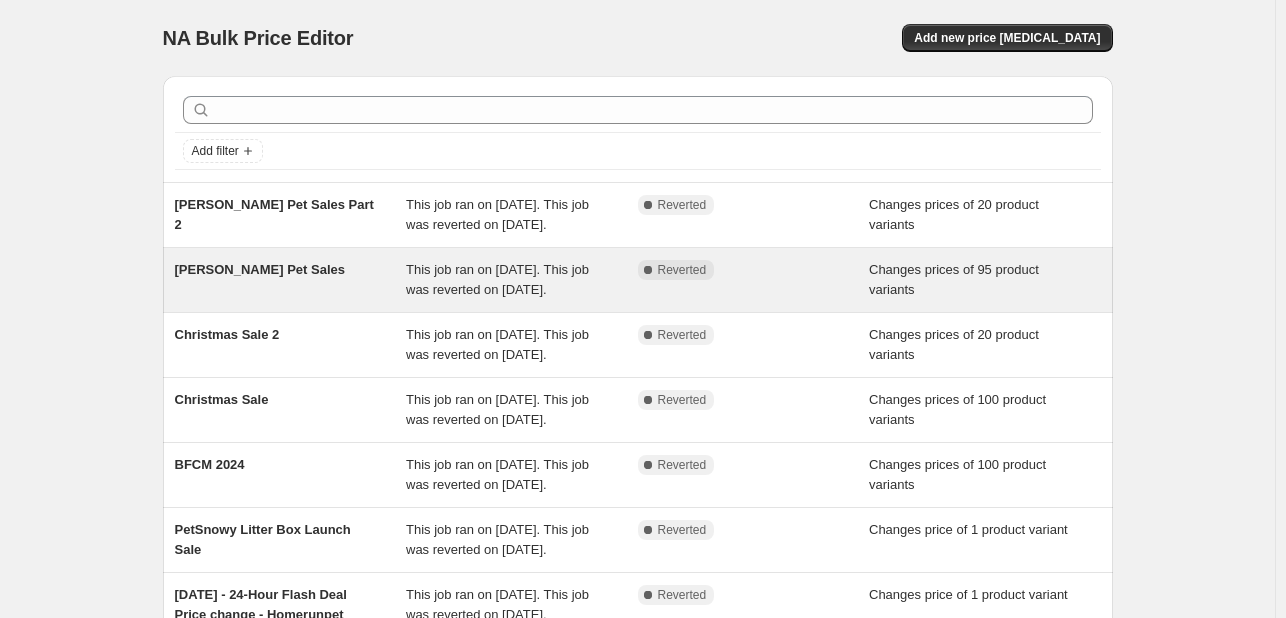 click on "[PERSON_NAME] Pet Sales" at bounding box center (291, 280) 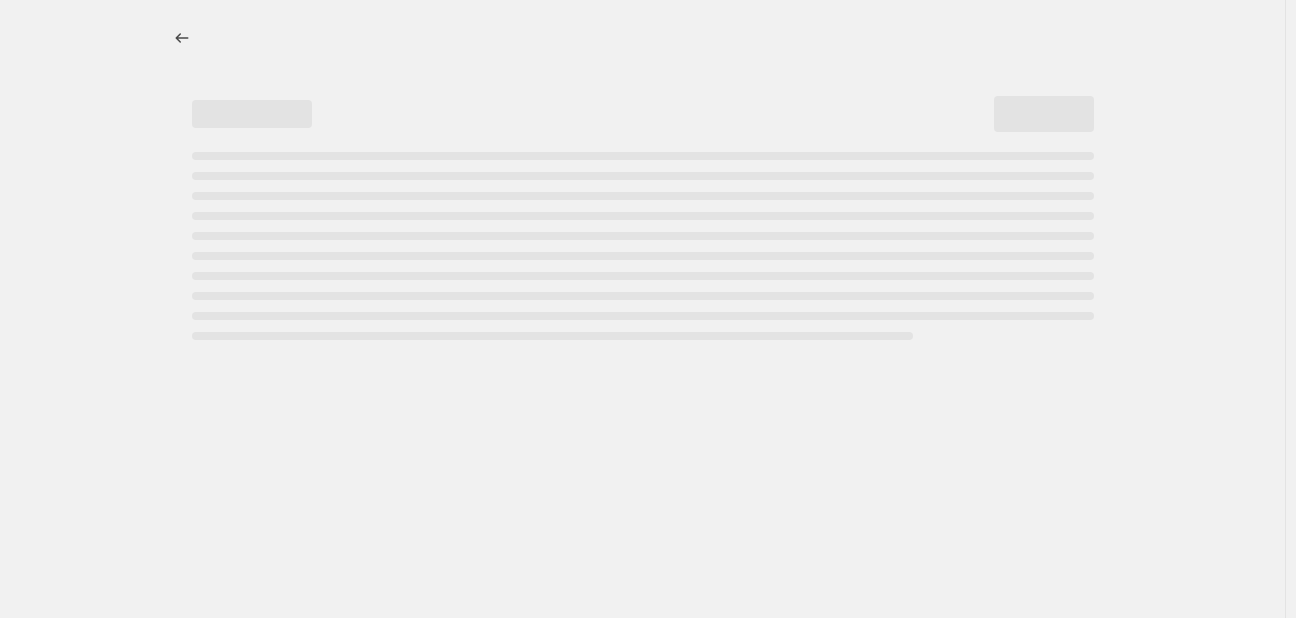 select on "product_status" 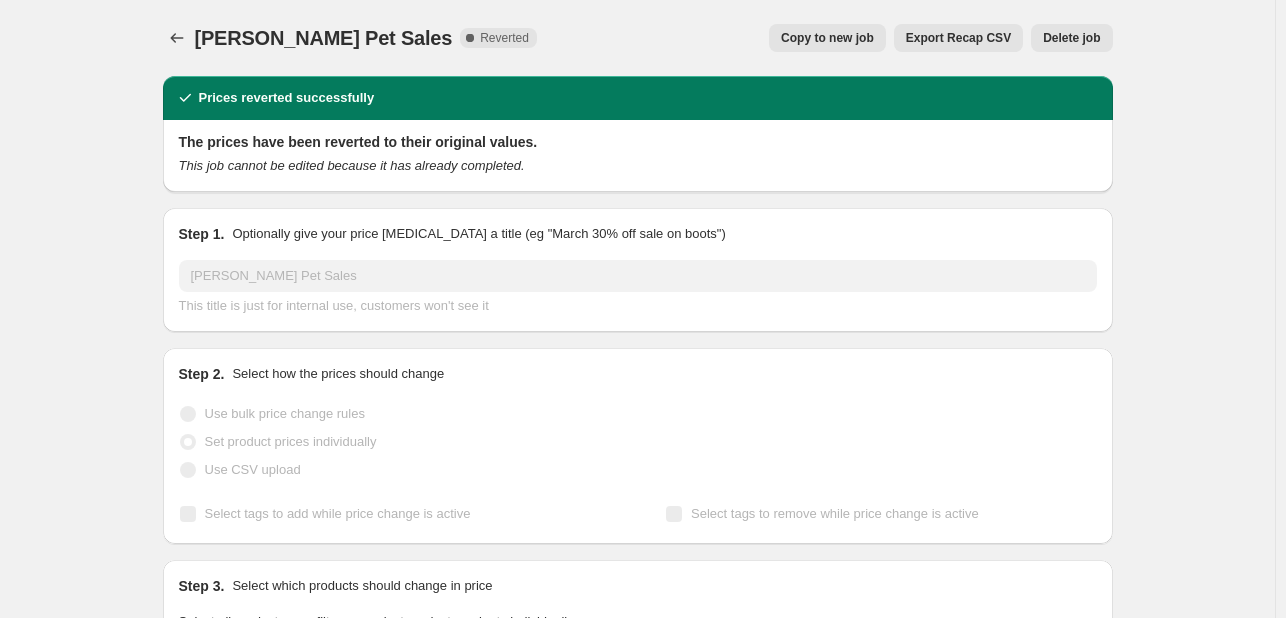 click on "Copy to new job" at bounding box center (827, 38) 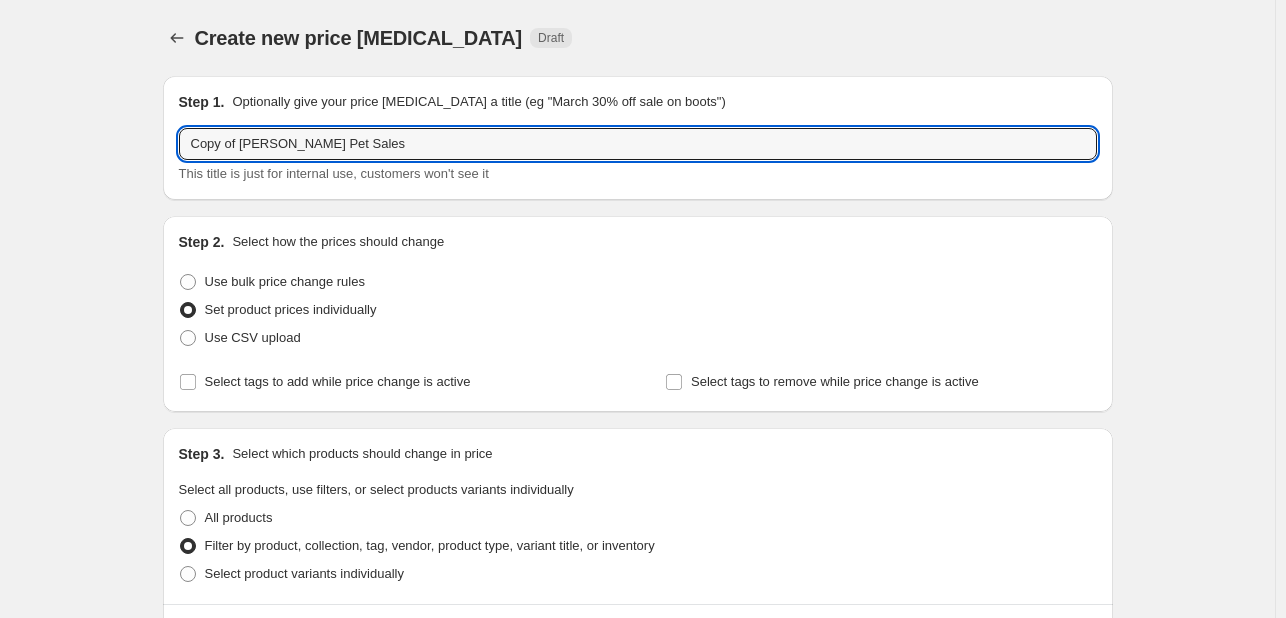 drag, startPoint x: 424, startPoint y: 133, endPoint x: -113, endPoint y: 140, distance: 537.0456 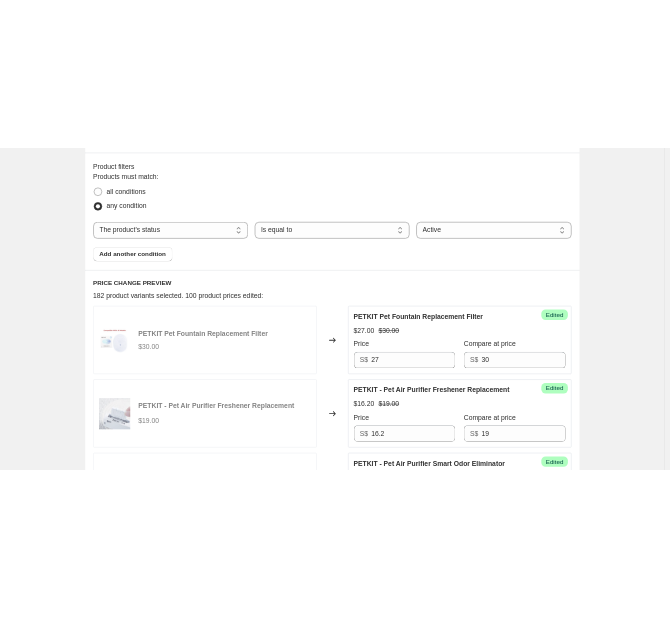 scroll, scrollTop: 600, scrollLeft: 0, axis: vertical 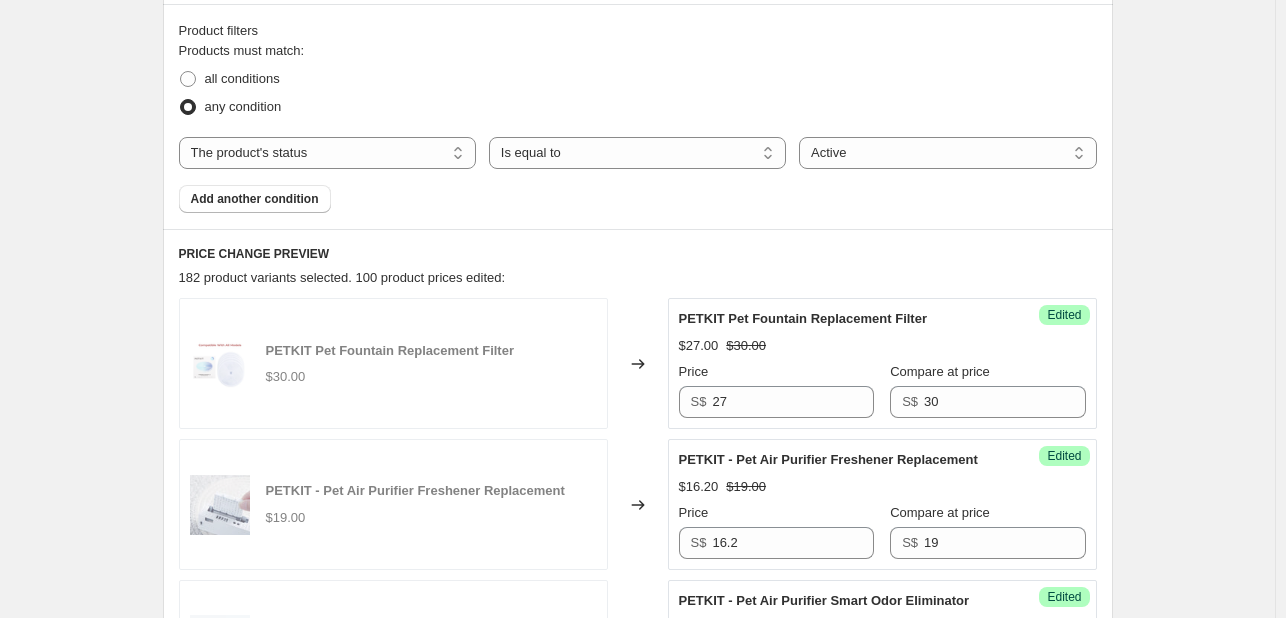 type on "SG60 Special Deal - 2025" 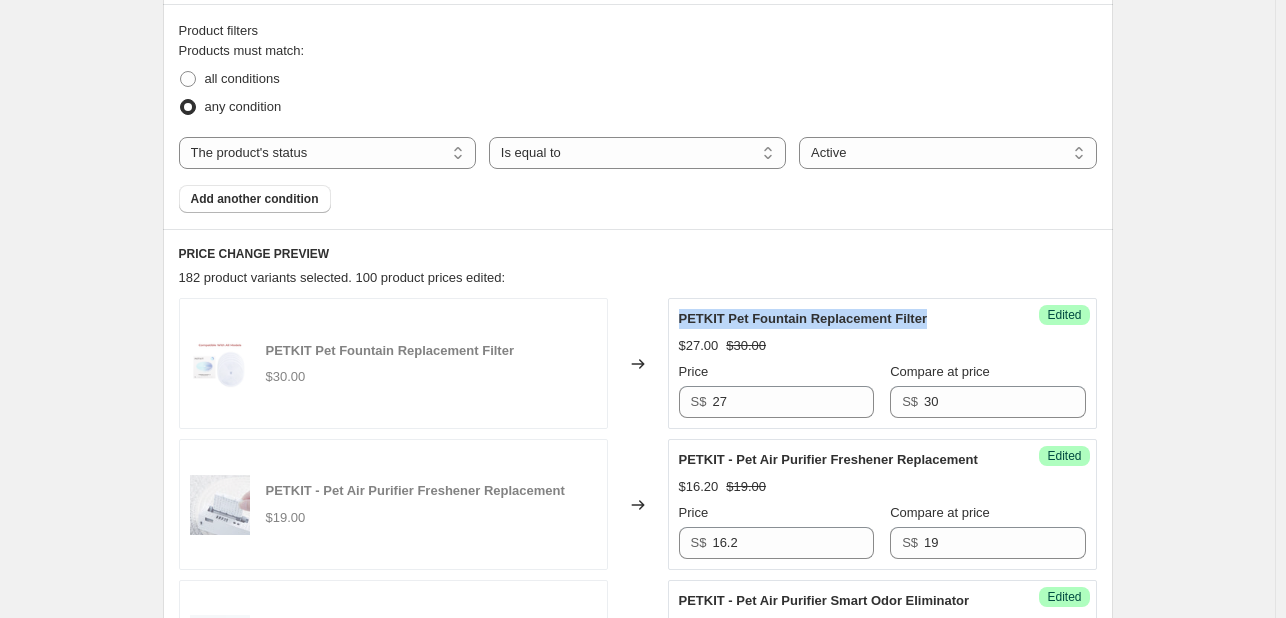 drag, startPoint x: 938, startPoint y: 323, endPoint x: 685, endPoint y: 320, distance: 253.01779 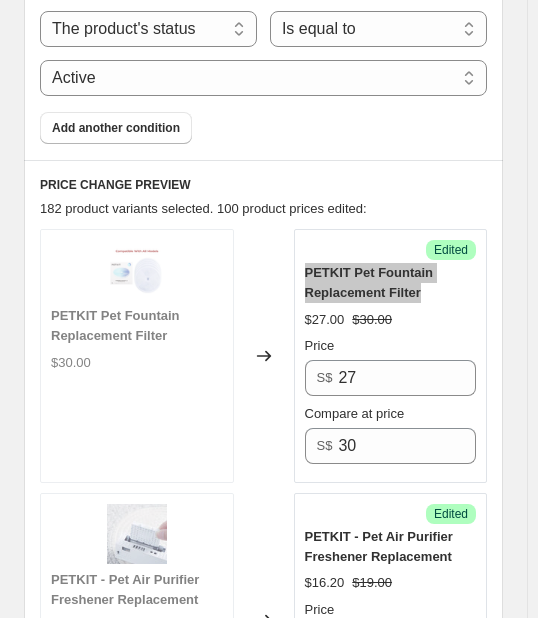 scroll, scrollTop: 1000, scrollLeft: 0, axis: vertical 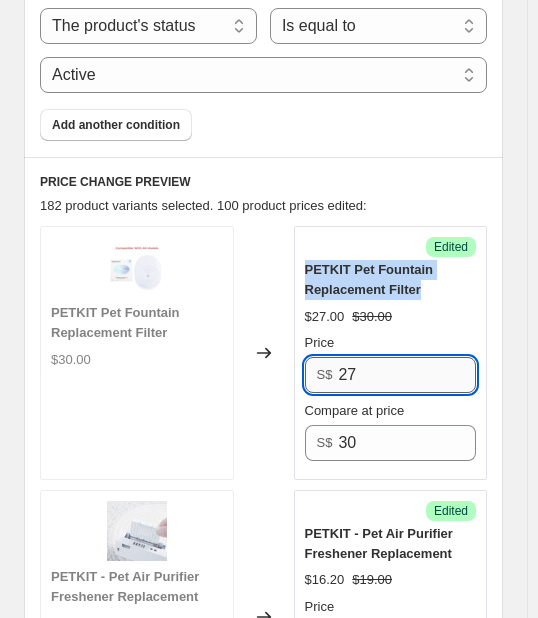 click on "27" at bounding box center [407, 375] 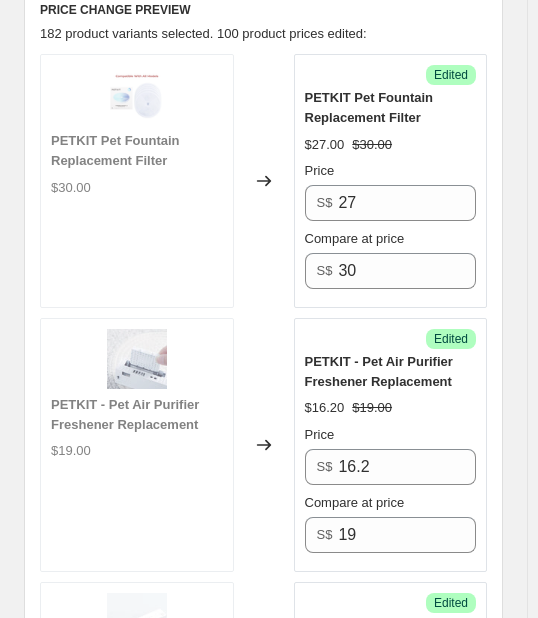 scroll, scrollTop: 1200, scrollLeft: 0, axis: vertical 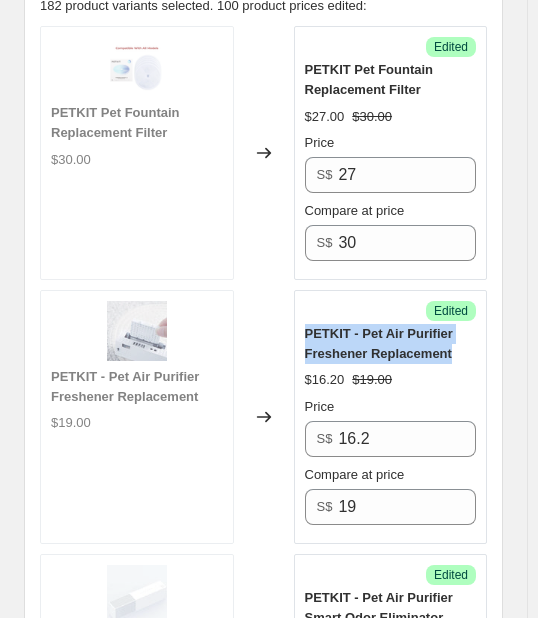 drag, startPoint x: 312, startPoint y: 305, endPoint x: 452, endPoint y: 323, distance: 141.1524 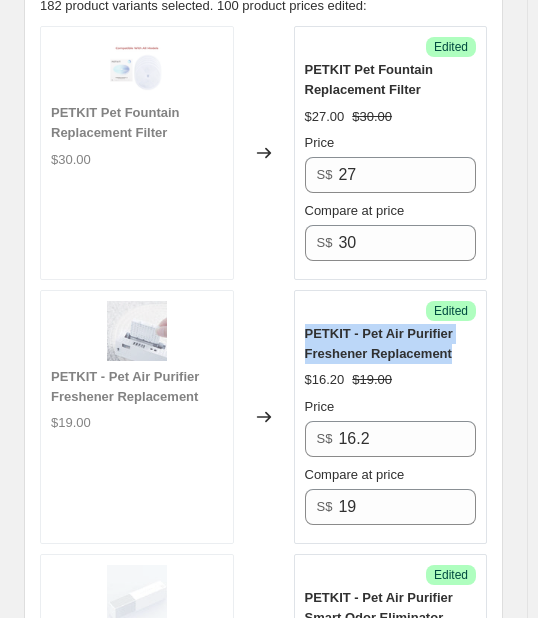 copy on "PETKIT - Pet Air Purifier Freshener Replacement" 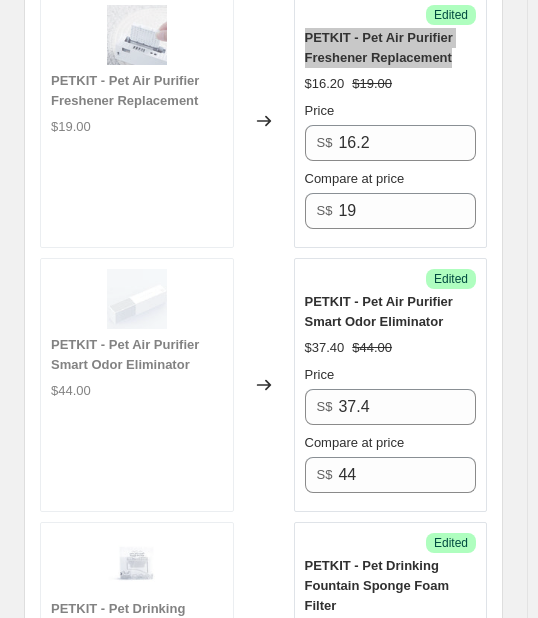 scroll, scrollTop: 1500, scrollLeft: 0, axis: vertical 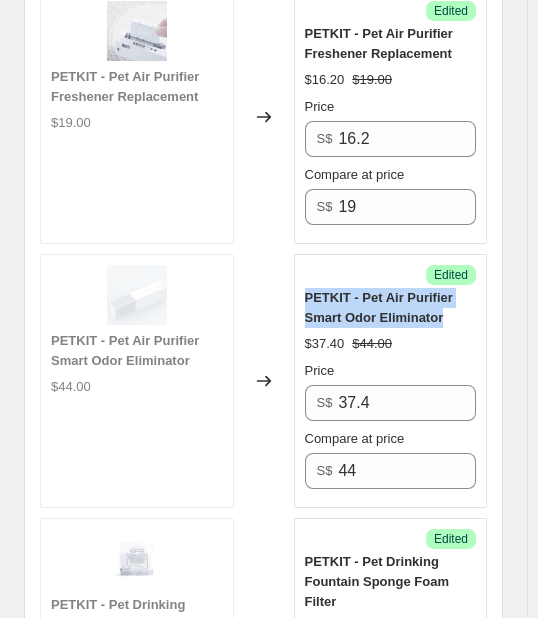 drag, startPoint x: 310, startPoint y: 269, endPoint x: 451, endPoint y: 288, distance: 142.27438 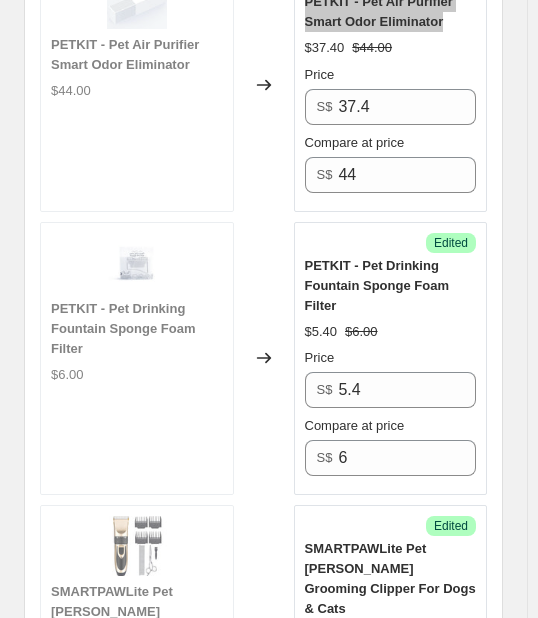 scroll, scrollTop: 1800, scrollLeft: 0, axis: vertical 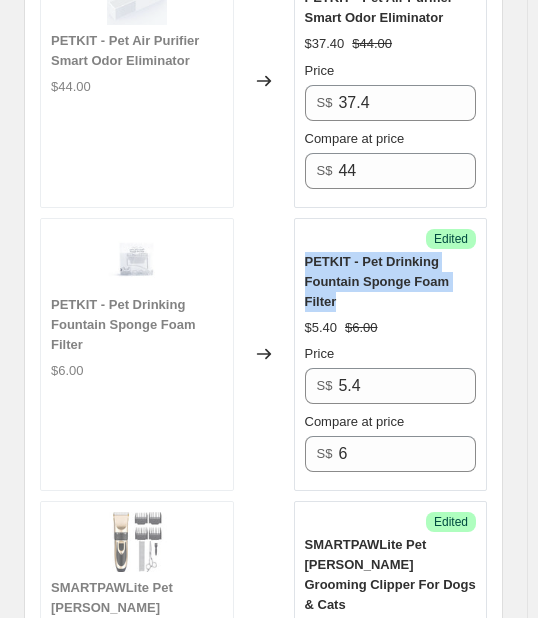 drag, startPoint x: 304, startPoint y: 228, endPoint x: 491, endPoint y: 256, distance: 189.08464 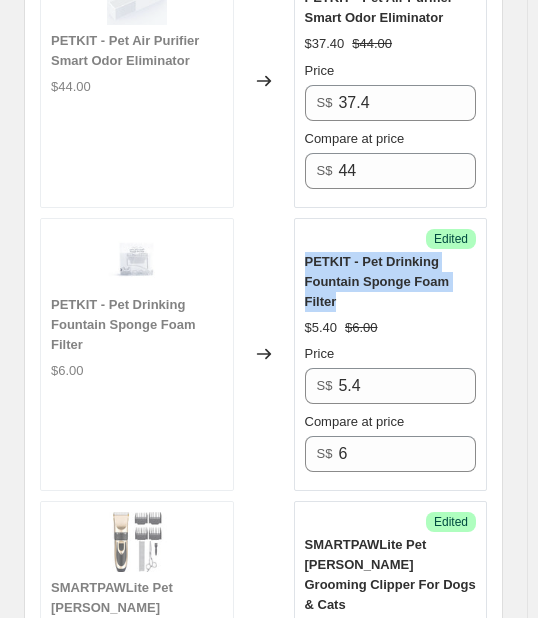 copy on "PETKIT - Pet Drinking Fountain Sponge Foam Filter" 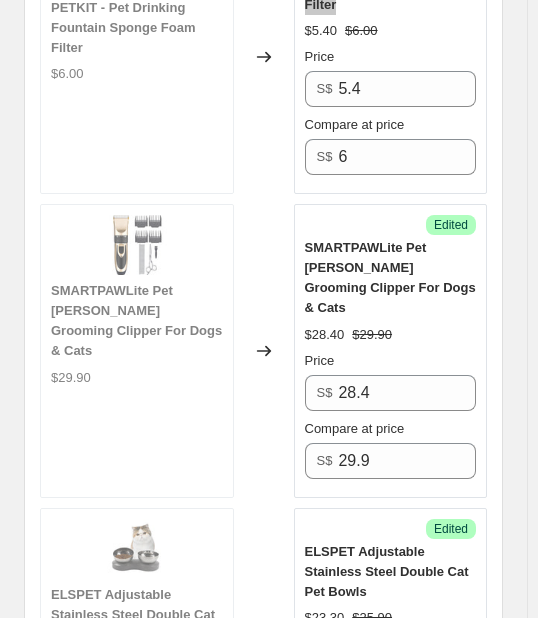scroll, scrollTop: 2100, scrollLeft: 0, axis: vertical 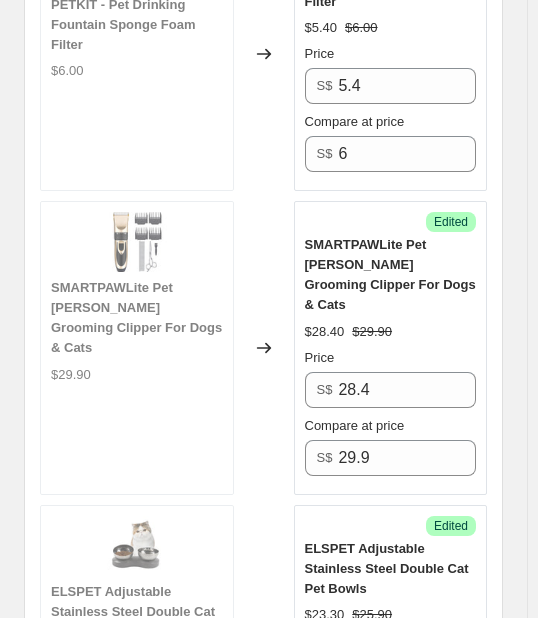 click on "SMARTPAWLite Pet [PERSON_NAME] Grooming Clipper For Dogs & Cats" at bounding box center (390, 274) 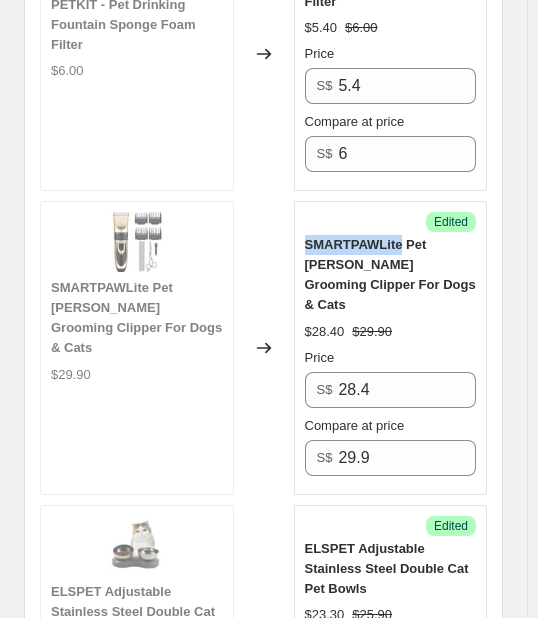 click on "SMARTPAWLite Pet [PERSON_NAME] Grooming Clipper For Dogs & Cats" at bounding box center (390, 274) 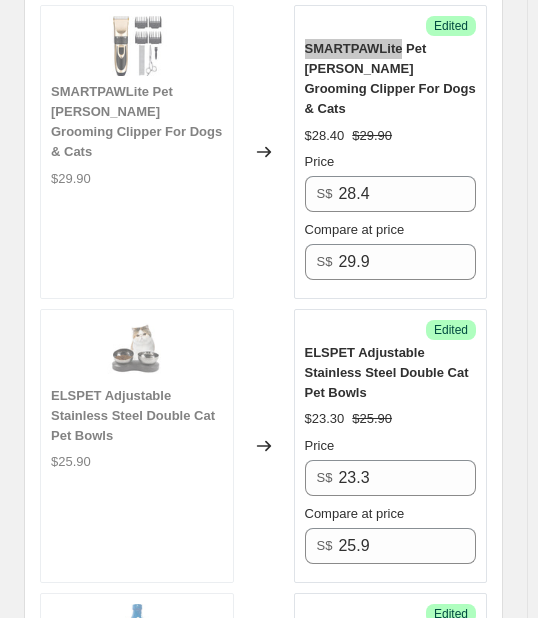 scroll, scrollTop: 2300, scrollLeft: 0, axis: vertical 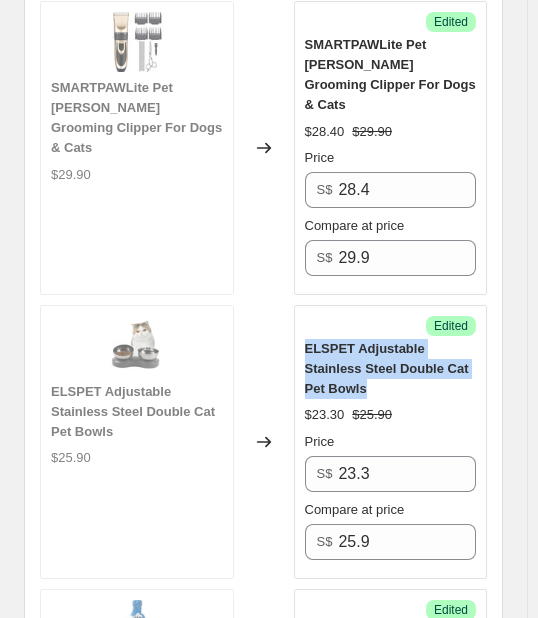 drag, startPoint x: 312, startPoint y: 281, endPoint x: 475, endPoint y: 297, distance: 163.78339 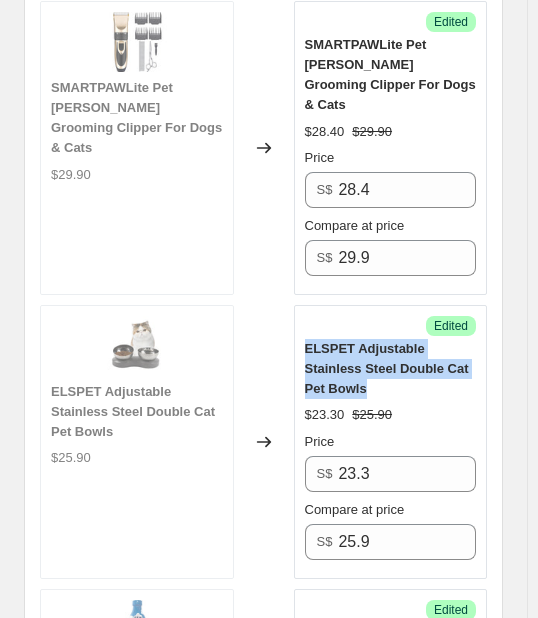 copy on "ELSPET Adjustable Stainless Steel Double Cat Pet Bowls" 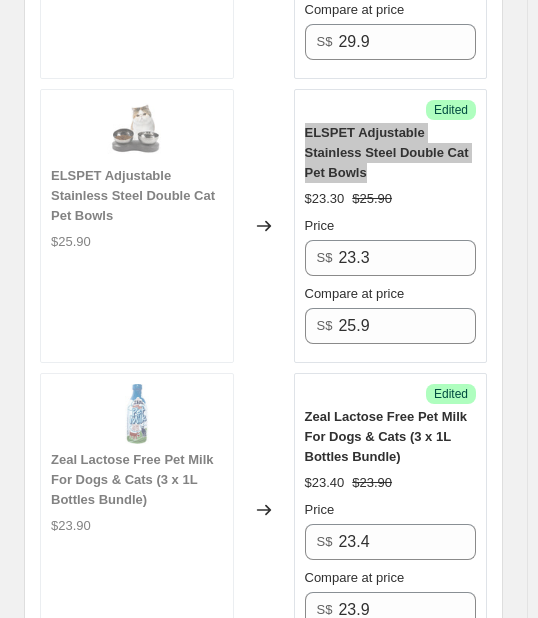 scroll, scrollTop: 2600, scrollLeft: 0, axis: vertical 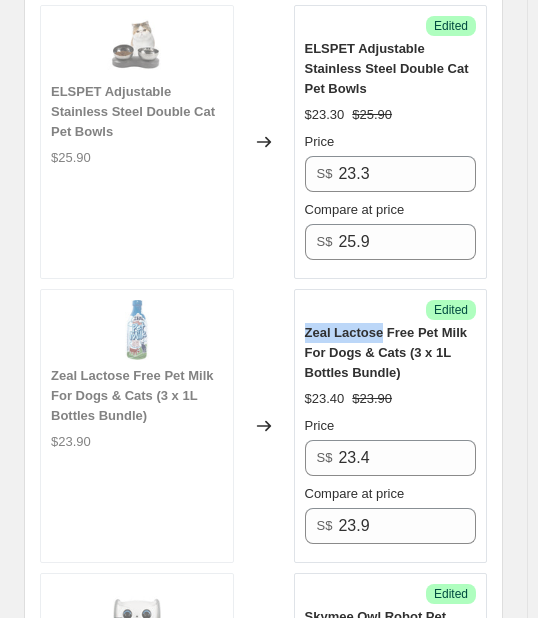 drag, startPoint x: 305, startPoint y: 243, endPoint x: 383, endPoint y: 235, distance: 78.40918 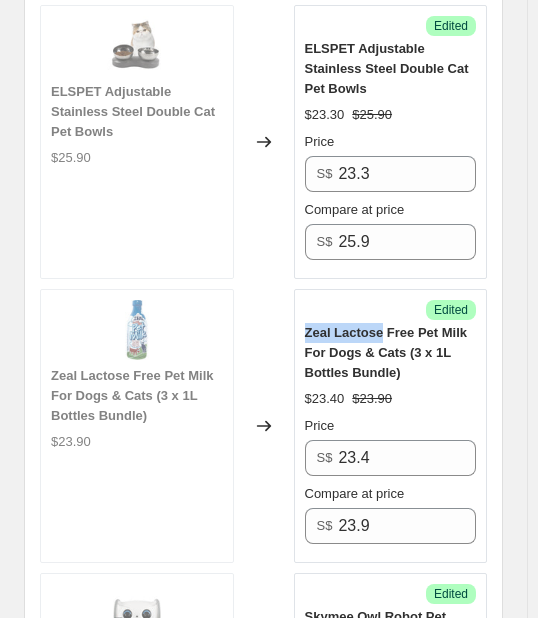 copy on "Zeal Lactose" 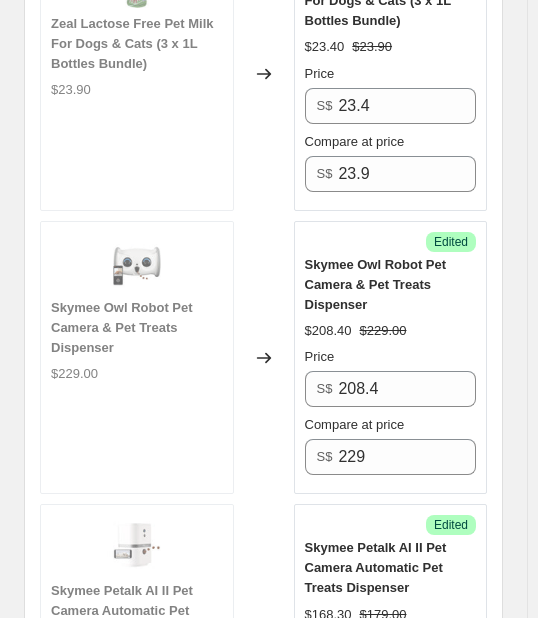 scroll, scrollTop: 3000, scrollLeft: 0, axis: vertical 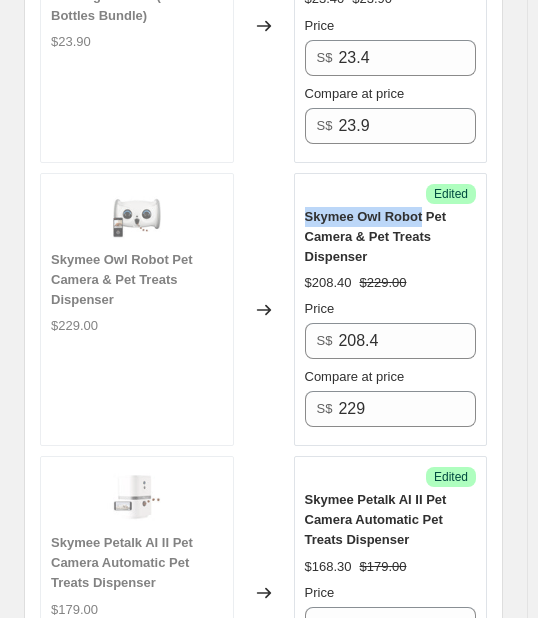 drag, startPoint x: 307, startPoint y: 122, endPoint x: 424, endPoint y: 115, distance: 117.20921 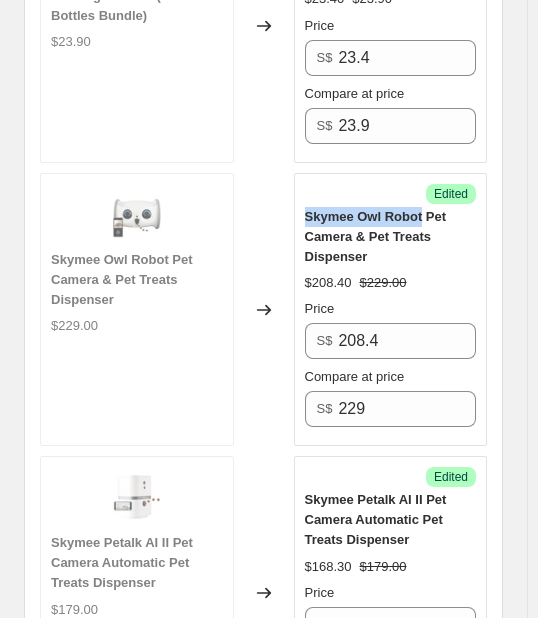 copy on "[PERSON_NAME] Robot" 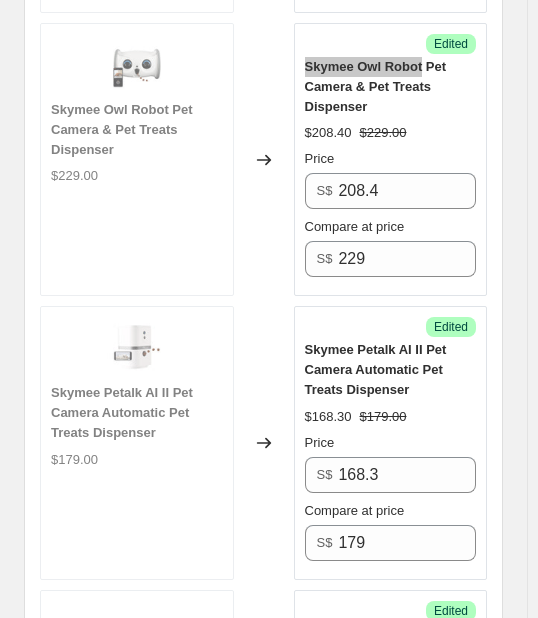 scroll, scrollTop: 3200, scrollLeft: 0, axis: vertical 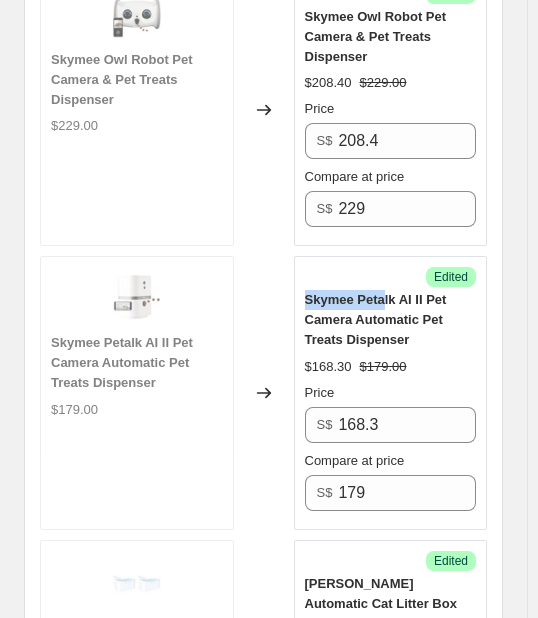 drag, startPoint x: 308, startPoint y: 211, endPoint x: 388, endPoint y: 211, distance: 80 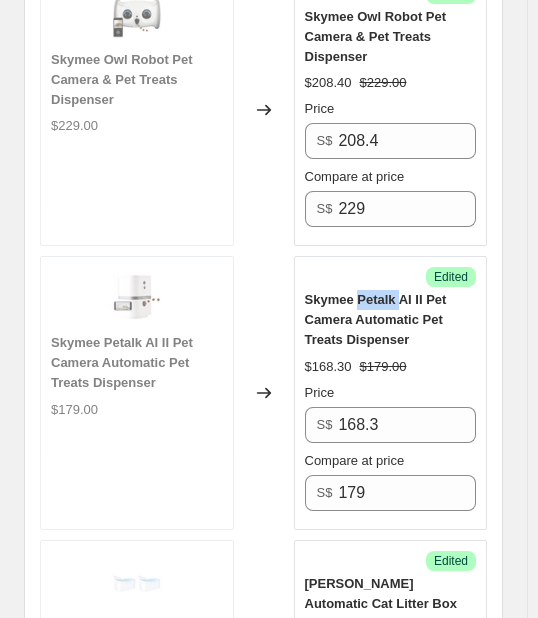 click on "Skymee Petalk AI II Pet Camera Automatic Pet Treats Dispenser" at bounding box center (376, 319) 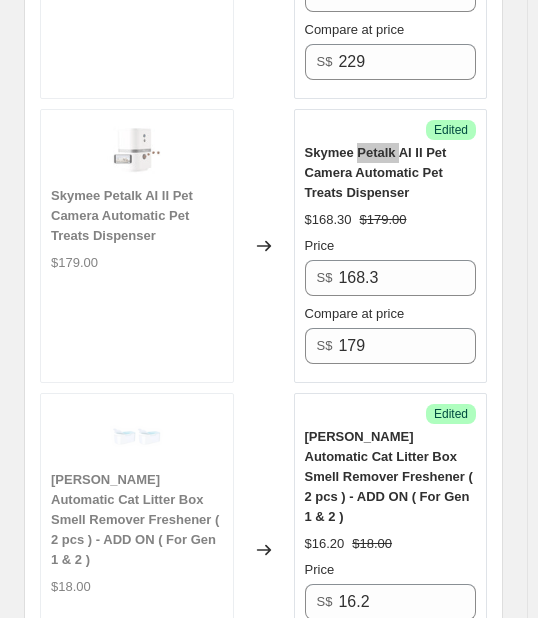 scroll, scrollTop: 3400, scrollLeft: 0, axis: vertical 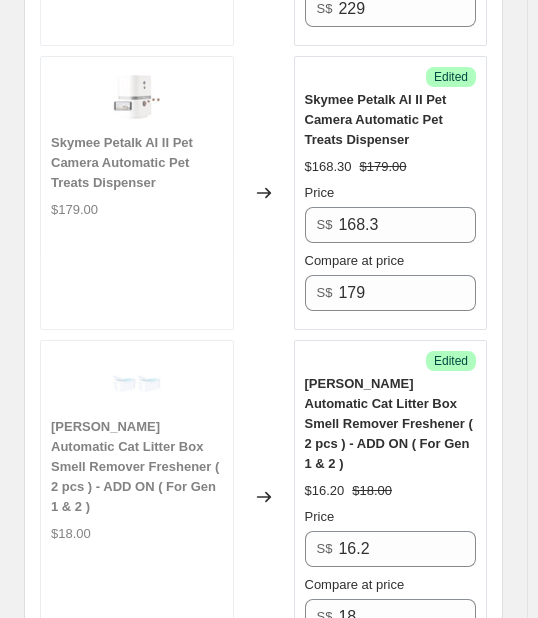 click on "[PERSON_NAME] Automatic Cat Litter Box Smell Remover Freshener ( 2 pcs ) - ADD ON ( For Gen 1 & 2 )" at bounding box center (389, 423) 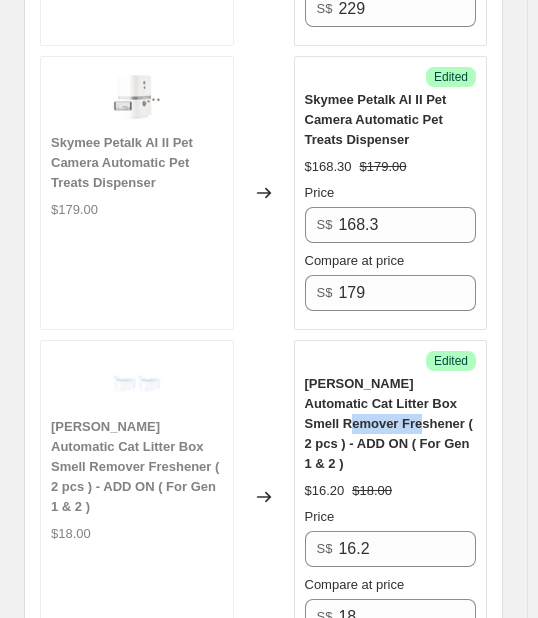 click on "[PERSON_NAME] Automatic Cat Litter Box Smell Remover Freshener ( 2 pcs ) - ADD ON ( For Gen 1 & 2 )" at bounding box center [389, 423] 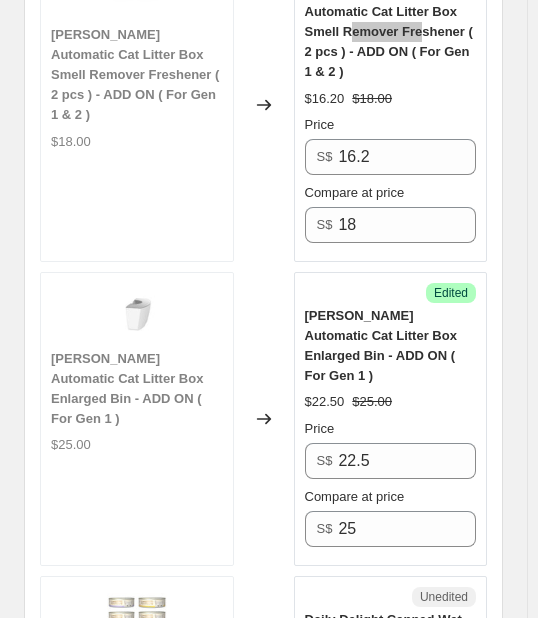 scroll, scrollTop: 3800, scrollLeft: 0, axis: vertical 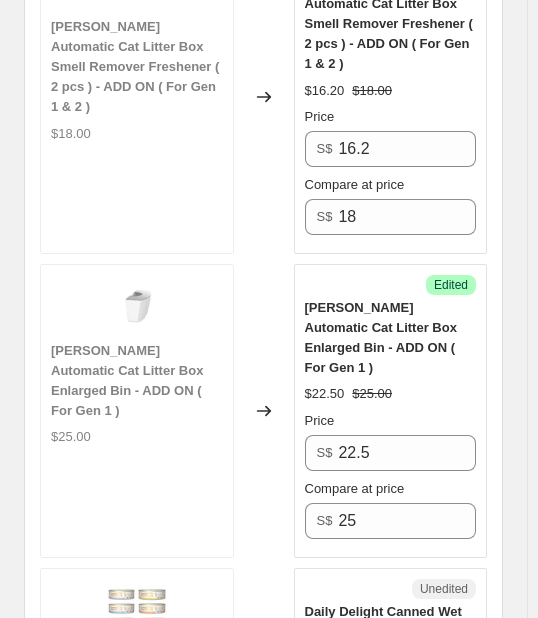 click on "[PERSON_NAME] Automatic Cat Litter Box Enlarged Bin - ADD ON ( For Gen 1 )" at bounding box center [381, 337] 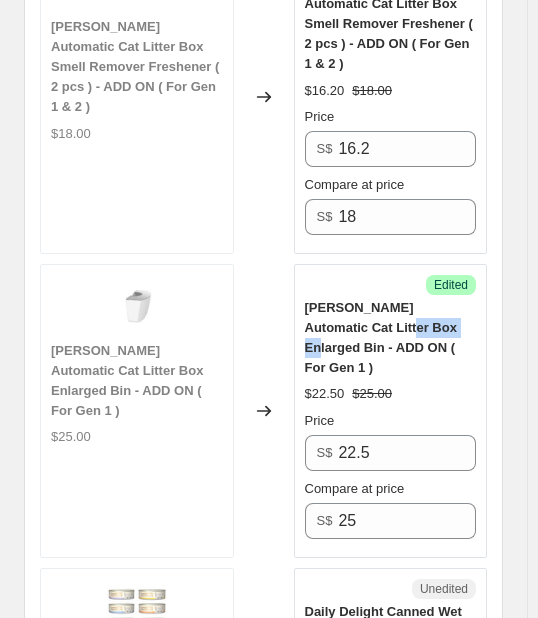 click on "[PERSON_NAME] Automatic Cat Litter Box Enlarged Bin - ADD ON ( For Gen 1 )" at bounding box center [381, 337] 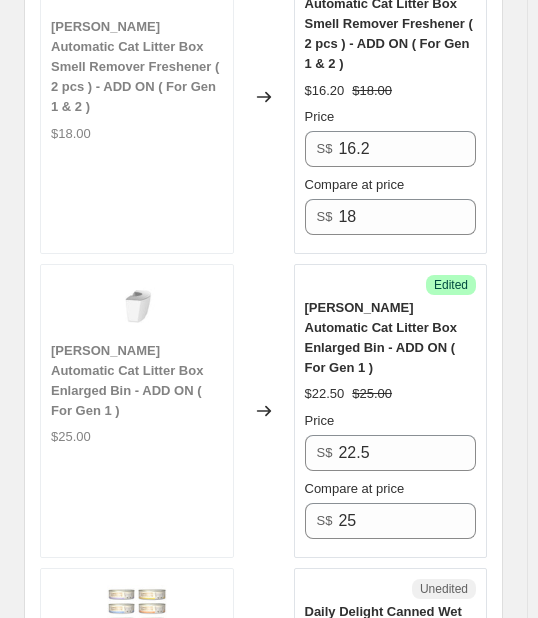 click on "Changed to" at bounding box center (264, 411) 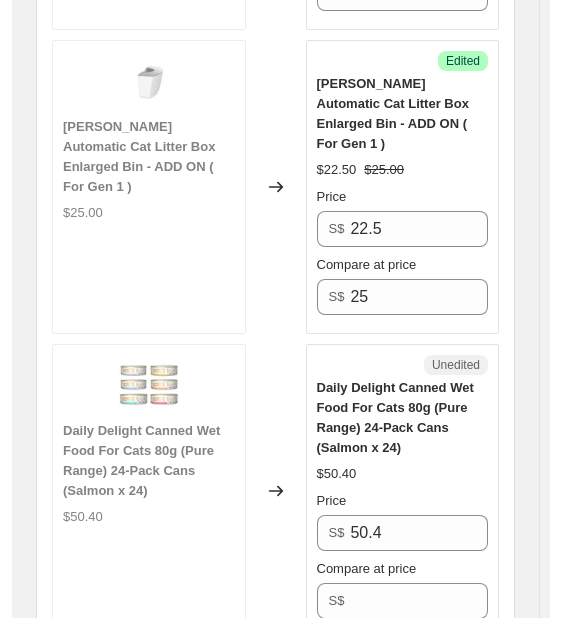 scroll, scrollTop: 4100, scrollLeft: 0, axis: vertical 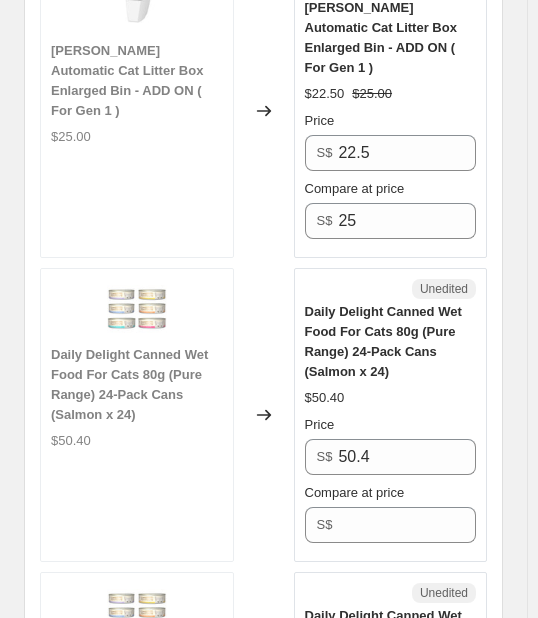 click on "Daily Delight Canned Wet Food For Cats 80g (Pure Range) 24-Pack Cans (Salmon x 24)" at bounding box center (383, 341) 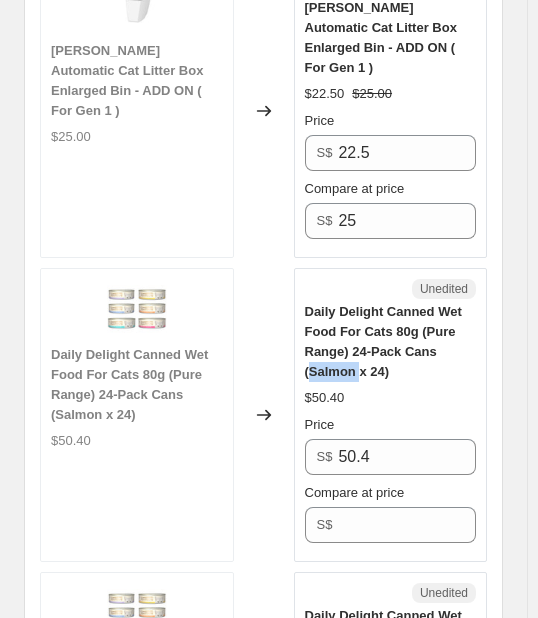 click on "Daily Delight Canned Wet Food For Cats 80g (Pure Range) 24-Pack Cans (Salmon x 24)" at bounding box center [383, 341] 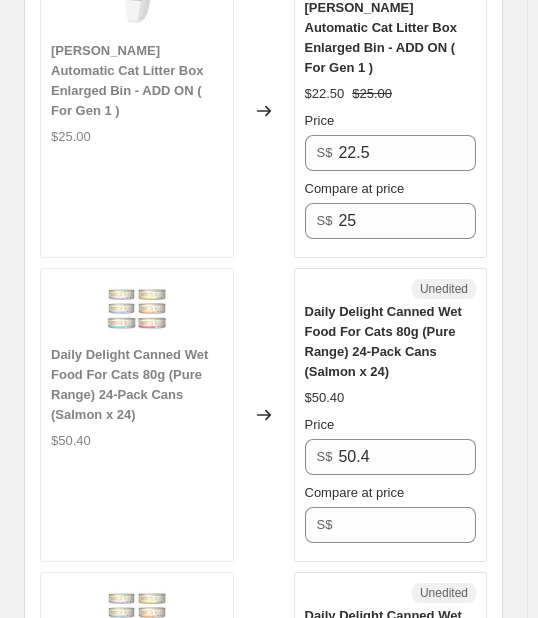 click on "Daily Delight Canned Wet Food For Cats 80g (Pure Range) 24-Pack Cans (Salmon x 24)" at bounding box center [391, 342] 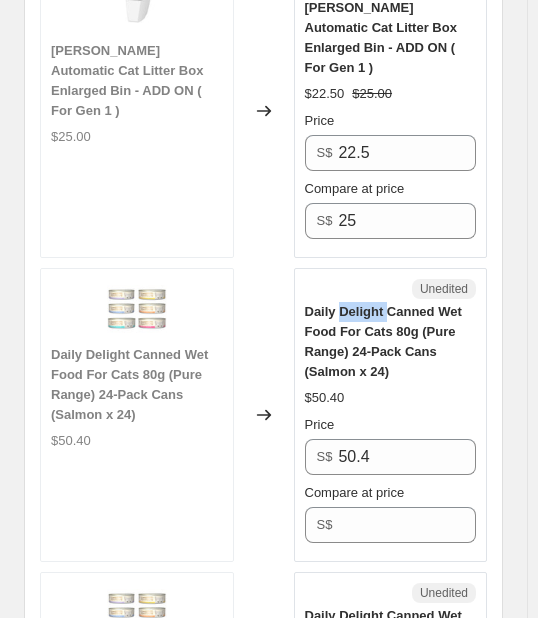 click on "Daily Delight Canned Wet Food For Cats 80g (Pure Range) 24-Pack Cans (Salmon x 24)" at bounding box center [383, 341] 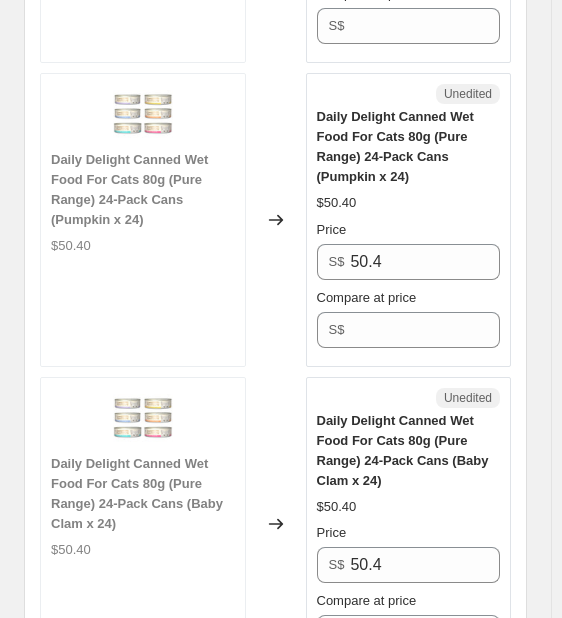 scroll, scrollTop: 5000, scrollLeft: 0, axis: vertical 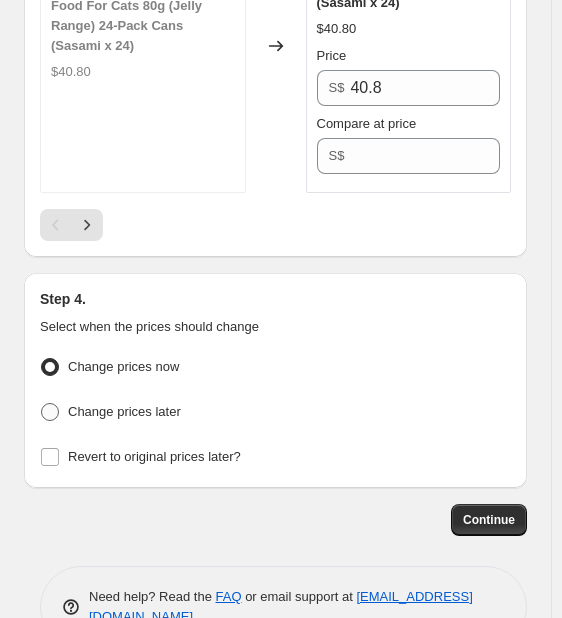 click at bounding box center [50, 412] 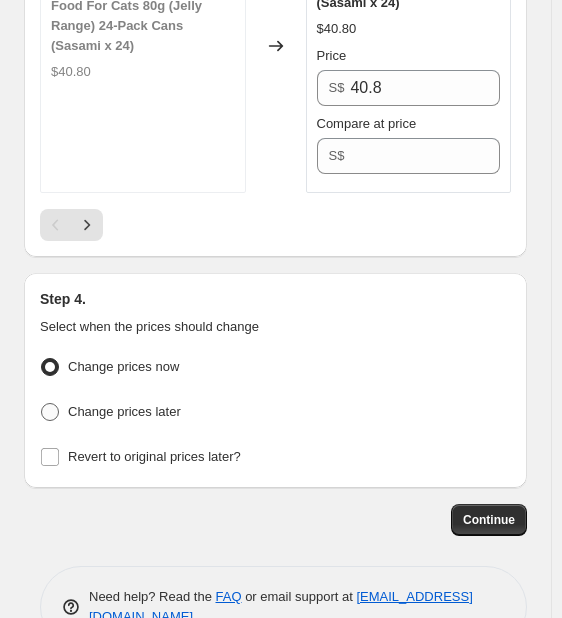 radio on "true" 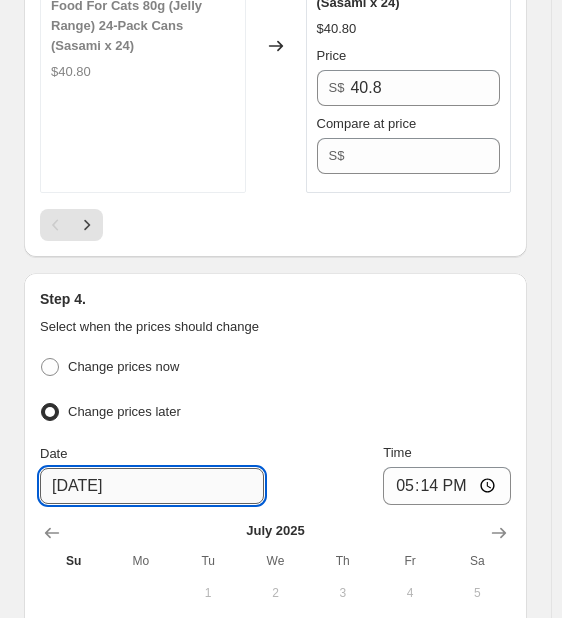 click on "[DATE]" at bounding box center (152, 486) 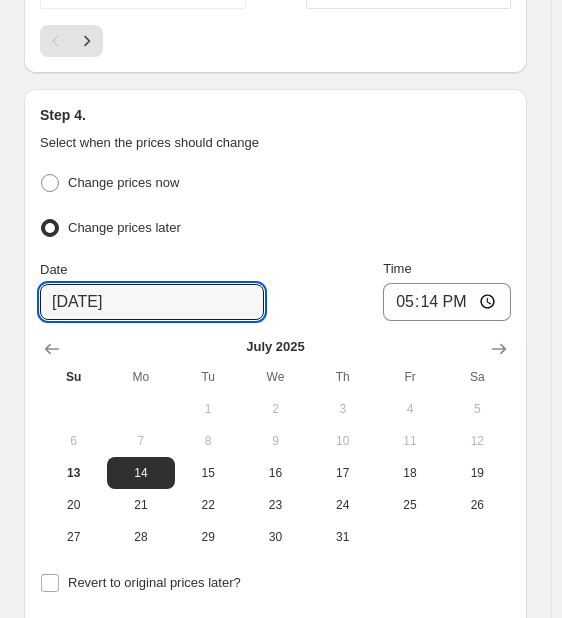 scroll, scrollTop: 6999, scrollLeft: 0, axis: vertical 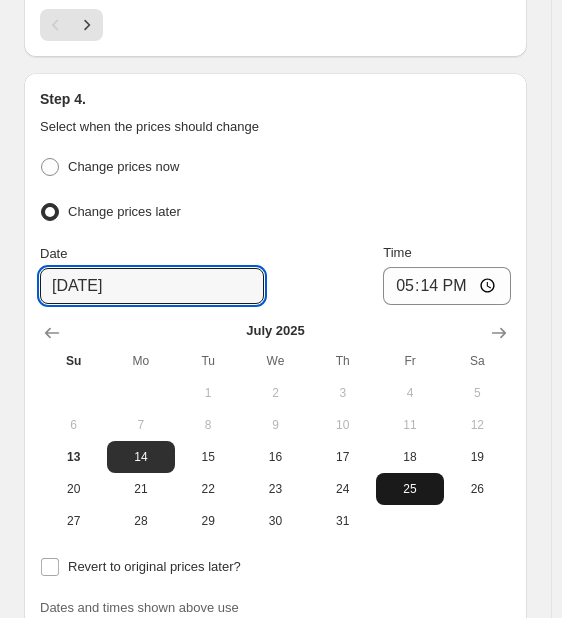 click on "25" at bounding box center [409, 489] 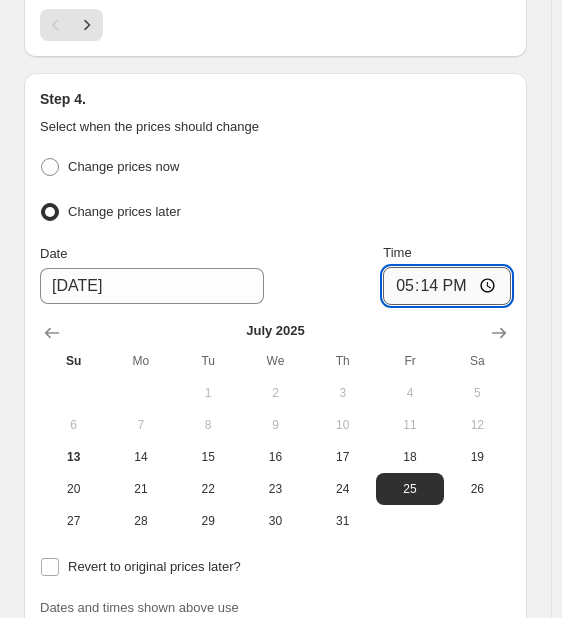 click on "17:14" at bounding box center [447, 286] 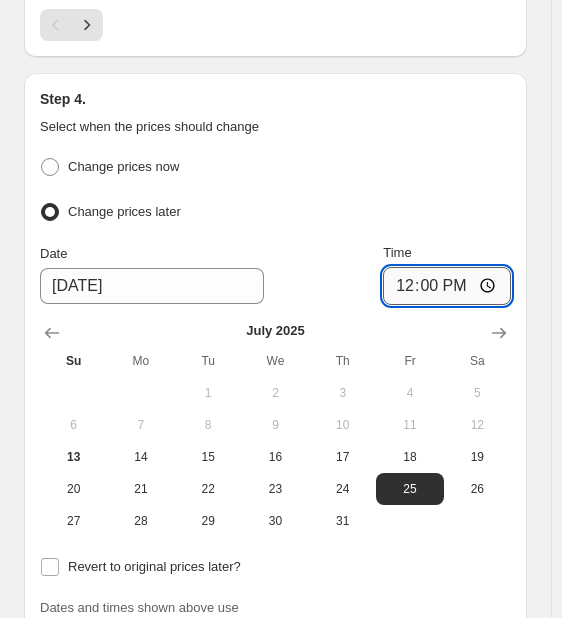 type on "00:00" 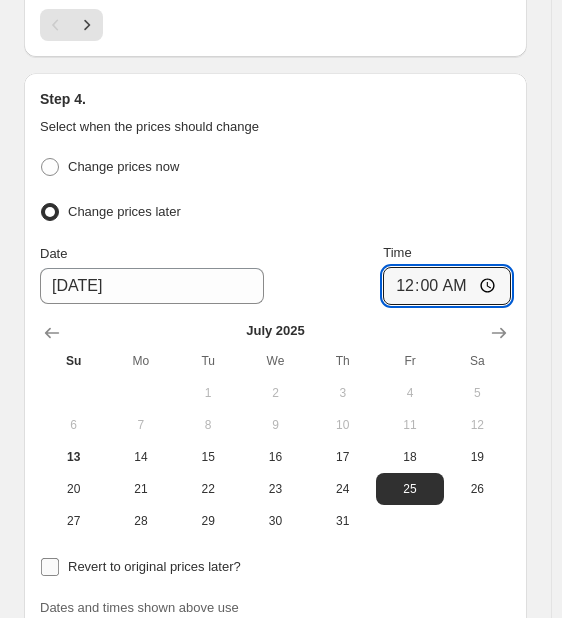 click on "Revert to original prices later?" at bounding box center [50, 567] 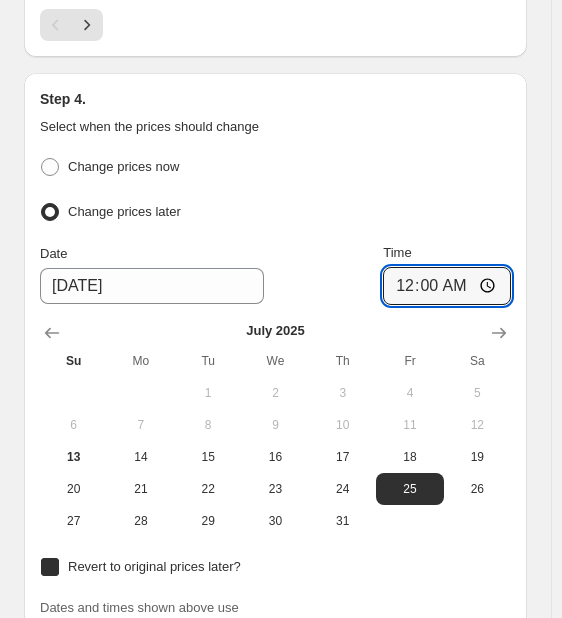 checkbox on "true" 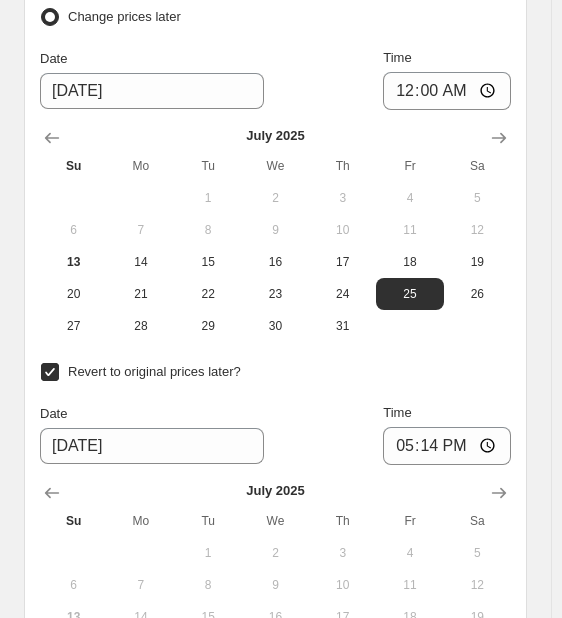 scroll, scrollTop: 7199, scrollLeft: 0, axis: vertical 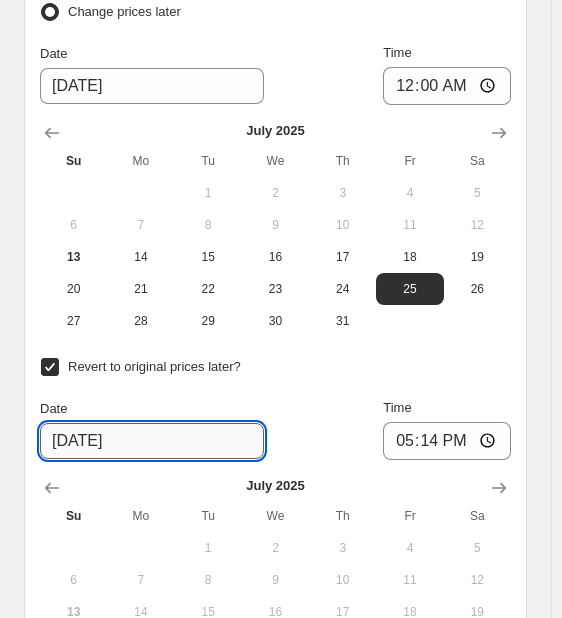 click on "[DATE]" at bounding box center (152, 441) 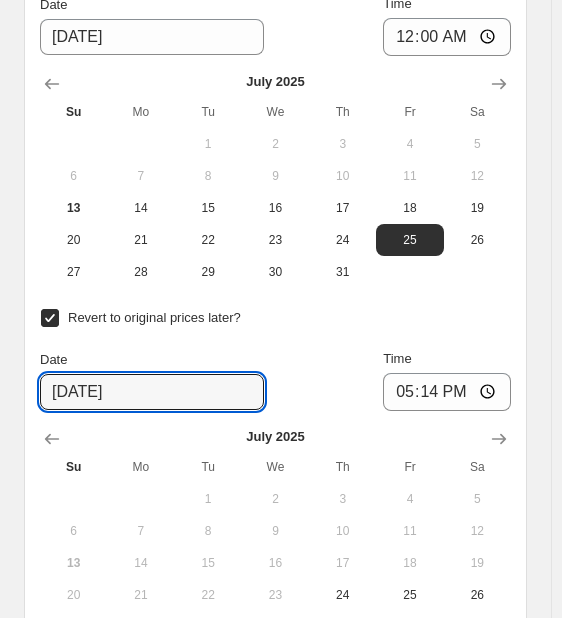 scroll, scrollTop: 7399, scrollLeft: 0, axis: vertical 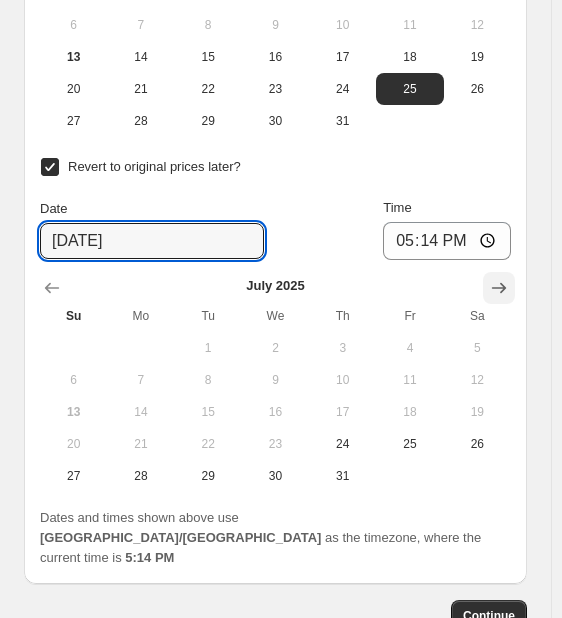 click at bounding box center (499, 288) 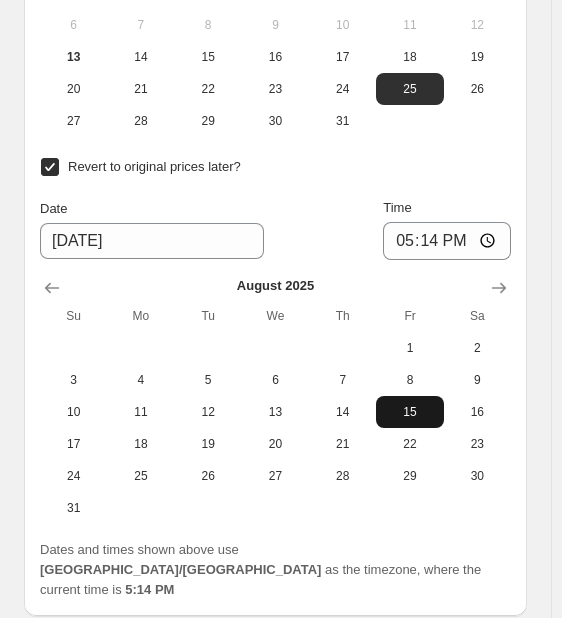 click on "15" at bounding box center (409, 412) 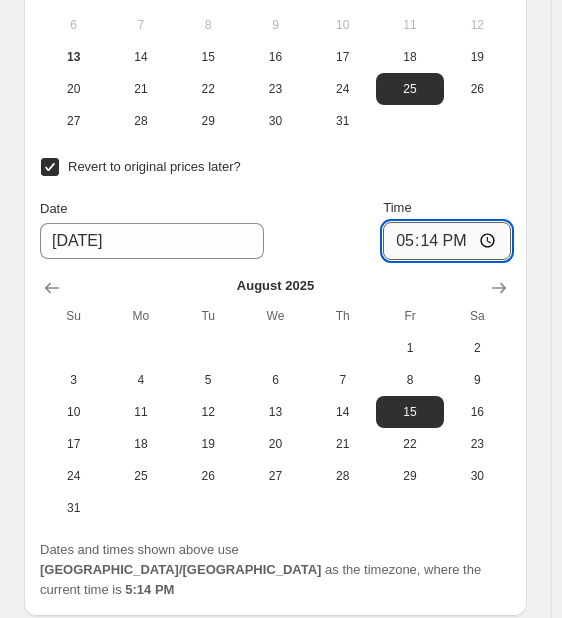 click on "17:14" at bounding box center (447, 241) 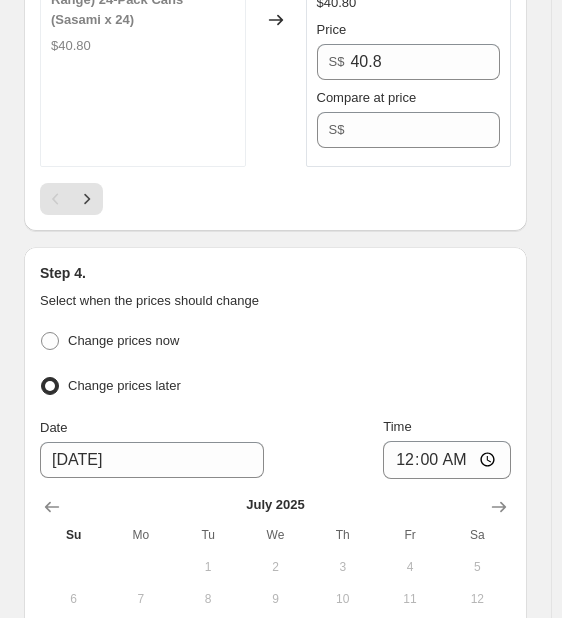 scroll, scrollTop: 6799, scrollLeft: 0, axis: vertical 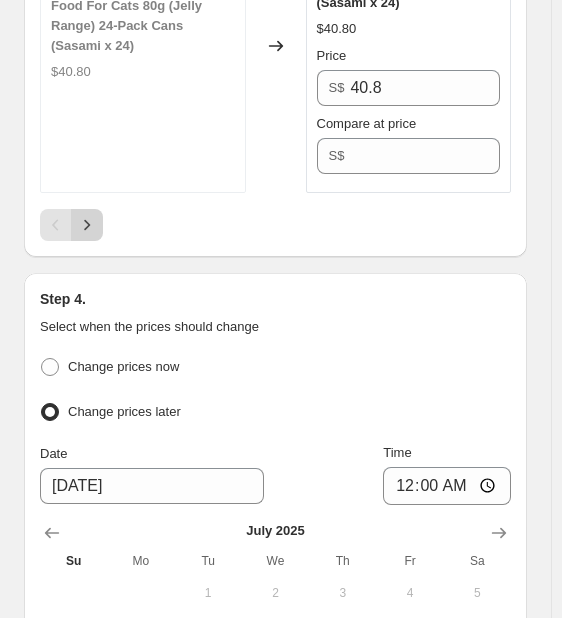click 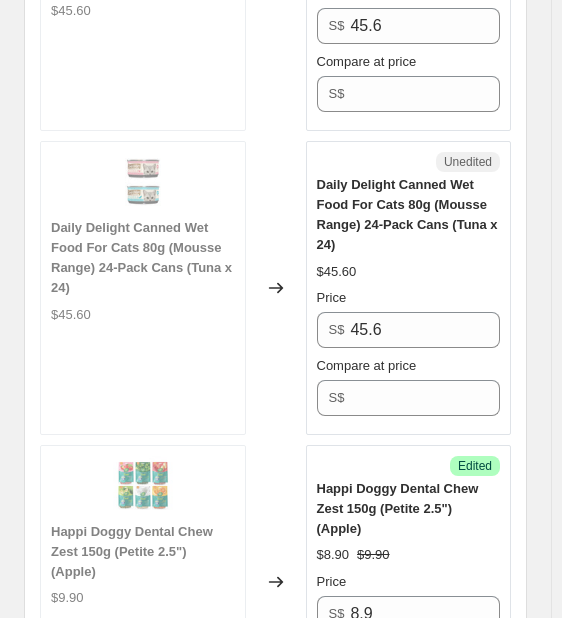scroll, scrollTop: 2299, scrollLeft: 0, axis: vertical 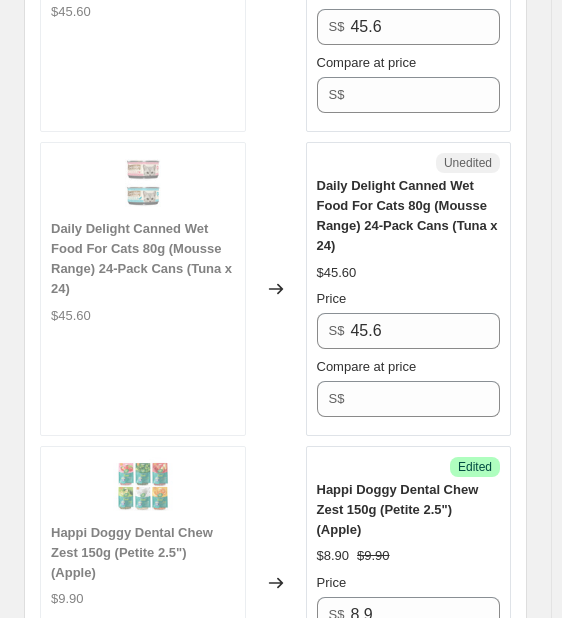 click on "Happi Doggy Dental Chew Zest 150g (Petite 2.5") (Apple)" at bounding box center (398, 509) 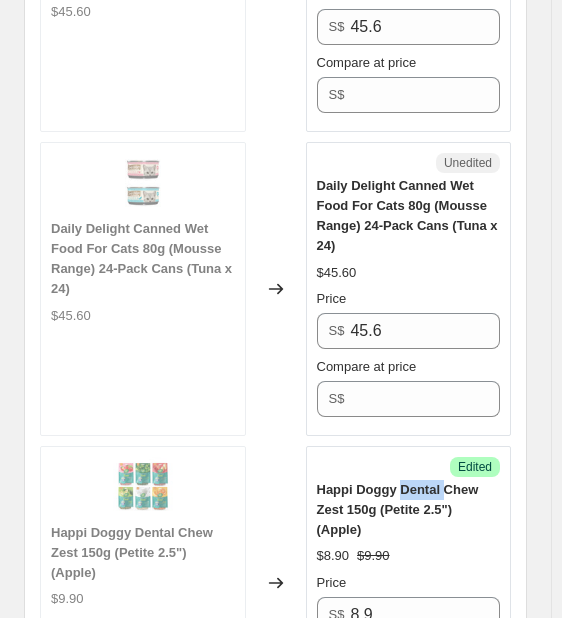 click on "Happi Doggy Dental Chew Zest 150g (Petite 2.5") (Apple)" at bounding box center [398, 509] 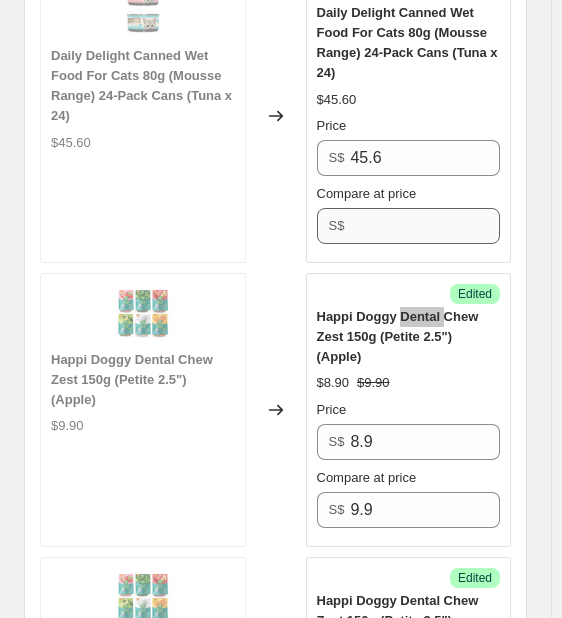 scroll, scrollTop: 2499, scrollLeft: 0, axis: vertical 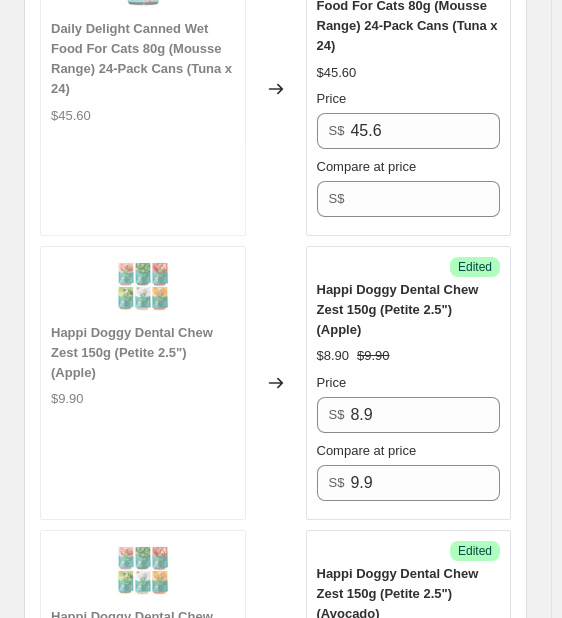 click on "Happi Doggy Dental Chew Zest 150g (Petite 2.5") (Apple)" at bounding box center (398, 309) 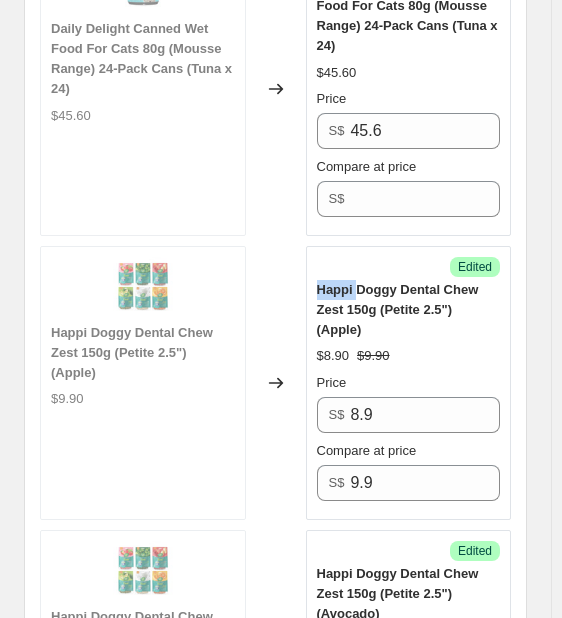 click on "Happi Doggy Dental Chew Zest 150g (Petite 2.5") (Apple)" at bounding box center (398, 309) 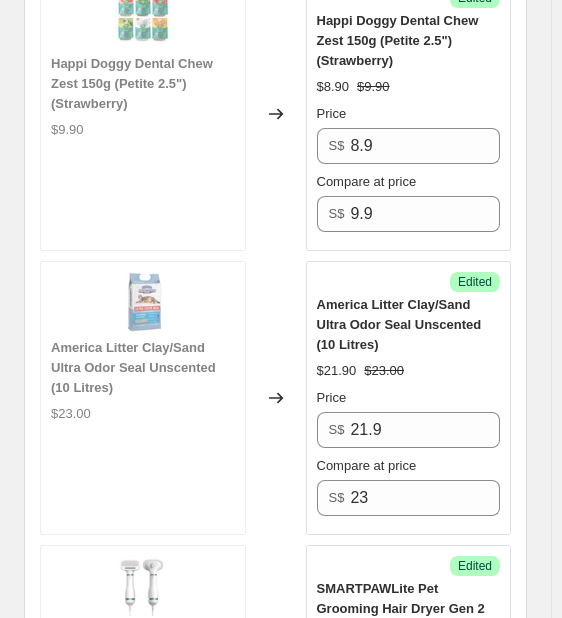 scroll, scrollTop: 4299, scrollLeft: 0, axis: vertical 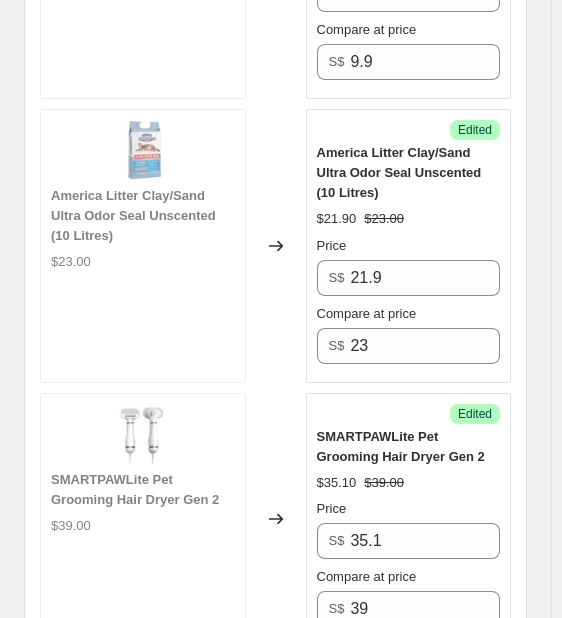 click on "America Litter Clay/Sand Ultra Odor Seal Unscented (10 Litres)" at bounding box center (399, 172) 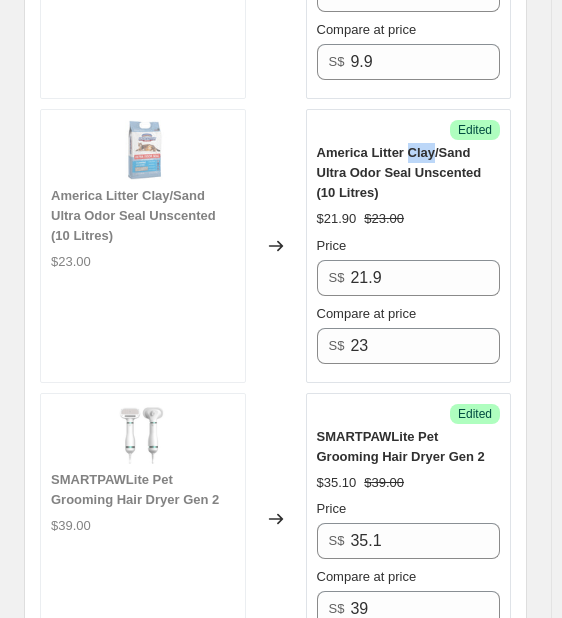 click on "America Litter Clay/Sand Ultra Odor Seal Unscented (10 Litres)" at bounding box center (399, 172) 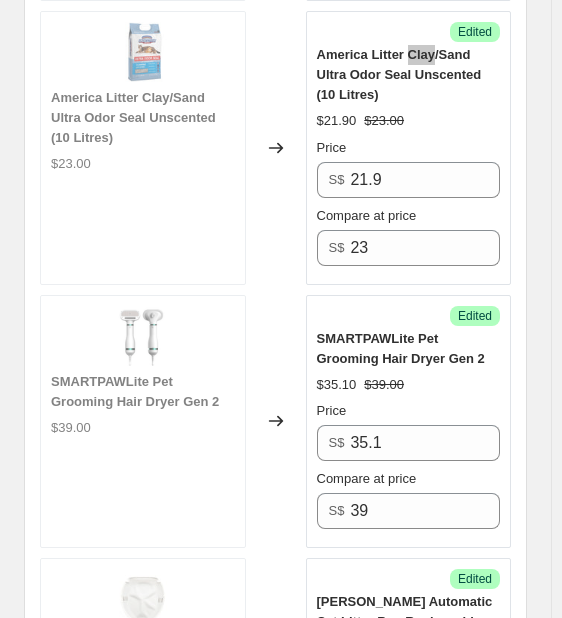 scroll, scrollTop: 4399, scrollLeft: 0, axis: vertical 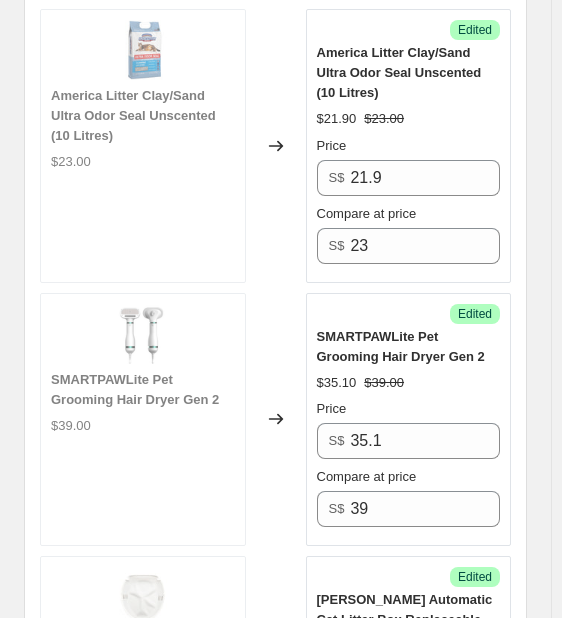 click on "SMARTPAWLite Pet Grooming Hair Dryer Gen 2" at bounding box center (401, 346) 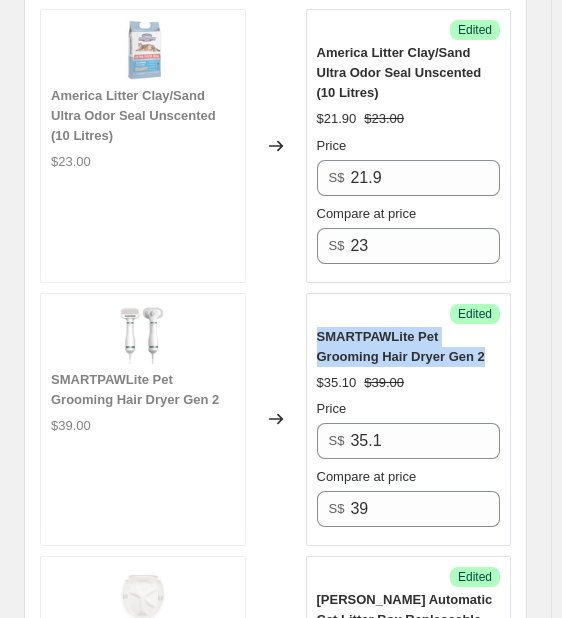 drag, startPoint x: 448, startPoint y: 309, endPoint x: 320, endPoint y: 288, distance: 129.71121 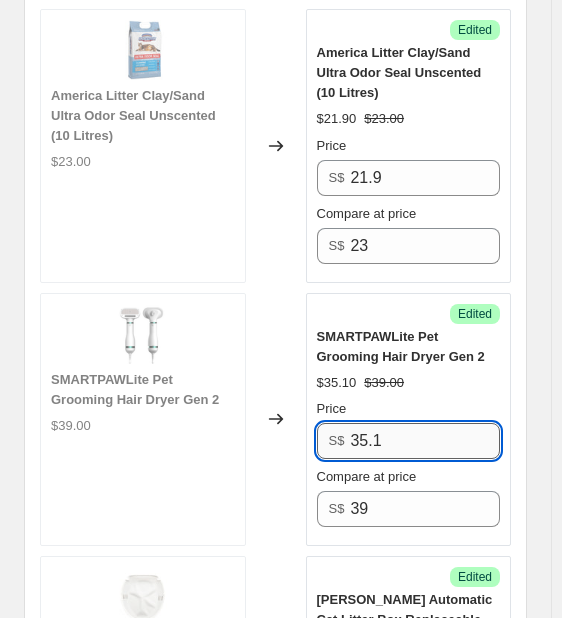 drag, startPoint x: 451, startPoint y: 383, endPoint x: 343, endPoint y: 387, distance: 108.07405 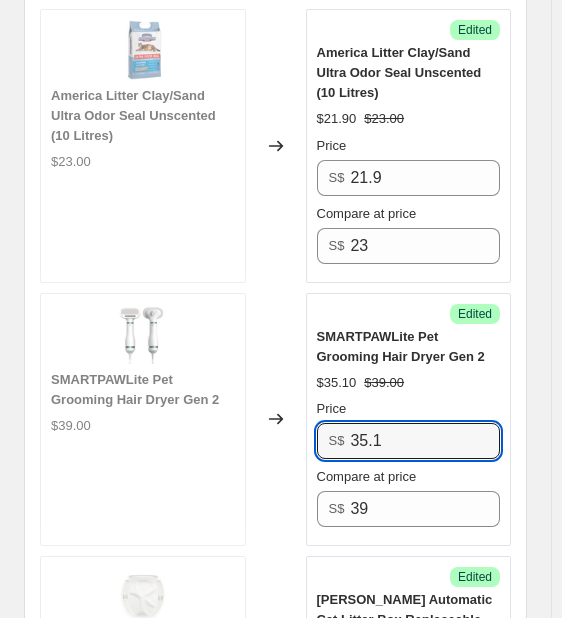 drag, startPoint x: 434, startPoint y: 382, endPoint x: 157, endPoint y: 375, distance: 277.08844 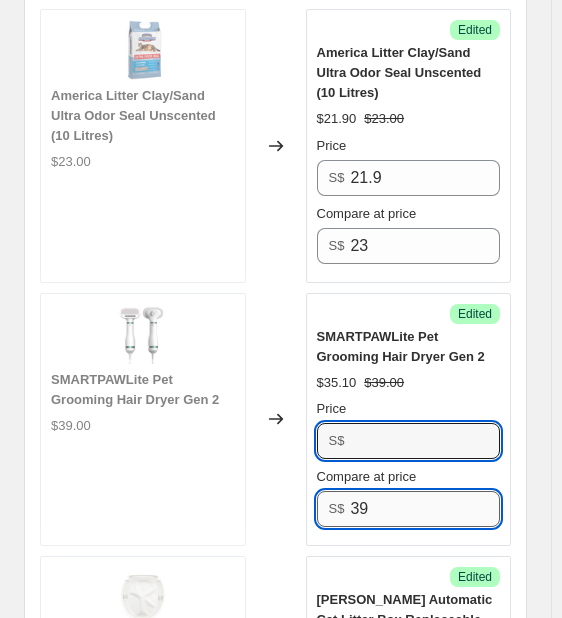 type on "35.1" 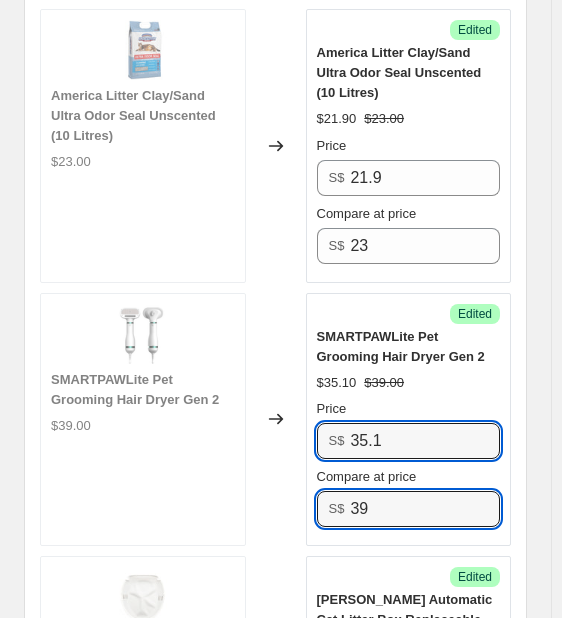 drag, startPoint x: 385, startPoint y: 449, endPoint x: 116, endPoint y: 451, distance: 269.00745 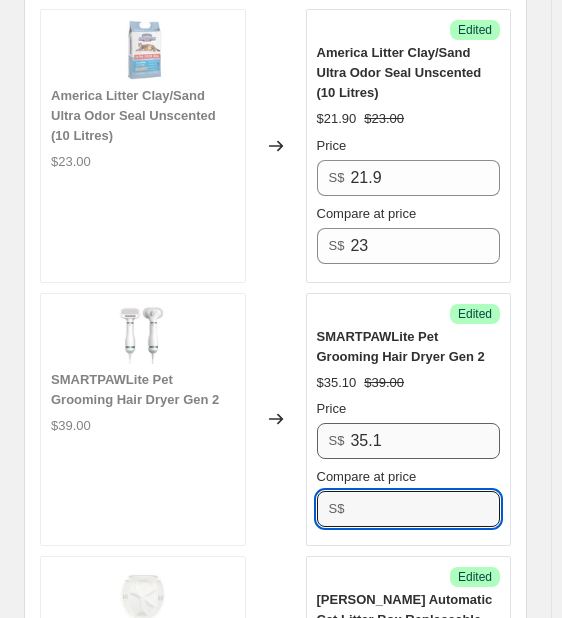 type 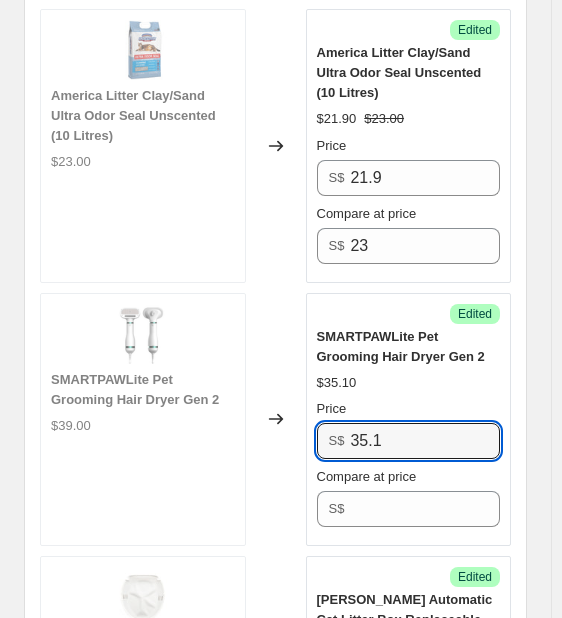 drag, startPoint x: 426, startPoint y: 389, endPoint x: 173, endPoint y: 361, distance: 254.5447 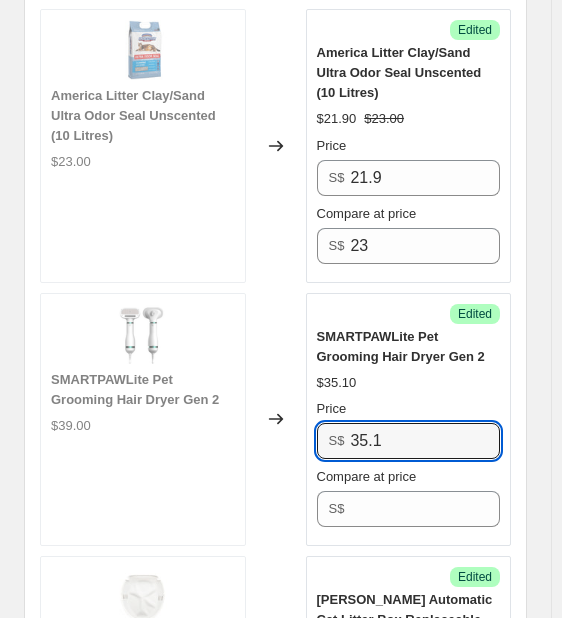click on "SMARTPAWLite Pet Grooming Hair Dryer Gen 2 $35.10 Price S$ 35.1 Compare at price S$" at bounding box center [409, 427] 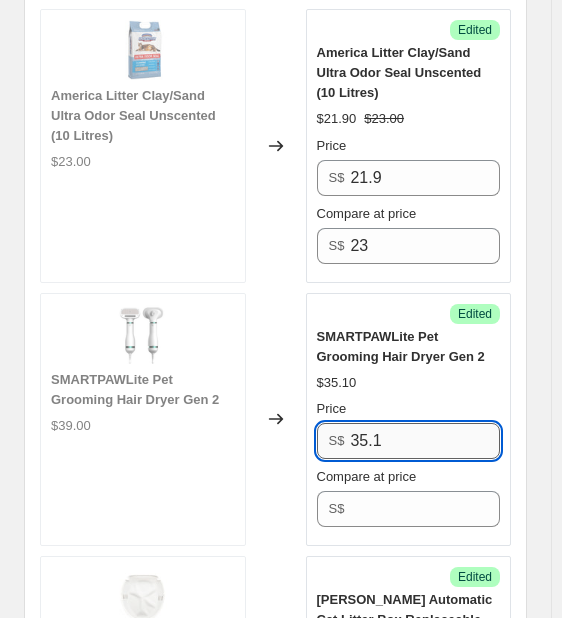 click on "35.1" at bounding box center (425, 441) 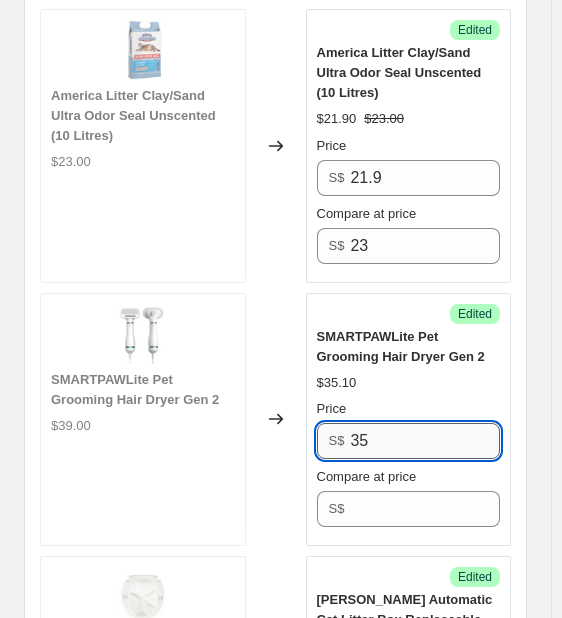type on "3" 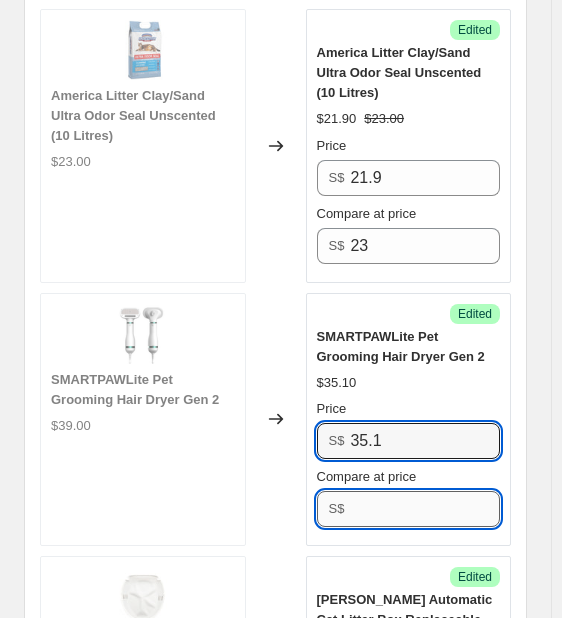 click on "Compare at price" at bounding box center (425, 509) 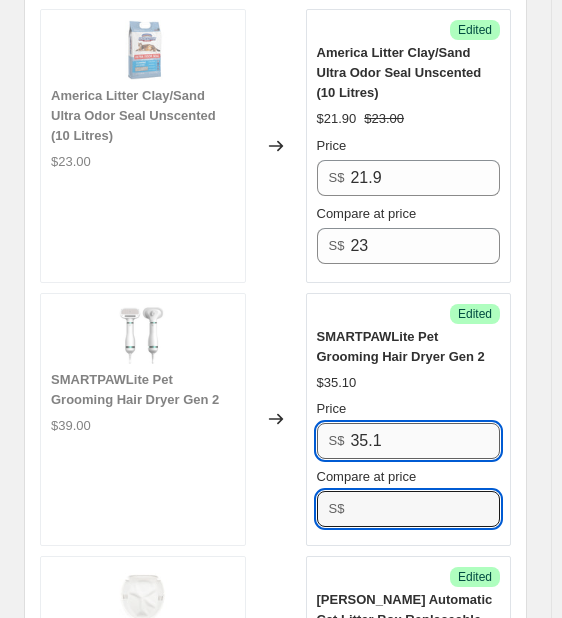 click on "35.1" at bounding box center [425, 441] 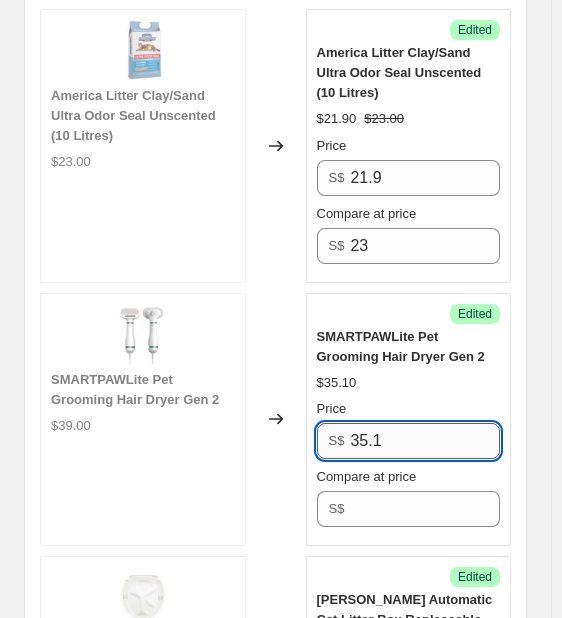click on "35.1" at bounding box center (425, 441) 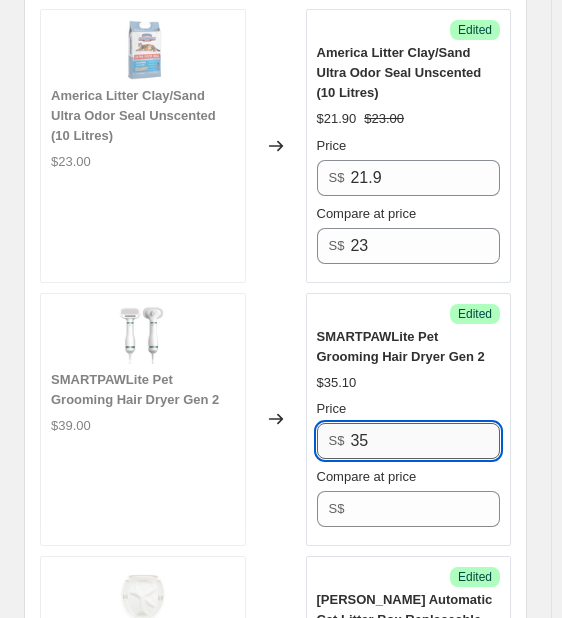 type on "3" 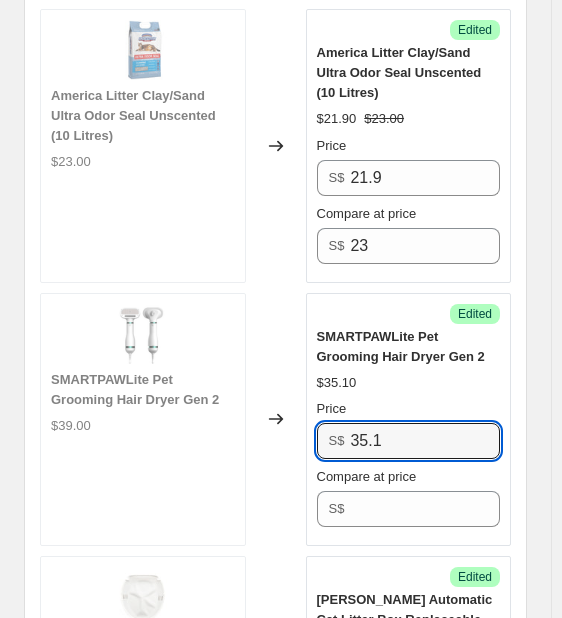 click on "$35.10" at bounding box center [409, 383] 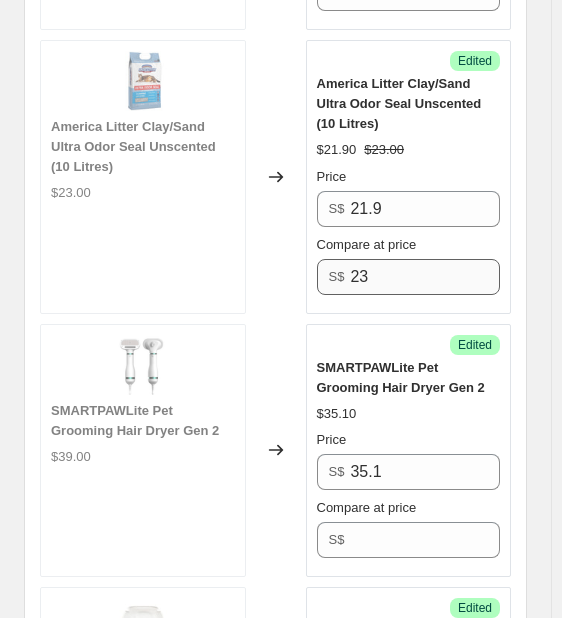 scroll, scrollTop: 4299, scrollLeft: 0, axis: vertical 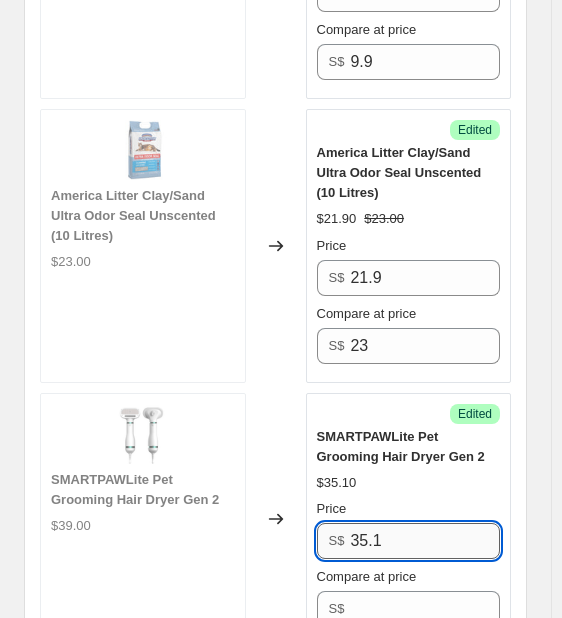 click on "35.1" at bounding box center (425, 541) 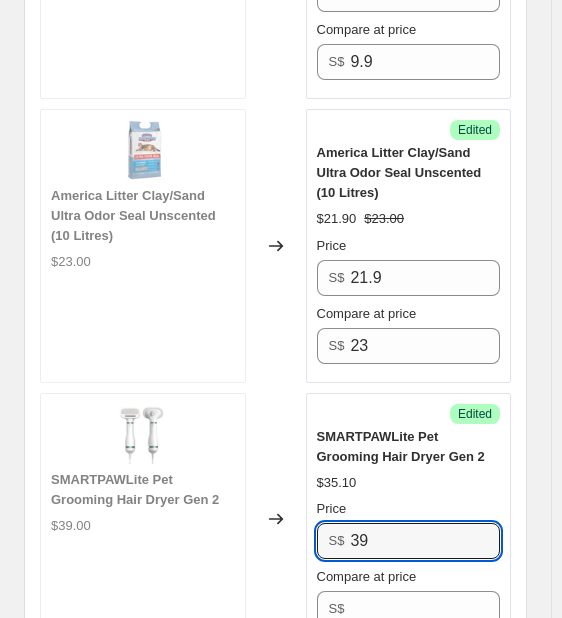 type on "39" 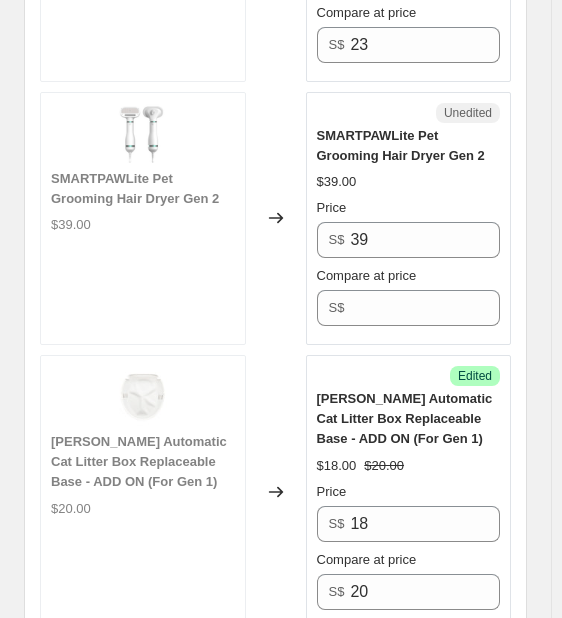scroll, scrollTop: 4599, scrollLeft: 0, axis: vertical 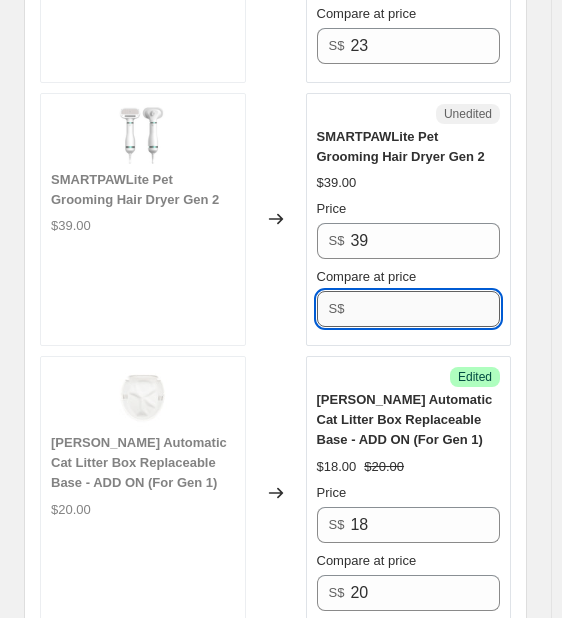 click on "Compare at price" at bounding box center (425, 309) 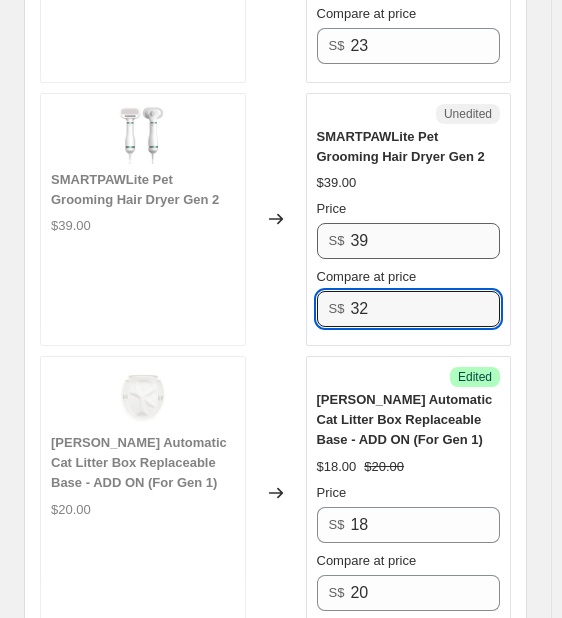 type on "32" 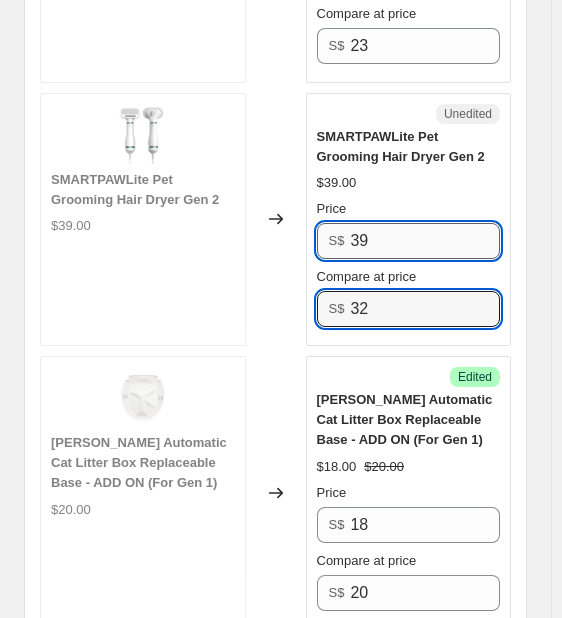 click on "39" at bounding box center [425, 241] 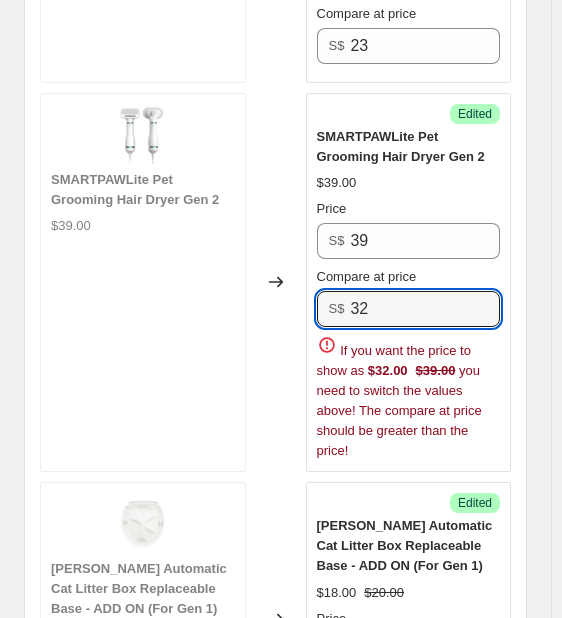 drag, startPoint x: 407, startPoint y: 247, endPoint x: -1, endPoint y: 239, distance: 408.07843 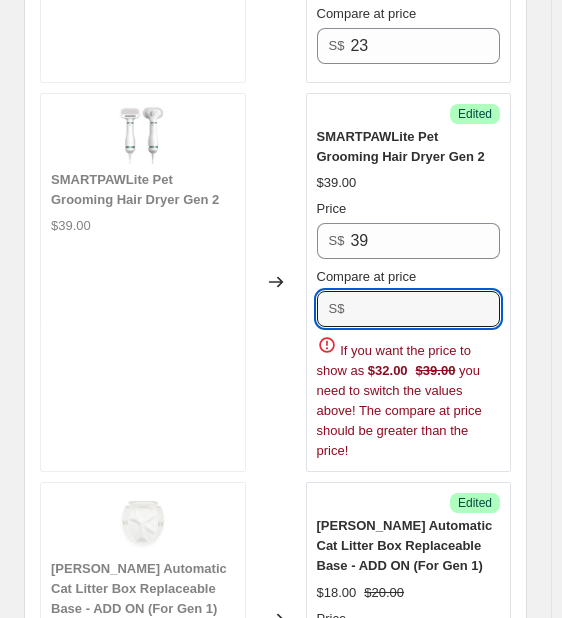 type 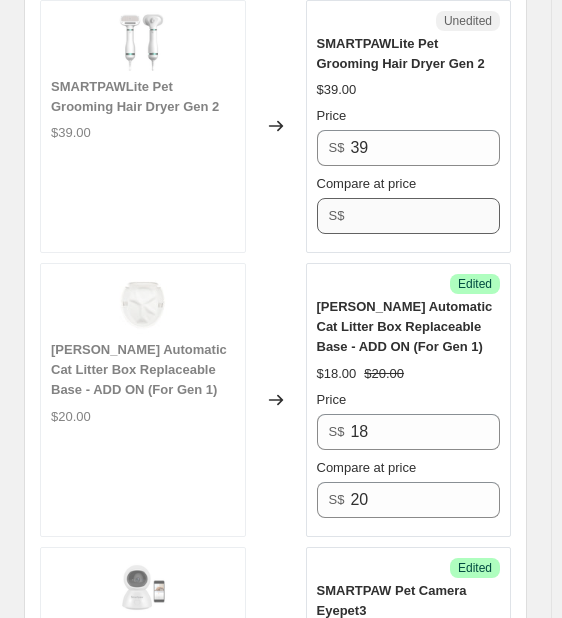 scroll, scrollTop: 4699, scrollLeft: 0, axis: vertical 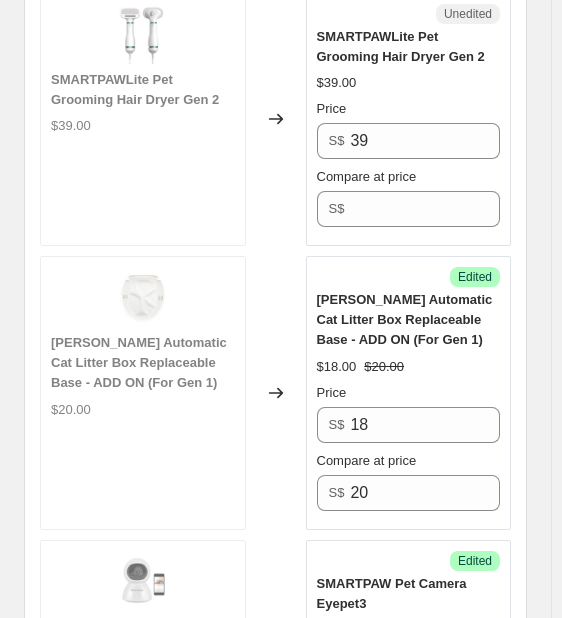 click on "[PERSON_NAME] Automatic Cat Litter Box Replaceable Base - ADD ON (For Gen 1)" at bounding box center (405, 319) 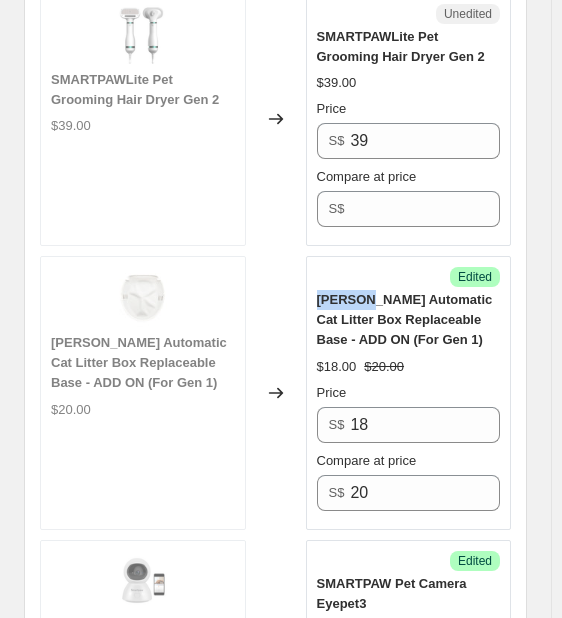 click on "[PERSON_NAME] Automatic Cat Litter Box Replaceable Base - ADD ON (For Gen 1)" at bounding box center (405, 319) 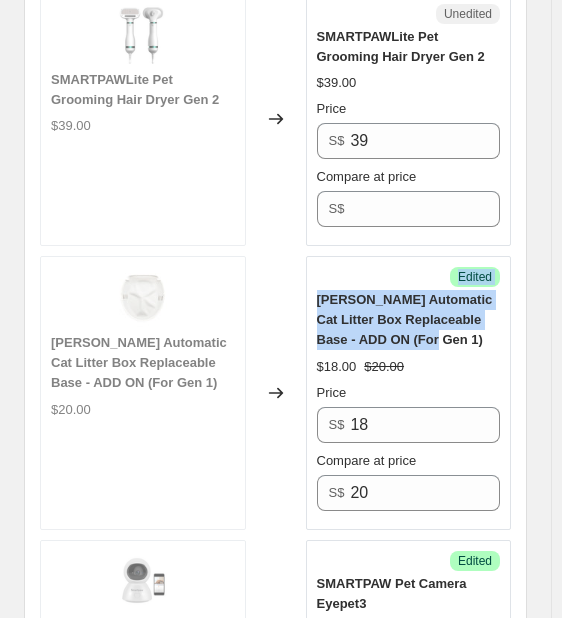 drag, startPoint x: 448, startPoint y: 292, endPoint x: 304, endPoint y: 225, distance: 158.8238 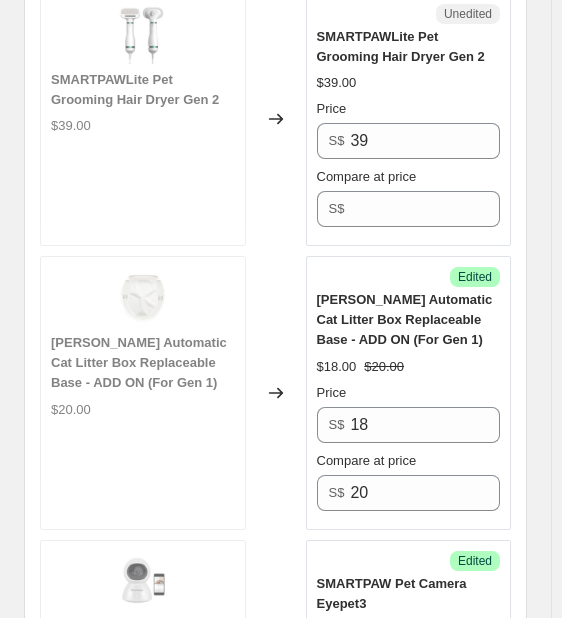 click on "$18.00 $20.00" at bounding box center (409, 367) 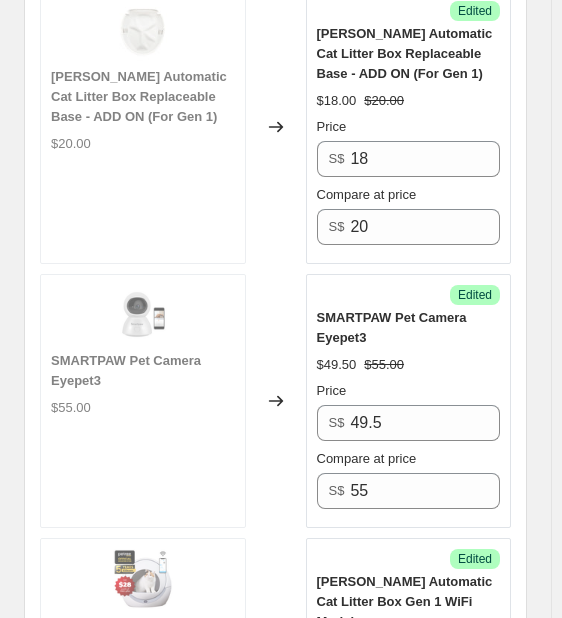 scroll, scrollTop: 4999, scrollLeft: 0, axis: vertical 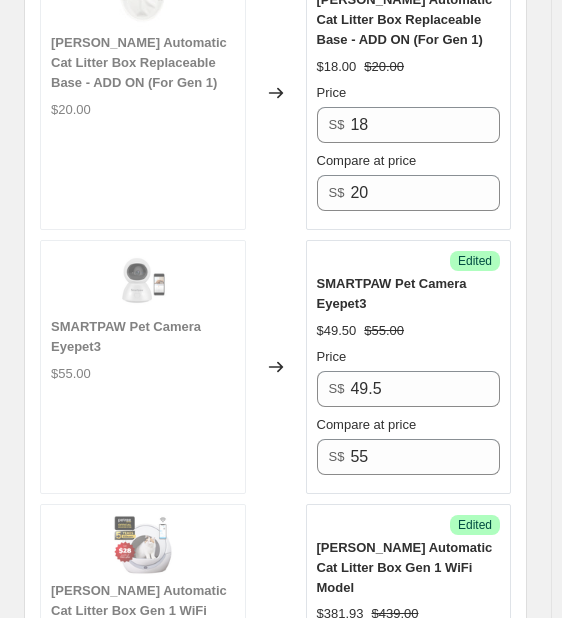 click on "SMARTPAW Pet Camera Eyepet3" at bounding box center (392, 293) 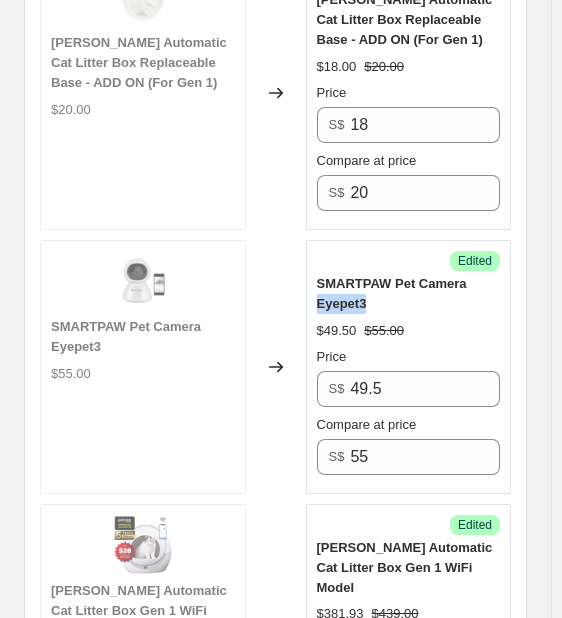click on "SMARTPAW Pet Camera Eyepet3" at bounding box center (392, 293) 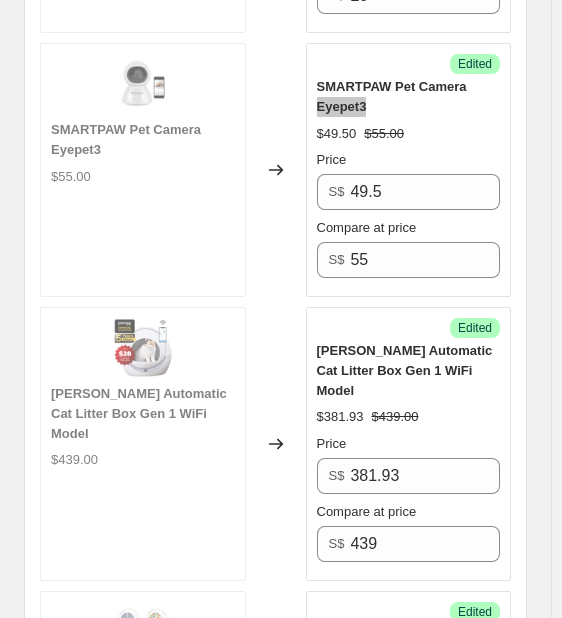 scroll, scrollTop: 5199, scrollLeft: 0, axis: vertical 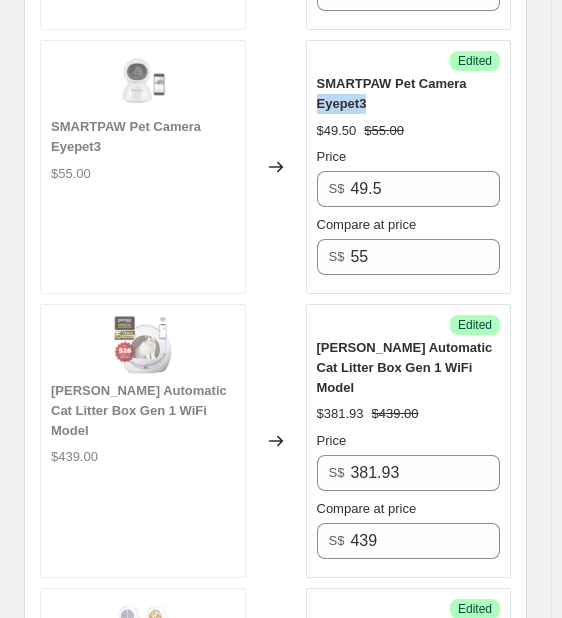 click on "SMARTPAW Pet Camera Eyepet3" at bounding box center (409, 94) 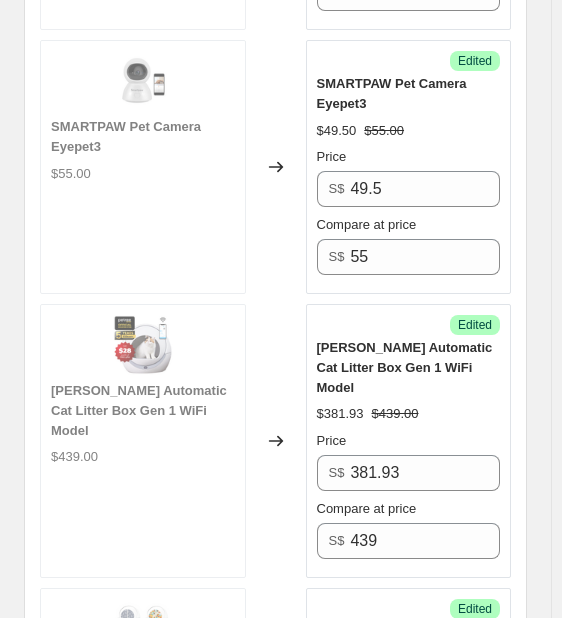 drag, startPoint x: 383, startPoint y: 49, endPoint x: 367, endPoint y: 48, distance: 16.03122 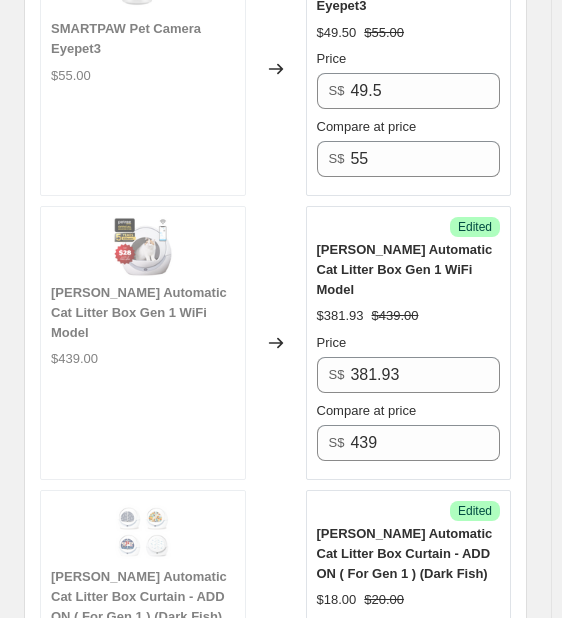 scroll, scrollTop: 5299, scrollLeft: 0, axis: vertical 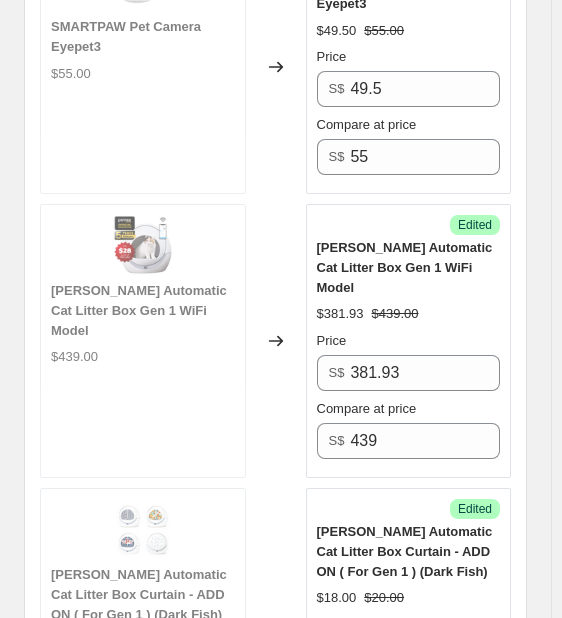 click on "[PERSON_NAME] Automatic Cat Litter Box Gen 1 WiFi Model" at bounding box center (405, 267) 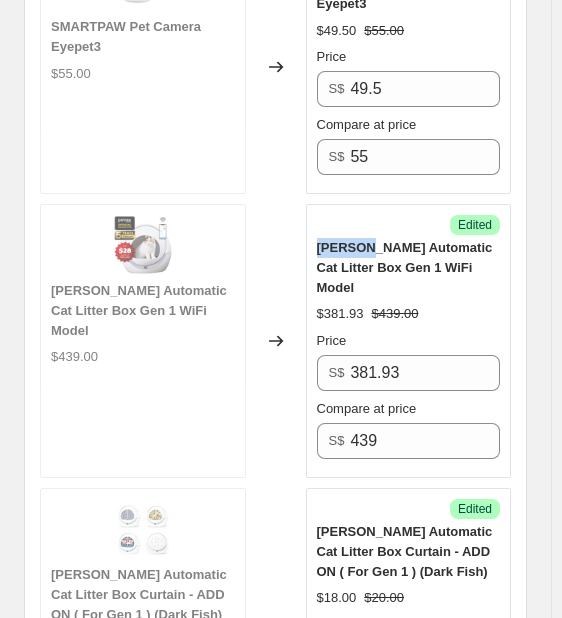 click on "[PERSON_NAME] Automatic Cat Litter Box Gen 1 WiFi Model" at bounding box center [405, 267] 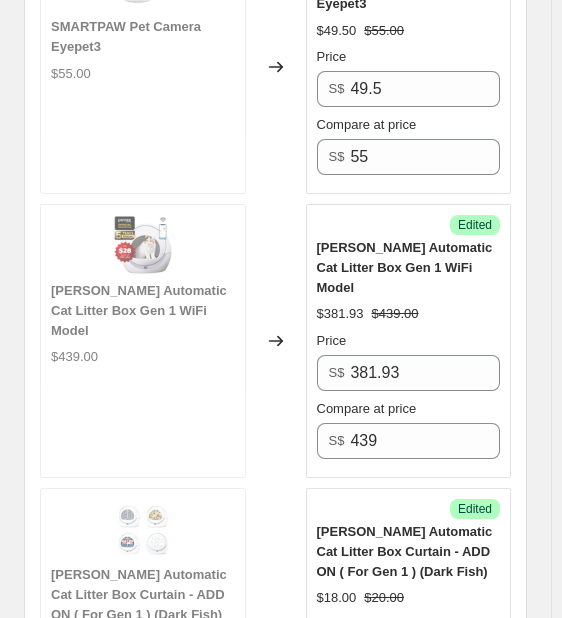 click on "Success Edited [PERSON_NAME] Automatic Cat Litter Box Gen 1 WiFi Model $381.93 $439.00 Price S$ 381.93 Compare at price S$ 439" at bounding box center [409, 341] 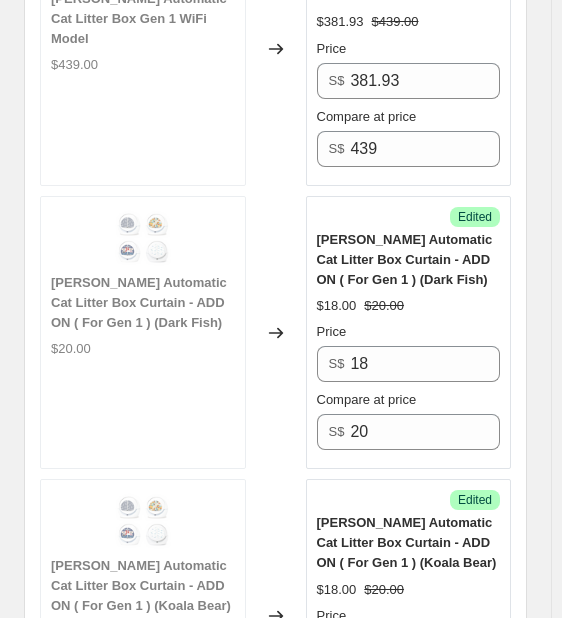 scroll, scrollTop: 5599, scrollLeft: 0, axis: vertical 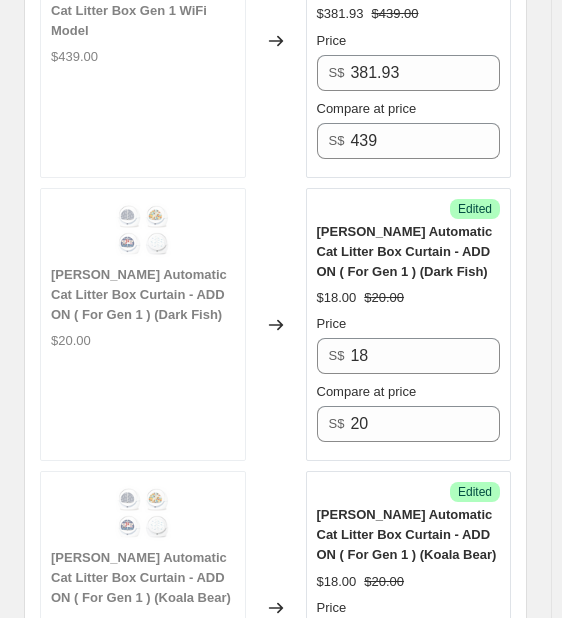 click on "[PERSON_NAME] Automatic Cat Litter Box Curtain - ADD ON ( For Gen 1 ) (Dark Fish)" at bounding box center [405, 251] 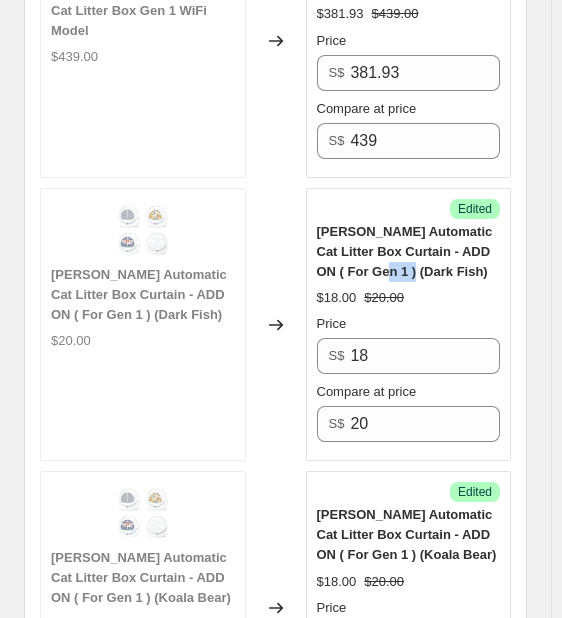 click on "[PERSON_NAME] Automatic Cat Litter Box Curtain - ADD ON ( For Gen 1 ) (Dark Fish)" at bounding box center [405, 251] 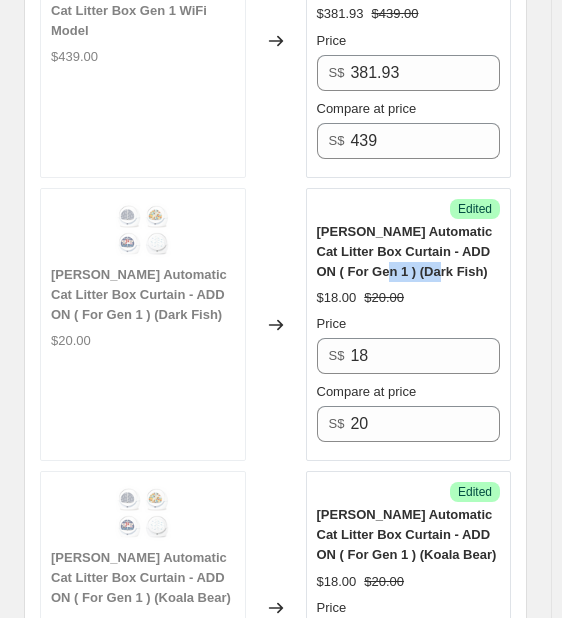 click on "[PERSON_NAME] Automatic Cat Litter Box Curtain - ADD ON ( For Gen 1 ) (Dark Fish)" at bounding box center (405, 251) 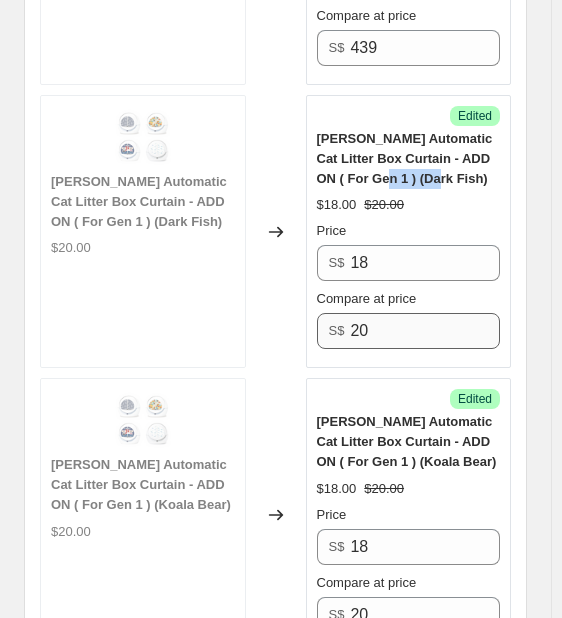 scroll, scrollTop: 5799, scrollLeft: 0, axis: vertical 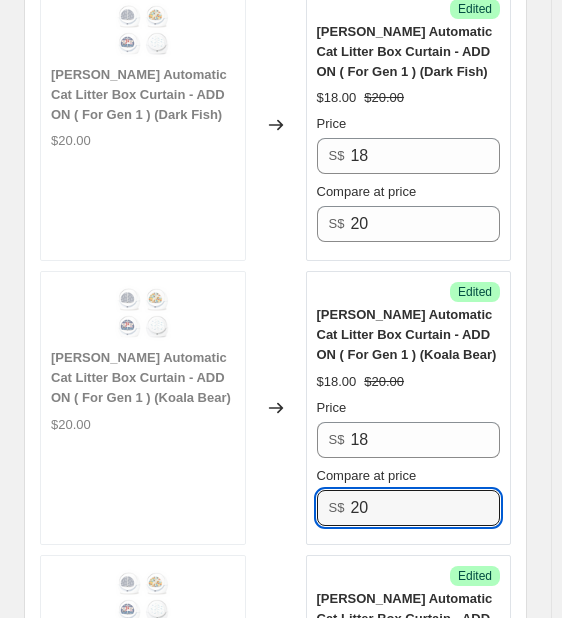 drag, startPoint x: 405, startPoint y: 433, endPoint x: 193, endPoint y: 420, distance: 212.39821 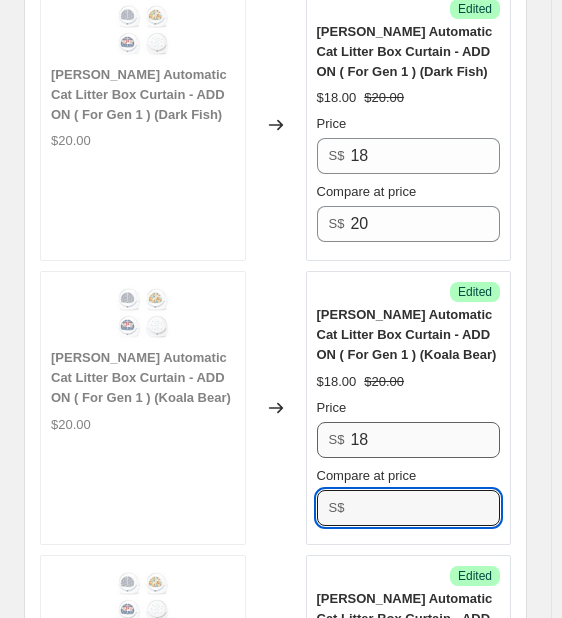 type 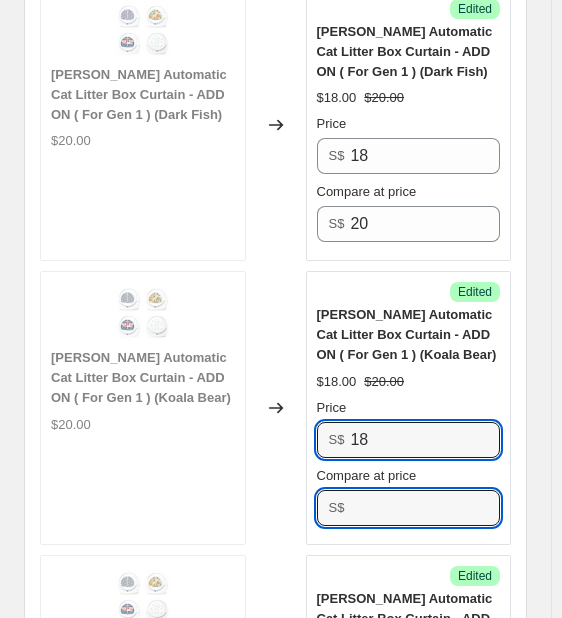 drag, startPoint x: 388, startPoint y: 361, endPoint x: 243, endPoint y: 360, distance: 145.00345 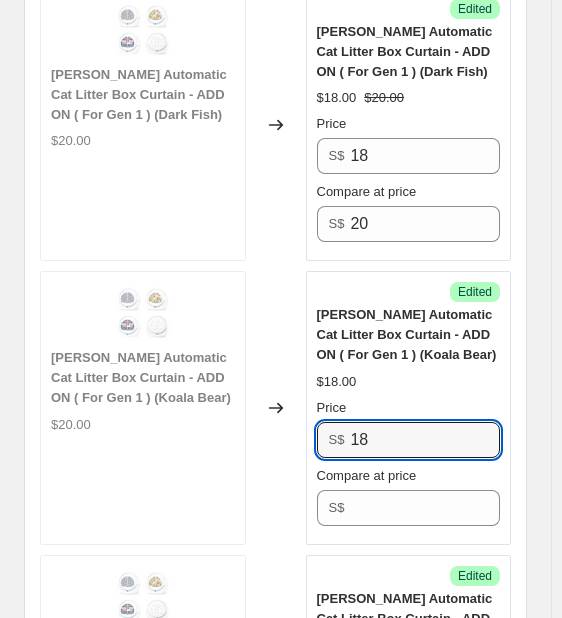 paste on "20" 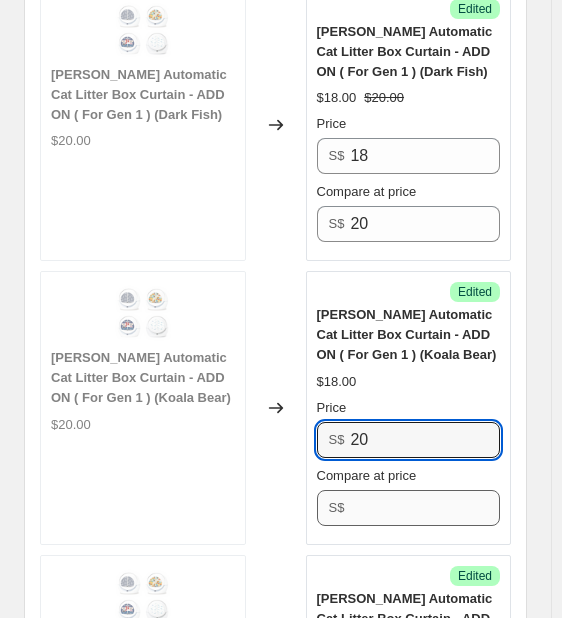type on "20" 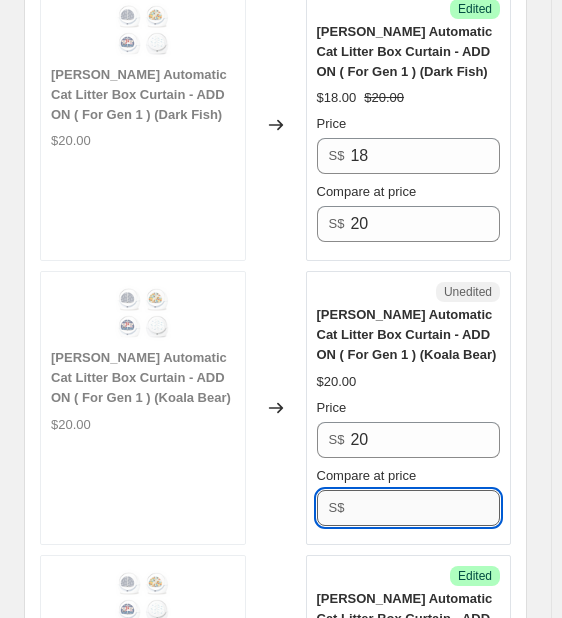 click on "Compare at price" at bounding box center [425, 508] 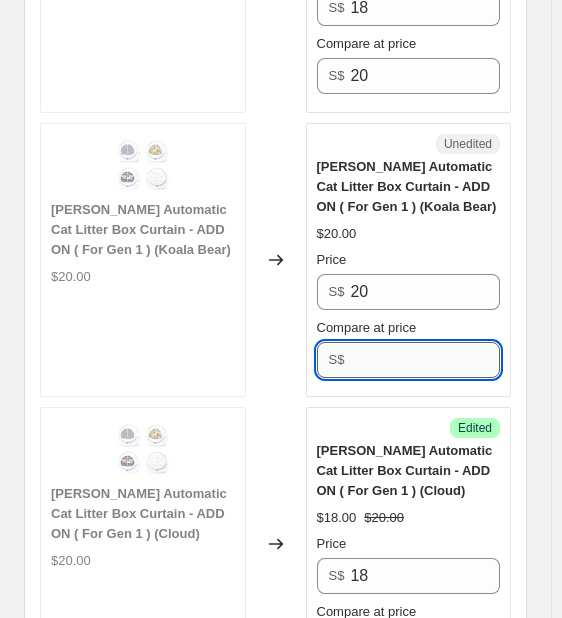 scroll, scrollTop: 5999, scrollLeft: 0, axis: vertical 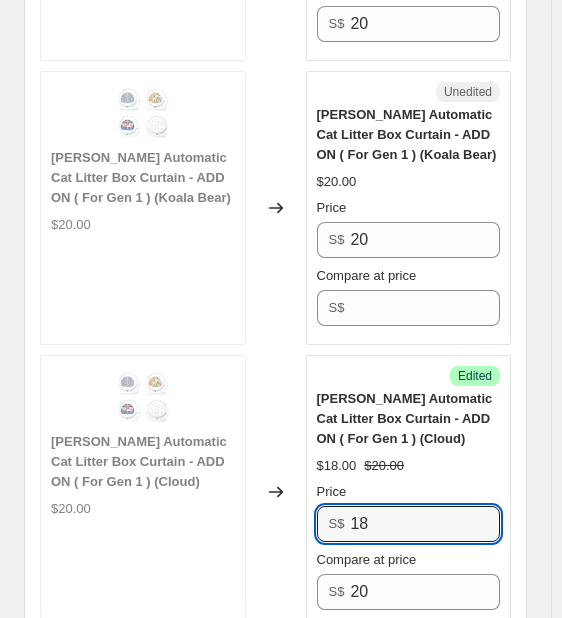 drag, startPoint x: 415, startPoint y: 445, endPoint x: 328, endPoint y: 450, distance: 87.14356 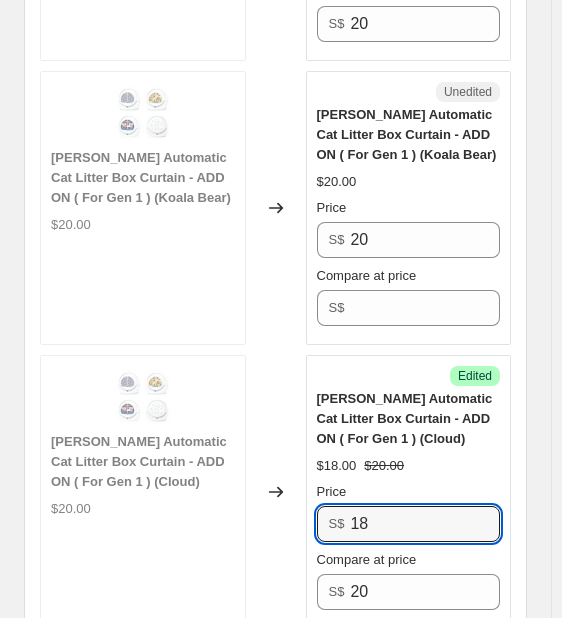 paste on "20" 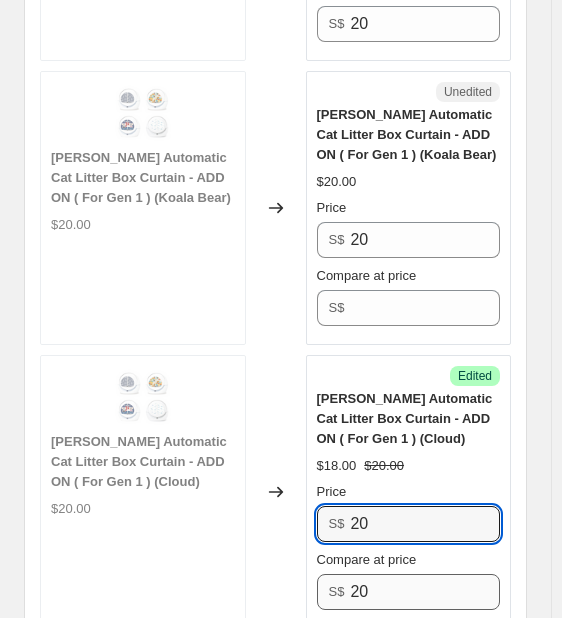 type on "20" 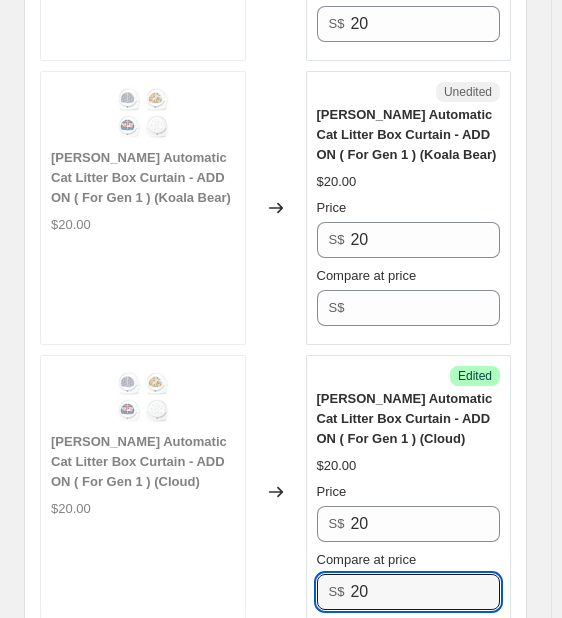 drag, startPoint x: 397, startPoint y: 519, endPoint x: 113, endPoint y: 513, distance: 284.0634 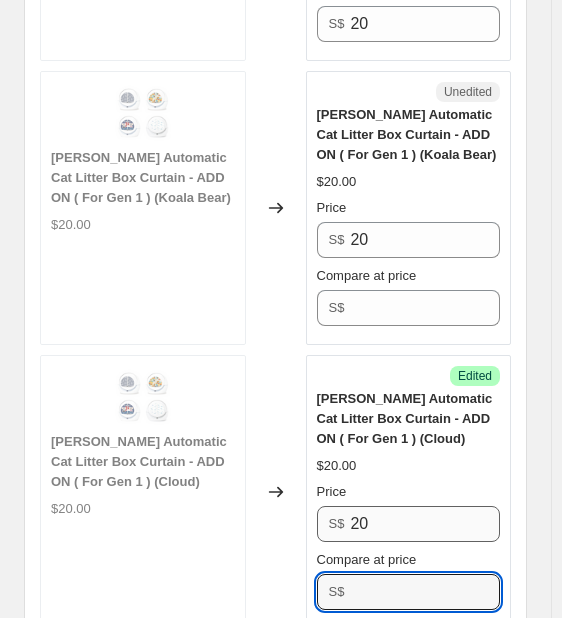type 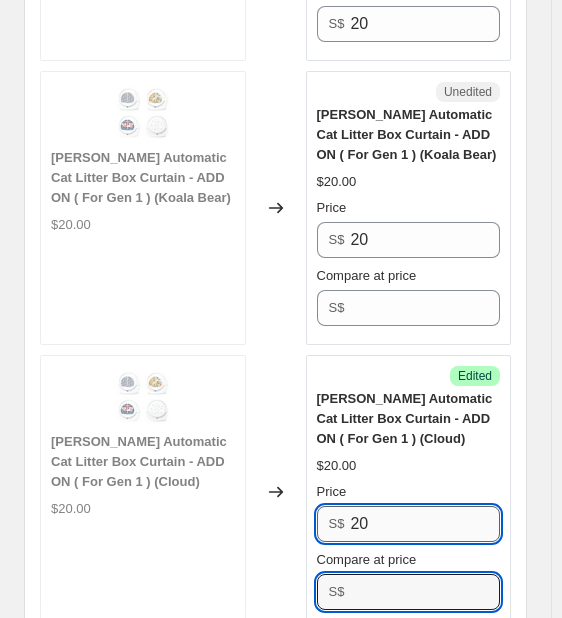 click on "20" at bounding box center [425, 524] 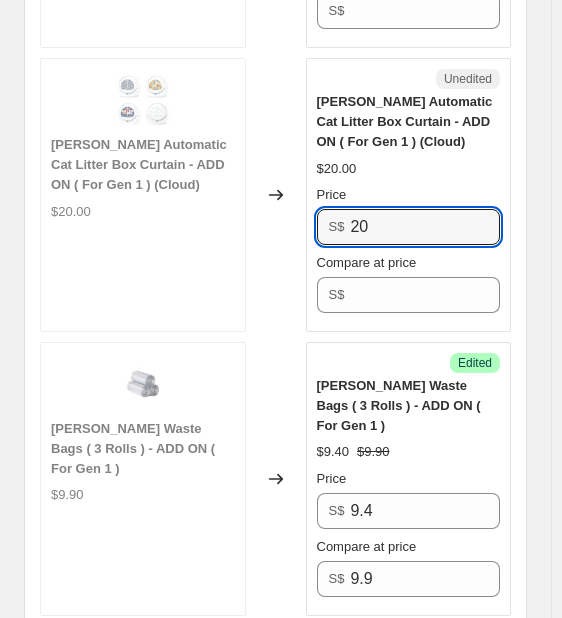 scroll, scrollTop: 6299, scrollLeft: 0, axis: vertical 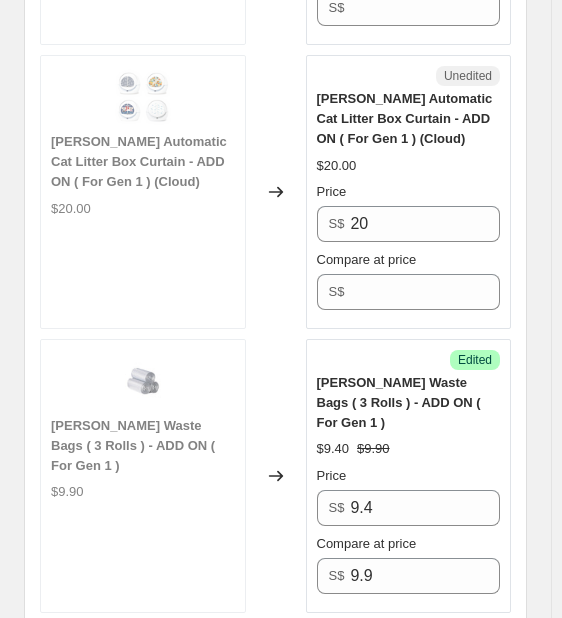 click on "Changed to" at bounding box center [276, 476] 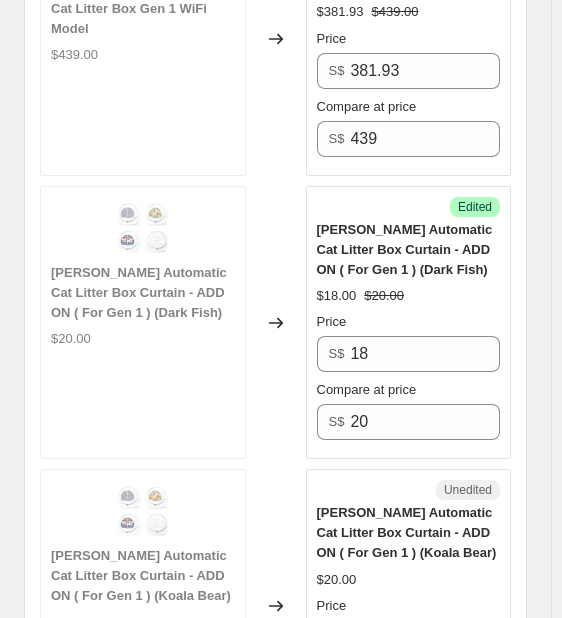 scroll, scrollTop: 5599, scrollLeft: 0, axis: vertical 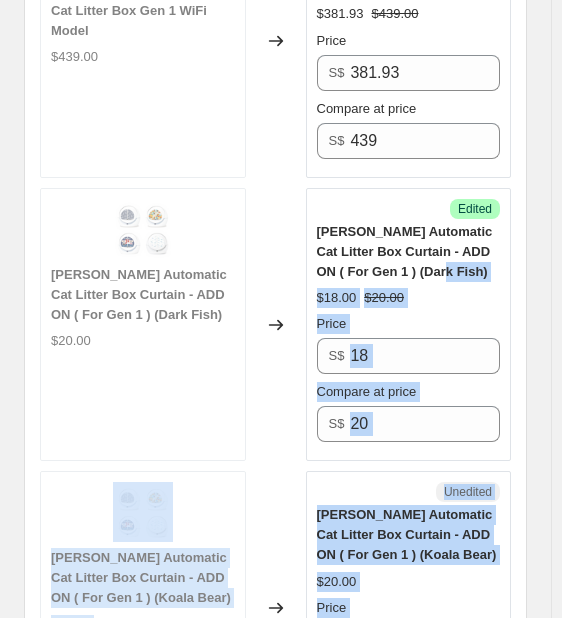 click on "[PERSON_NAME] Automatic Cat Litter Box Curtain - ADD ON ( For Gen 1 ) (Dark Fish)" at bounding box center [409, 252] 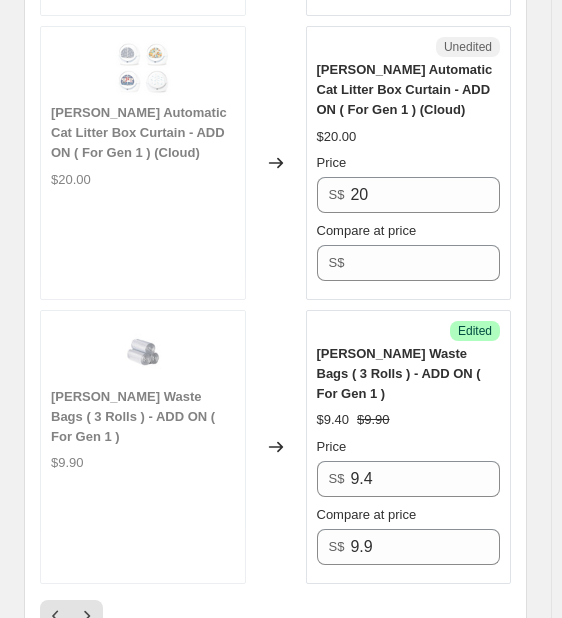 scroll, scrollTop: 6399, scrollLeft: 0, axis: vertical 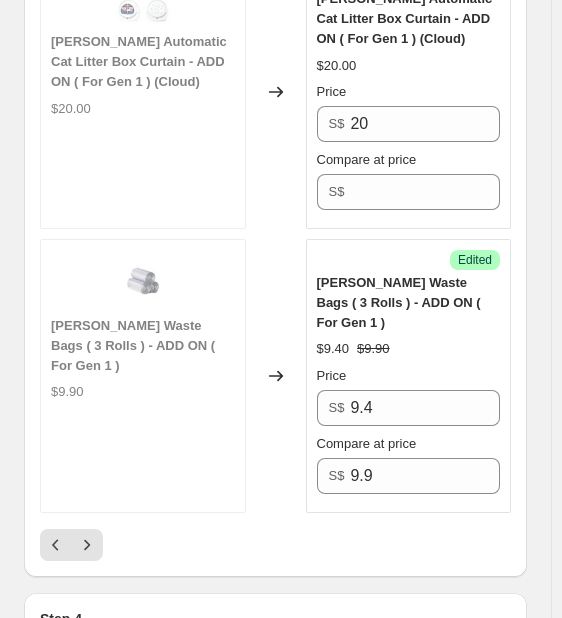 click on "[PERSON_NAME] Waste Bags ( 3 Rolls ) - ADD ON ( For Gen 1 )" at bounding box center [399, 302] 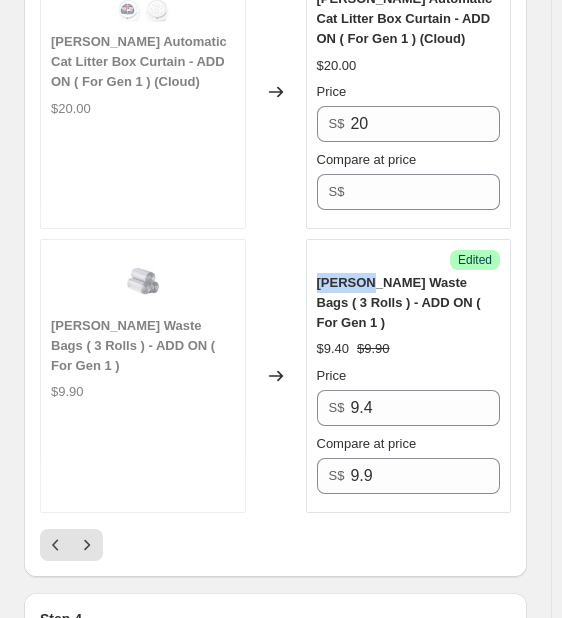 click on "[PERSON_NAME] Waste Bags ( 3 Rolls ) - ADD ON ( For Gen 1 )" at bounding box center (399, 302) 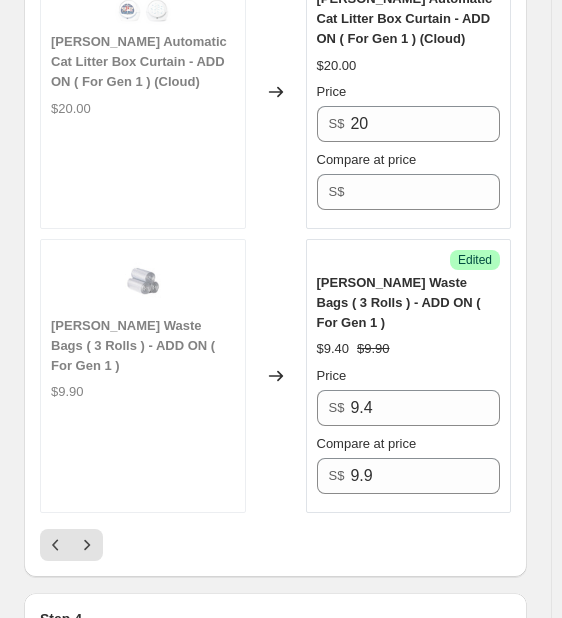 click on "[PERSON_NAME] Waste Bags ( 3 Rolls ) - ADD ON ( For Gen 1 )" at bounding box center (409, 303) 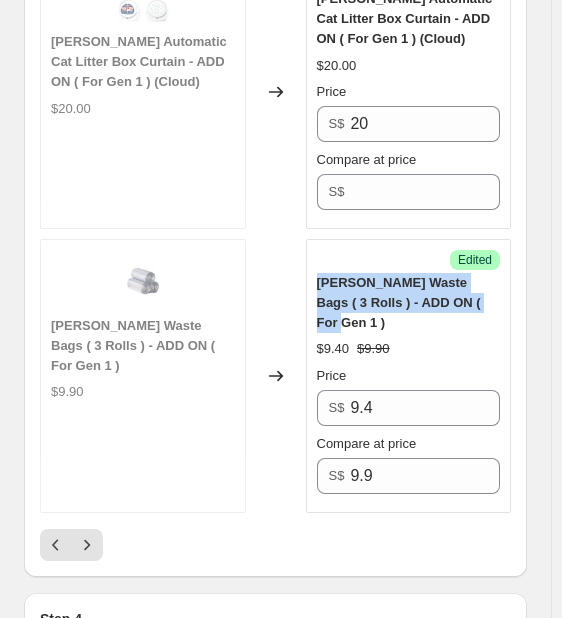 drag, startPoint x: 456, startPoint y: 222, endPoint x: 321, endPoint y: 194, distance: 137.87312 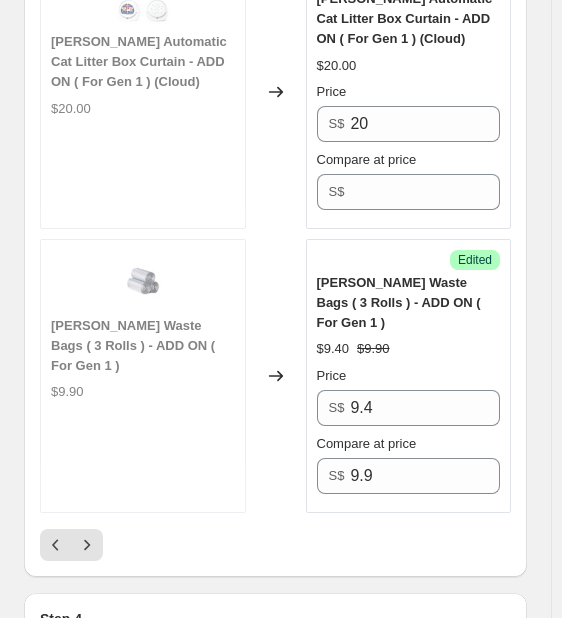 click at bounding box center (275, 545) 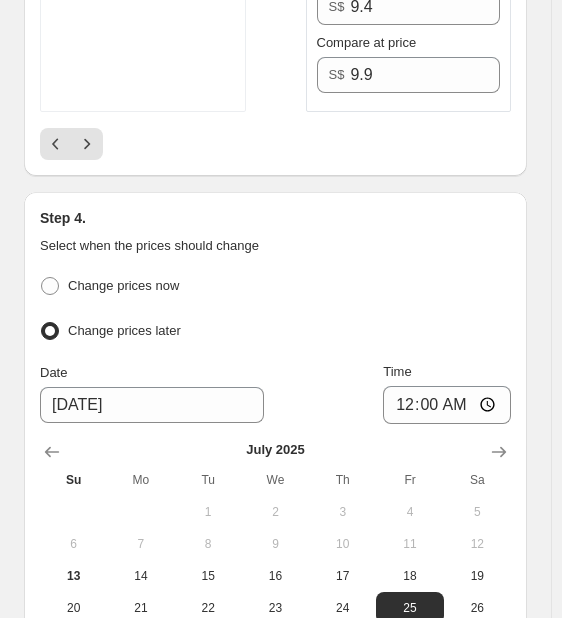 scroll, scrollTop: 6799, scrollLeft: 0, axis: vertical 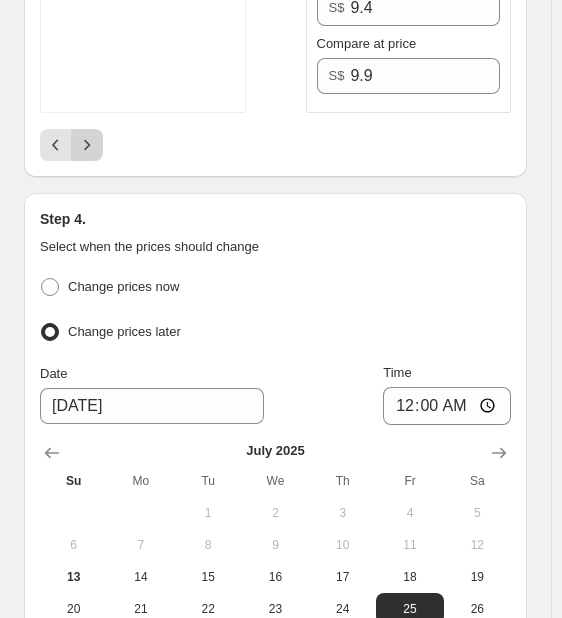 click 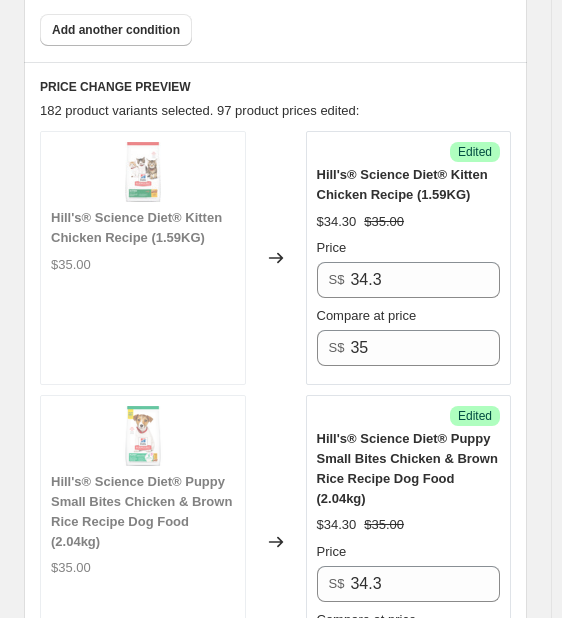 scroll, scrollTop: 1100, scrollLeft: 0, axis: vertical 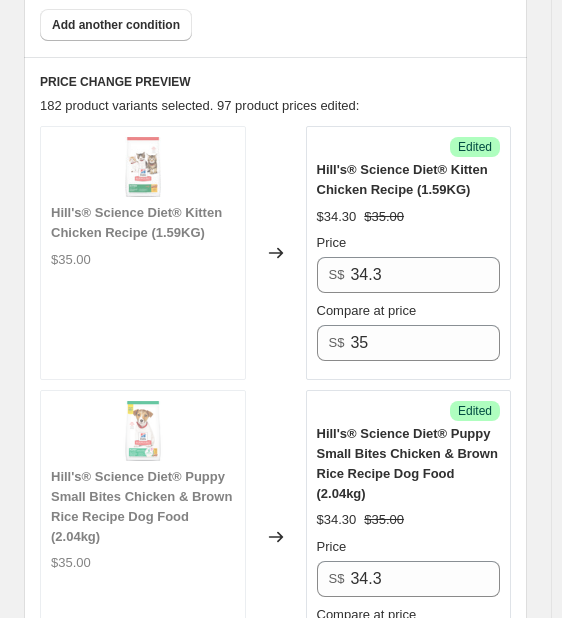 click on "Hill's® Science Diet® Kitten Chicken Recipe (1.59KG)" at bounding box center [402, 179] 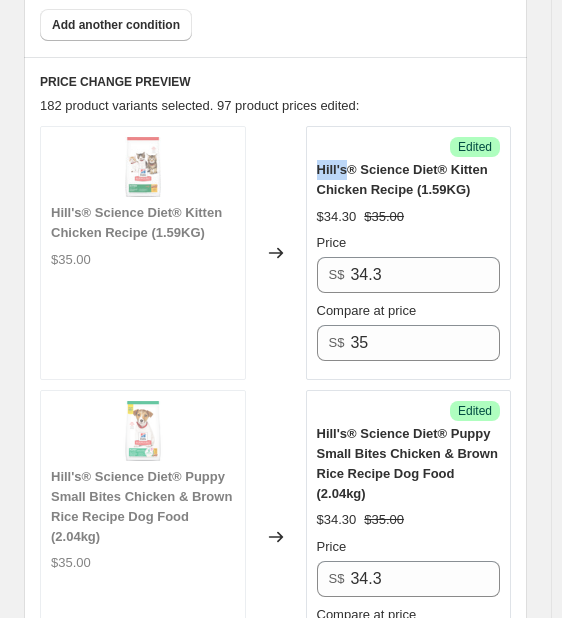 click on "Hill's® Science Diet® Kitten Chicken Recipe (1.59KG)" at bounding box center [402, 179] 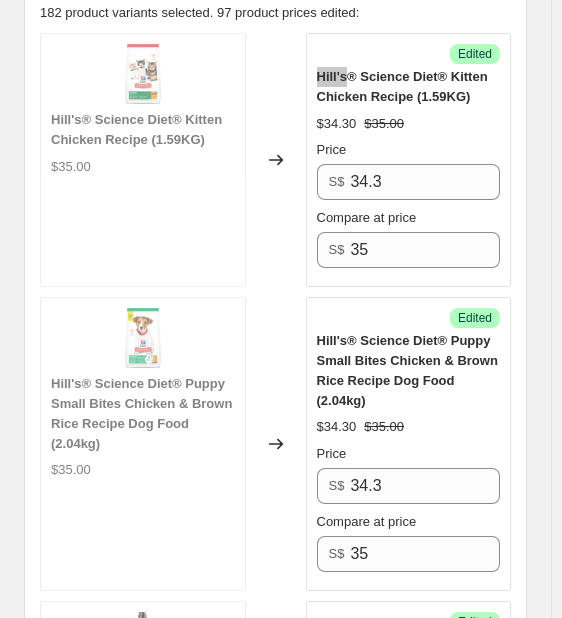 scroll, scrollTop: 1200, scrollLeft: 0, axis: vertical 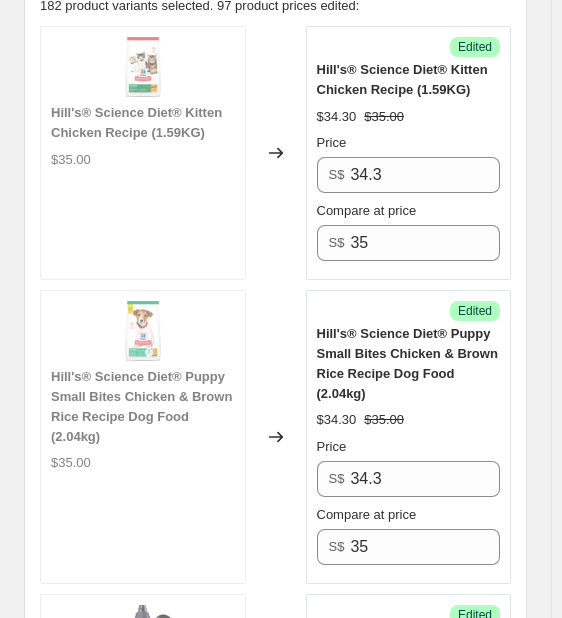click on "Hill's® Science Diet® Puppy Small Bites Chicken & Brown Rice Recipe Dog Food (2.04kg)" at bounding box center [407, 363] 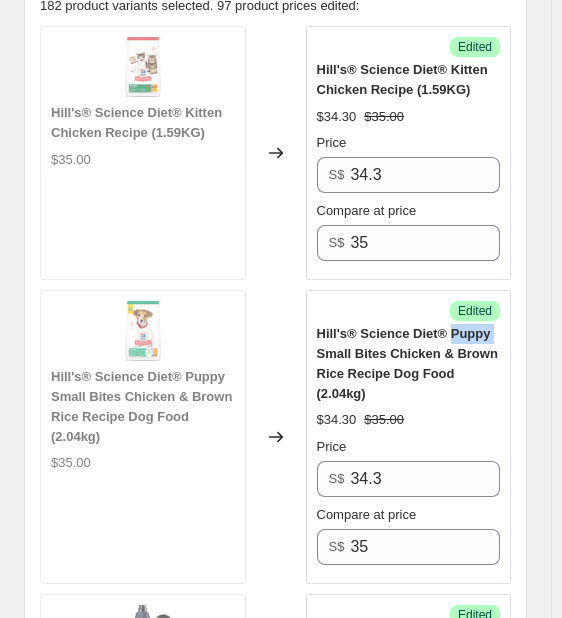 click on "Hill's® Science Diet® Puppy Small Bites Chicken & Brown Rice Recipe Dog Food (2.04kg)" at bounding box center (407, 363) 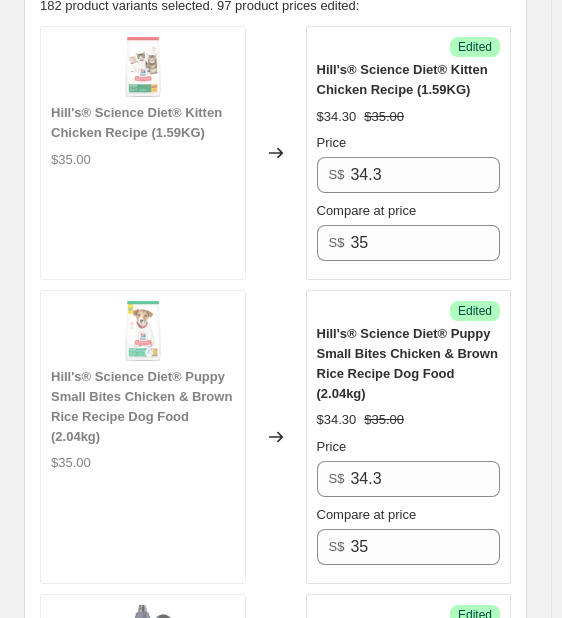 click on "Hill's® Science Diet® Puppy Small Bites Chicken & Brown Rice Recipe Dog Food (2.04kg)" at bounding box center (407, 363) 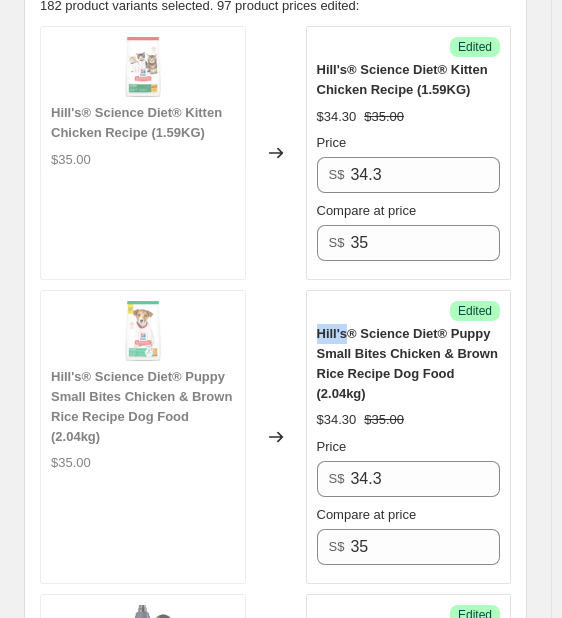 click on "Hill's® Science Diet® Puppy Small Bites Chicken & Brown Rice Recipe Dog Food (2.04kg)" at bounding box center [407, 363] 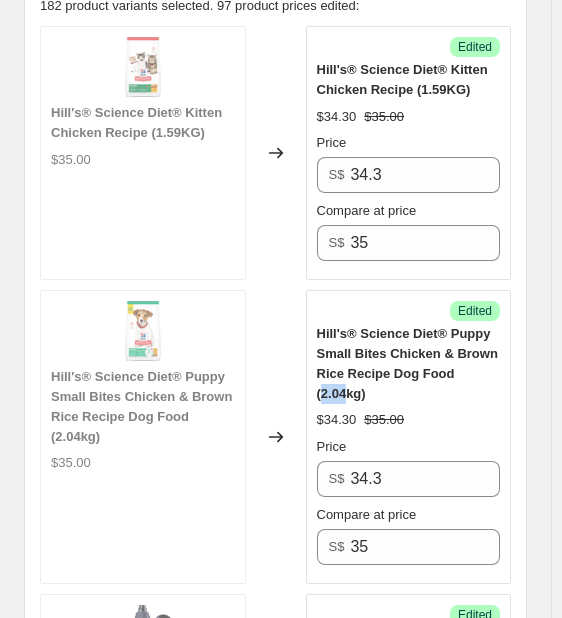 drag, startPoint x: 464, startPoint y: 349, endPoint x: 491, endPoint y: 344, distance: 27.45906 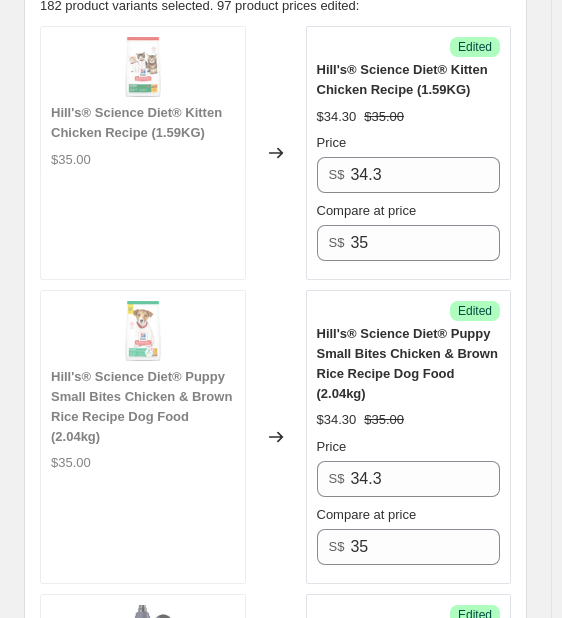 click on "Hill's® Science Diet® Puppy Small Bites Chicken & Brown Rice Recipe Dog Food (2.04kg)" at bounding box center (407, 363) 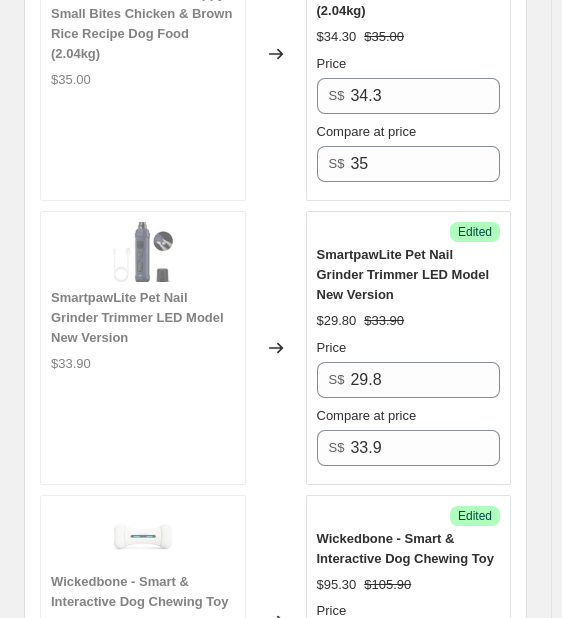 scroll, scrollTop: 1600, scrollLeft: 0, axis: vertical 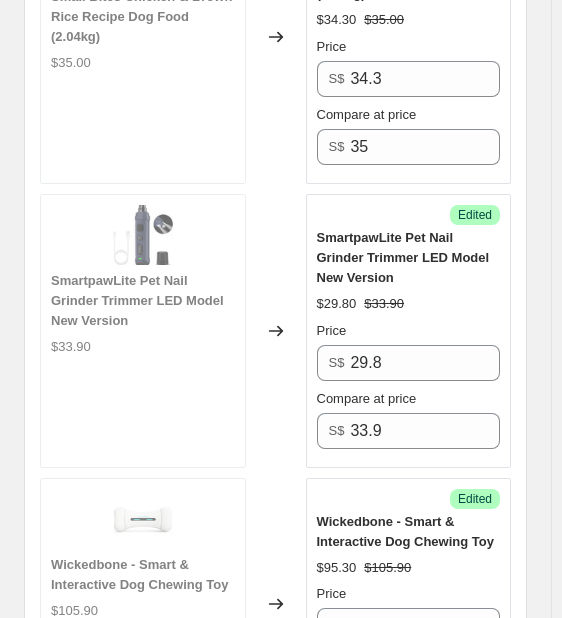 click on "SmartpawLite Pet Nail Grinder Trimmer LED Model New Version" at bounding box center (403, 257) 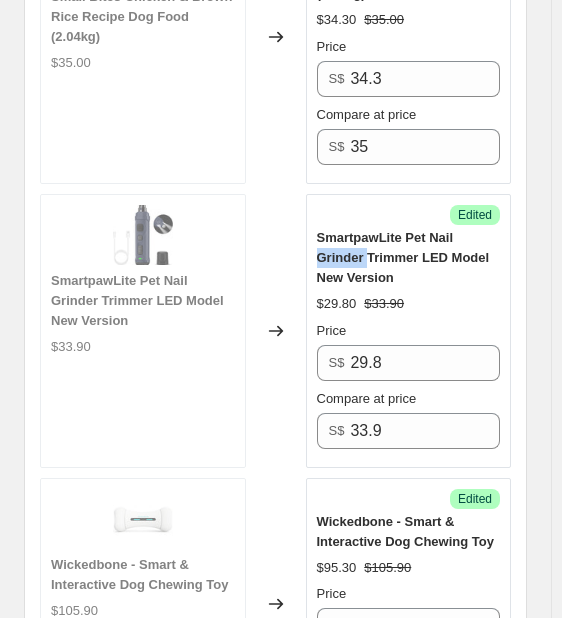 click on "SmartpawLite Pet Nail Grinder Trimmer LED Model New Version" at bounding box center (403, 257) 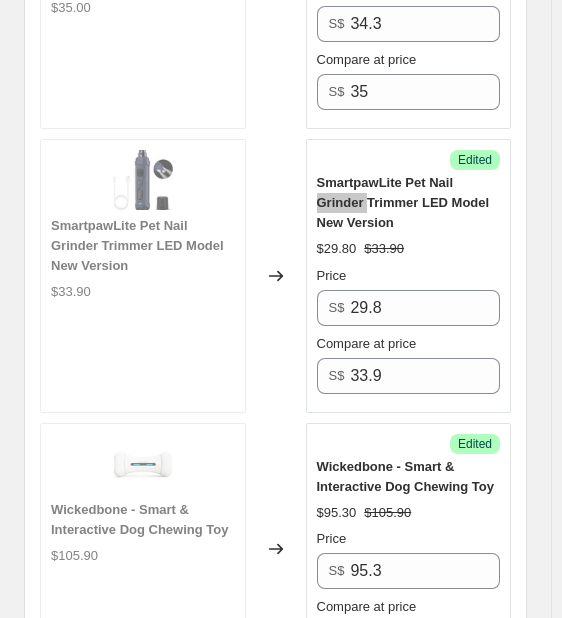 scroll, scrollTop: 1900, scrollLeft: 0, axis: vertical 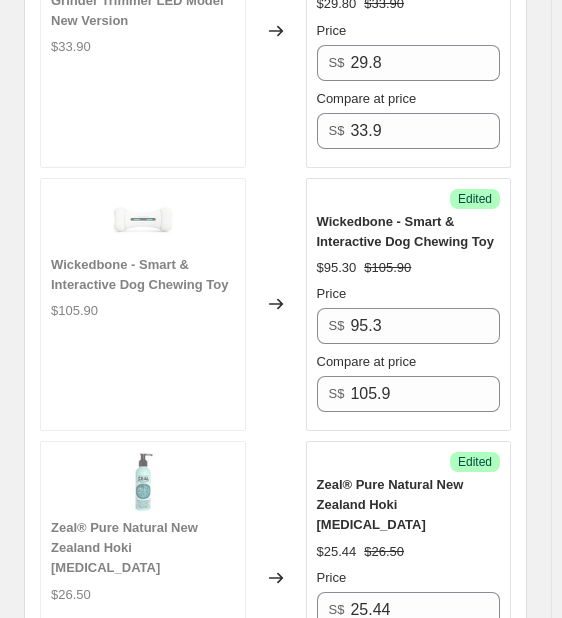 click on "Wickedbone - Smart & Interactive Dog Chewing Toy" at bounding box center [405, 231] 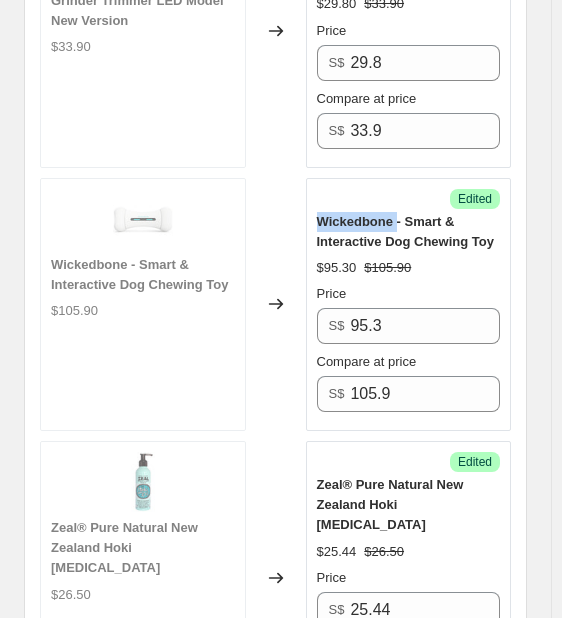 click on "Wickedbone - Smart & Interactive Dog Chewing Toy" at bounding box center (405, 231) 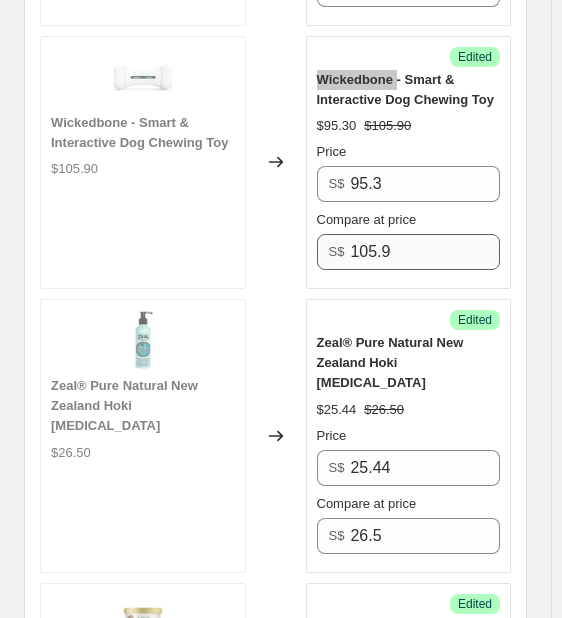 scroll, scrollTop: 2100, scrollLeft: 0, axis: vertical 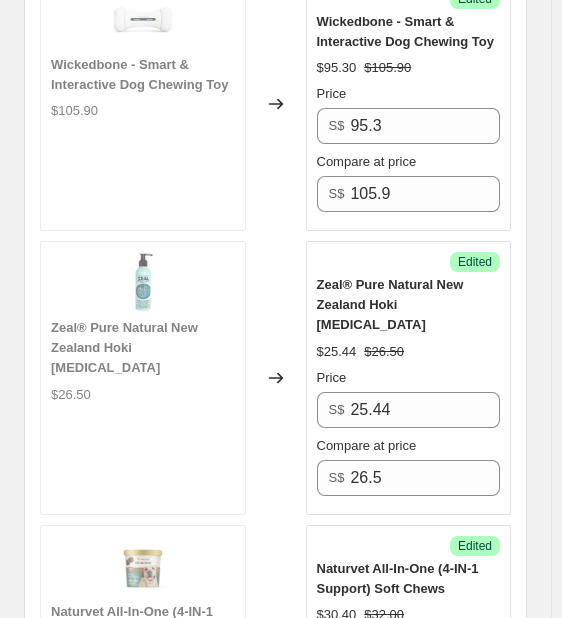 click on "Zeal® Pure Natural New Zealand Hoki [MEDICAL_DATA]" at bounding box center [390, 304] 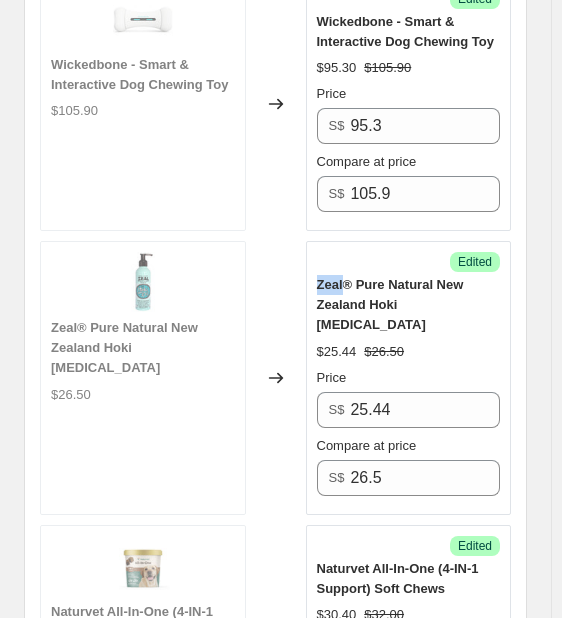 click on "Zeal® Pure Natural New Zealand Hoki [MEDICAL_DATA]" at bounding box center [390, 304] 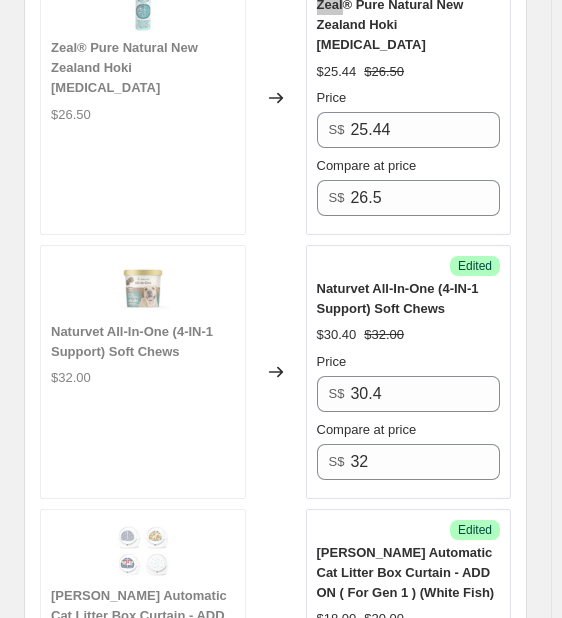 scroll, scrollTop: 2400, scrollLeft: 0, axis: vertical 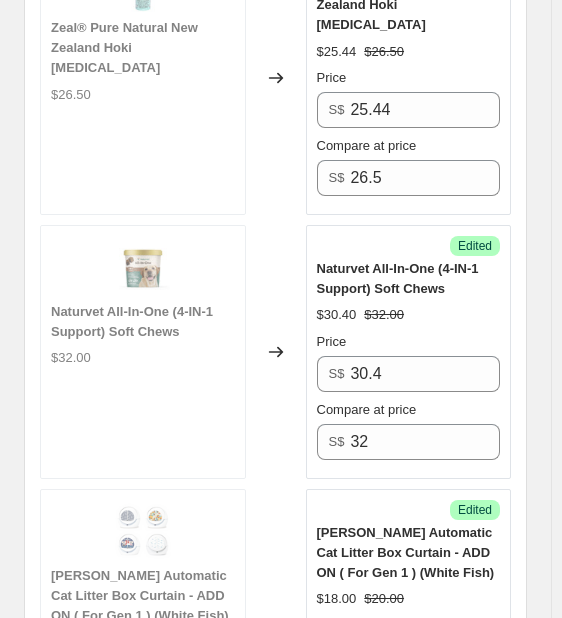 click on "Naturvet All-In-One (4-IN-1 Support) Soft Chews" at bounding box center [398, 278] 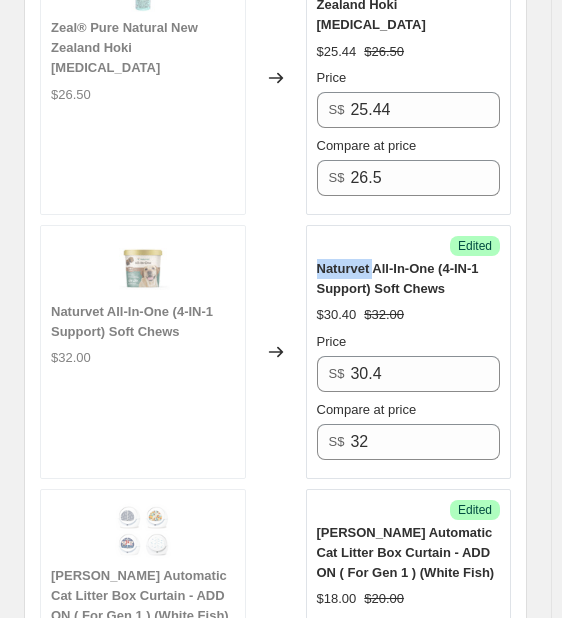 click on "Naturvet All-In-One (4-IN-1 Support) Soft Chews" at bounding box center [398, 278] 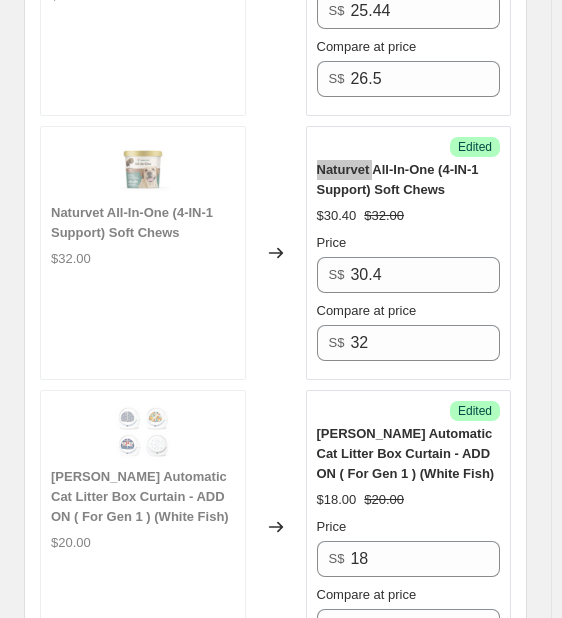 scroll, scrollTop: 2500, scrollLeft: 0, axis: vertical 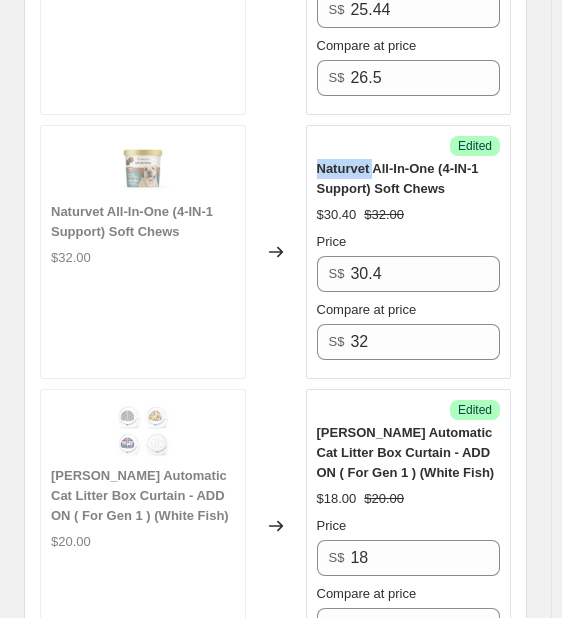 click on "Naturvet All-In-One (4-IN-1 Support) Soft Chews" at bounding box center [409, 179] 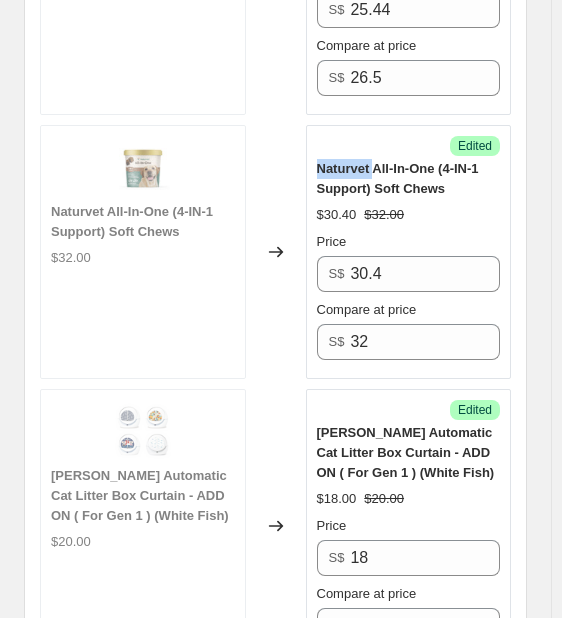 click on "Naturvet All-In-One (4-IN-1 Support) Soft Chews" at bounding box center (409, 179) 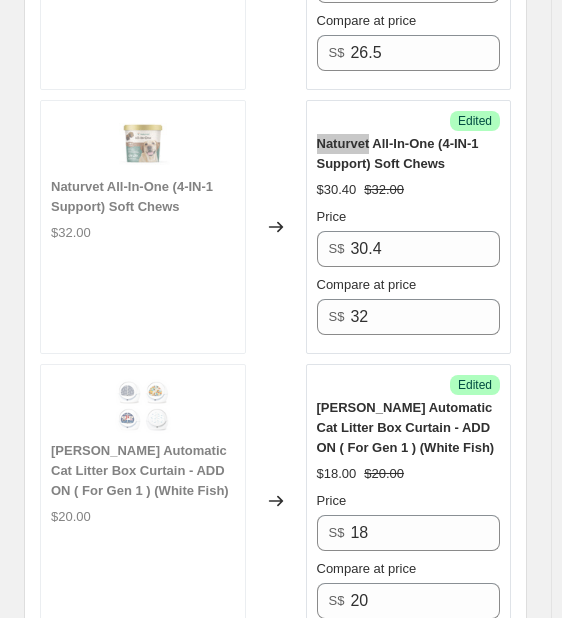 scroll, scrollTop: 2600, scrollLeft: 0, axis: vertical 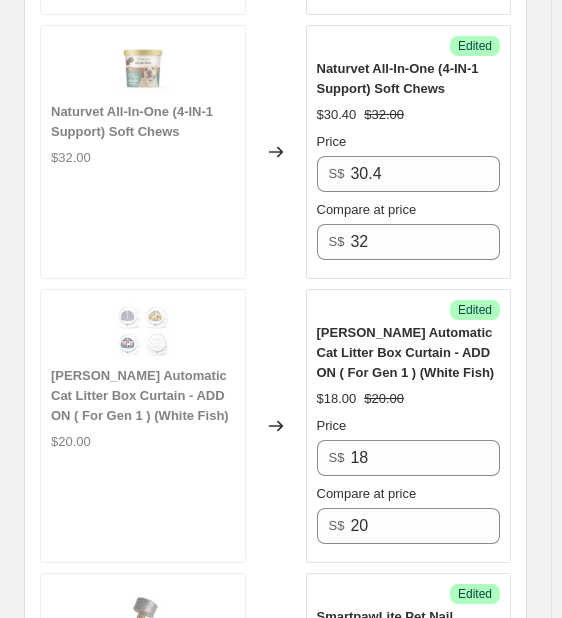 click on "[PERSON_NAME] Automatic Cat Litter Box Curtain - ADD ON ( For Gen 1 ) (White Fish)" at bounding box center (406, 352) 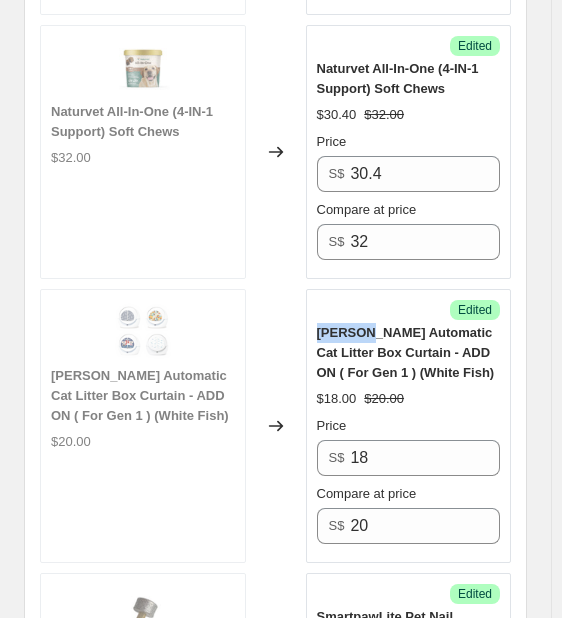 click on "[PERSON_NAME] Automatic Cat Litter Box Curtain - ADD ON ( For Gen 1 ) (White Fish)" at bounding box center [406, 352] 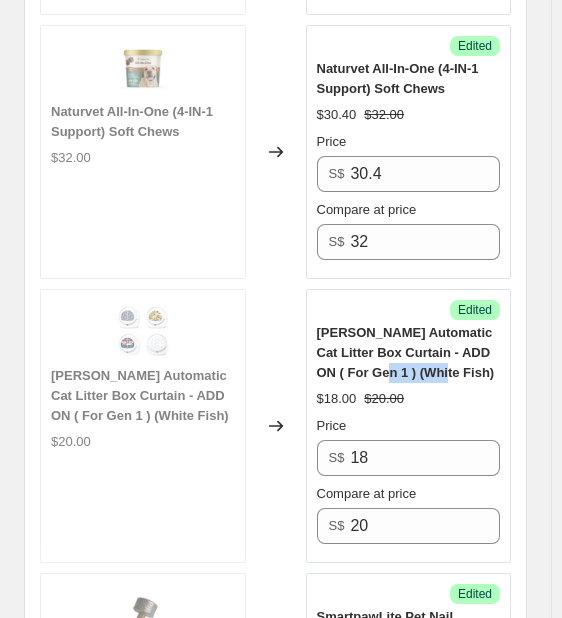 drag, startPoint x: 436, startPoint y: 300, endPoint x: 379, endPoint y: 299, distance: 57.00877 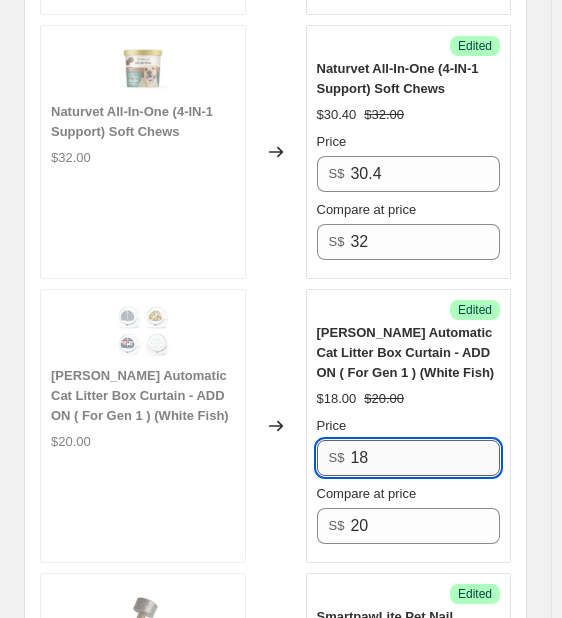 click on "18" at bounding box center (425, 458) 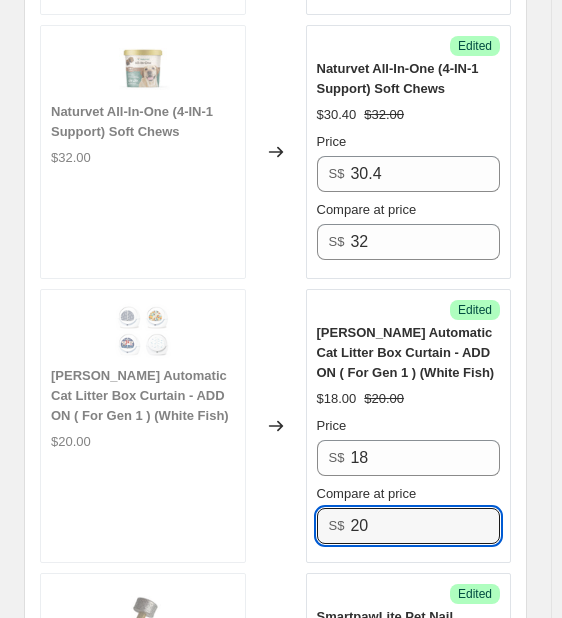 drag, startPoint x: 382, startPoint y: 454, endPoint x: 176, endPoint y: 453, distance: 206.00243 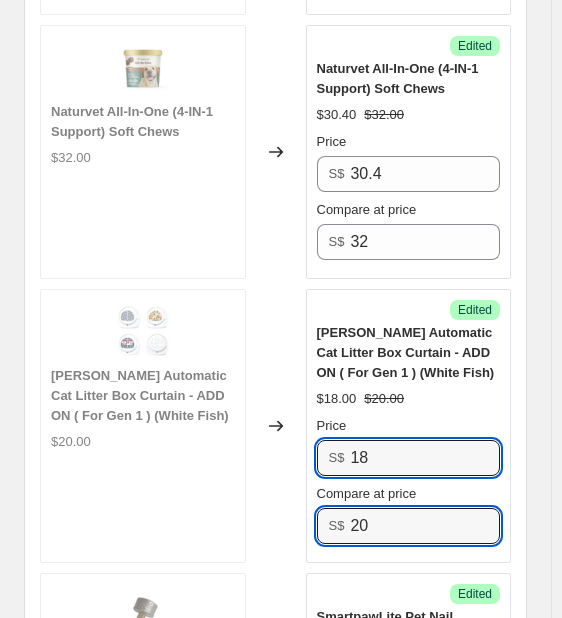 drag, startPoint x: 404, startPoint y: 373, endPoint x: 187, endPoint y: 373, distance: 217 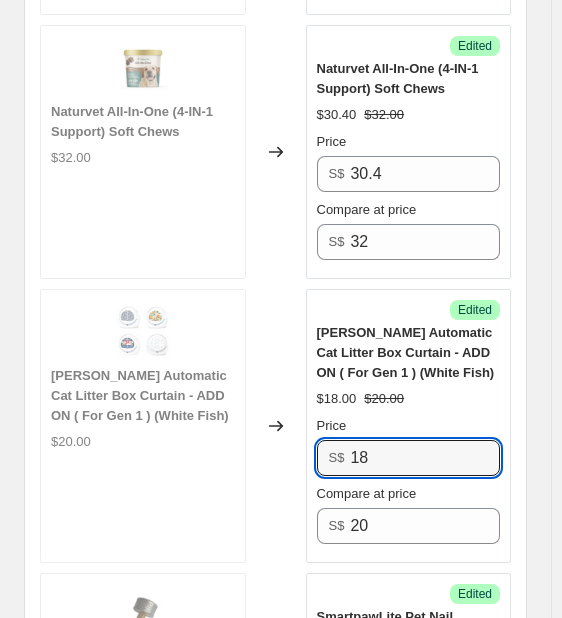 paste on "20" 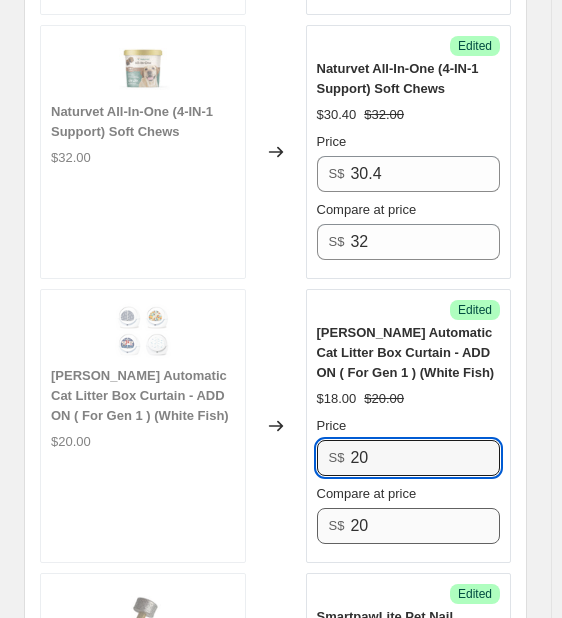 type on "20" 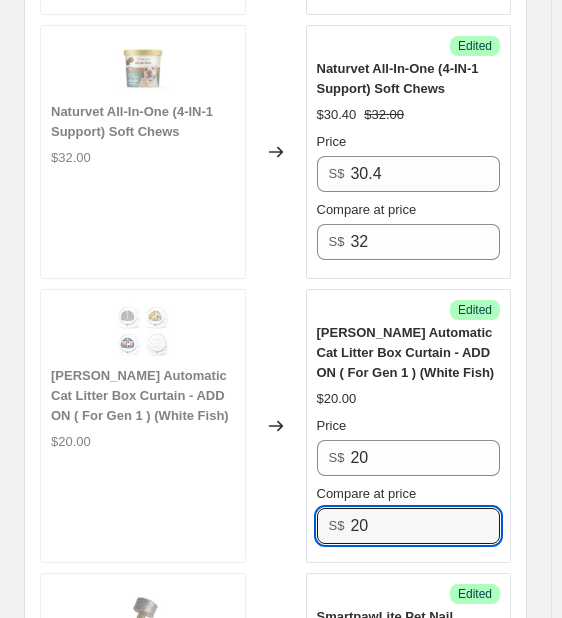 drag, startPoint x: 404, startPoint y: 461, endPoint x: 228, endPoint y: 461, distance: 176 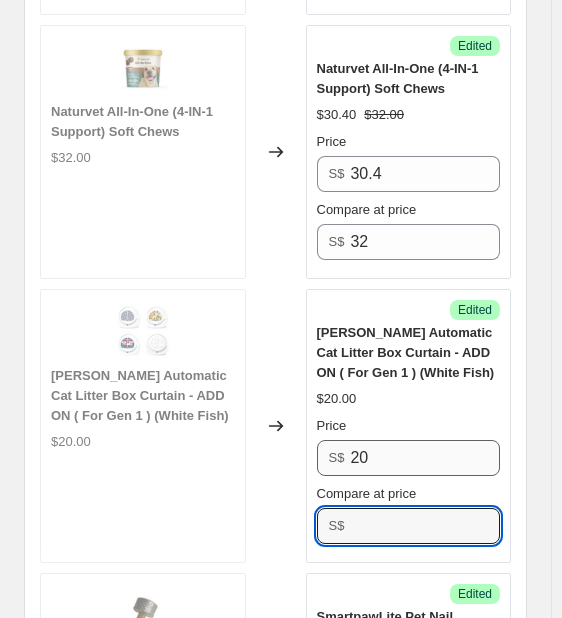type 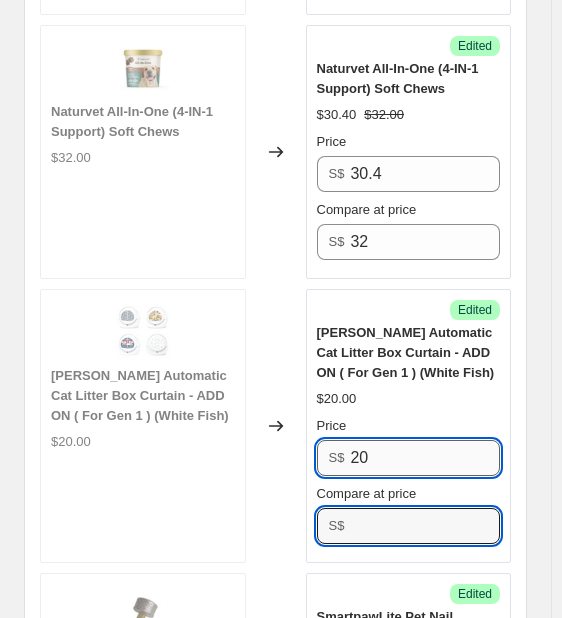 click on "20" at bounding box center (425, 458) 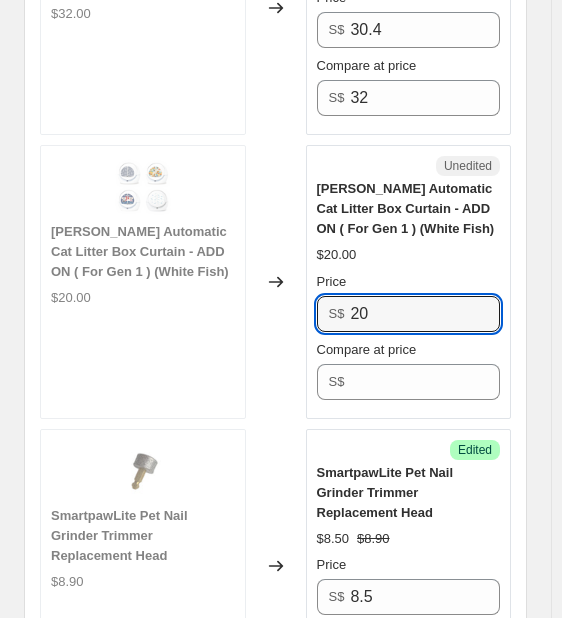 scroll, scrollTop: 2800, scrollLeft: 0, axis: vertical 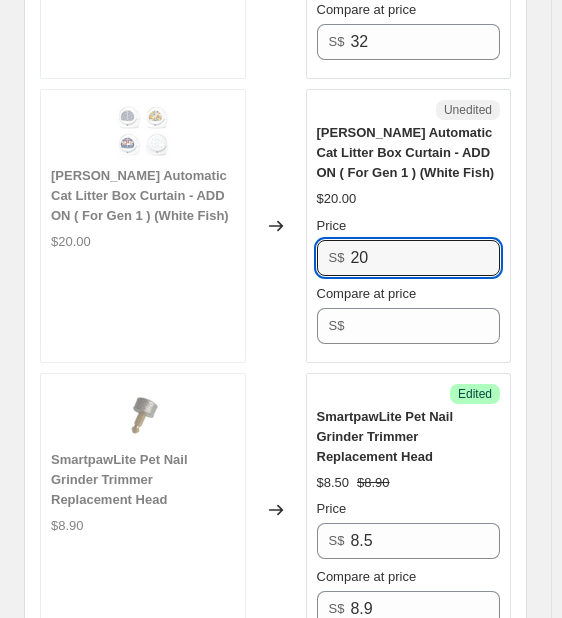 click on "SmartpawLite Pet Nail Grinder Trimmer Replacement Head" at bounding box center (385, 436) 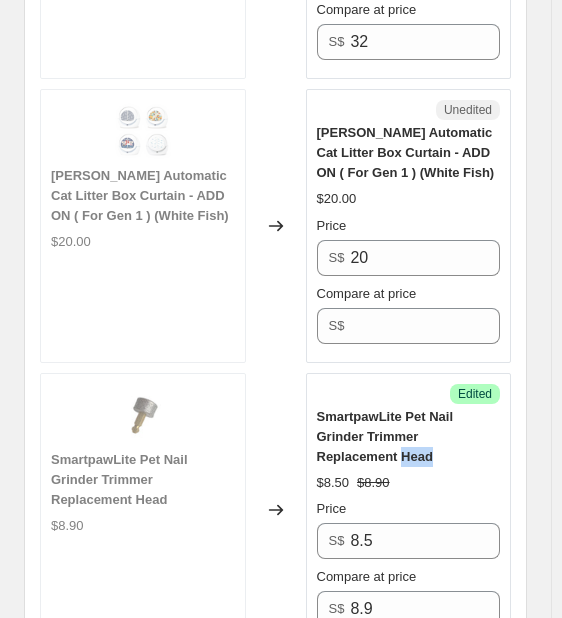 click on "SmartpawLite Pet Nail Grinder Trimmer Replacement Head" at bounding box center [385, 436] 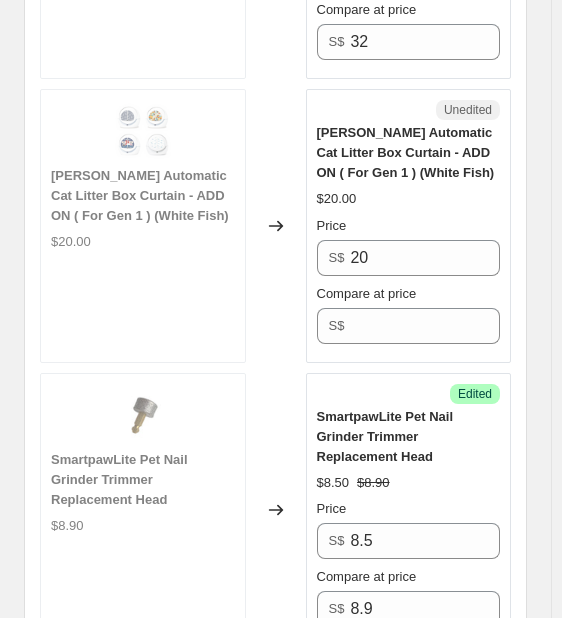click on "SmartpawLite Pet Nail Grinder Trimmer Replacement Head" at bounding box center [385, 436] 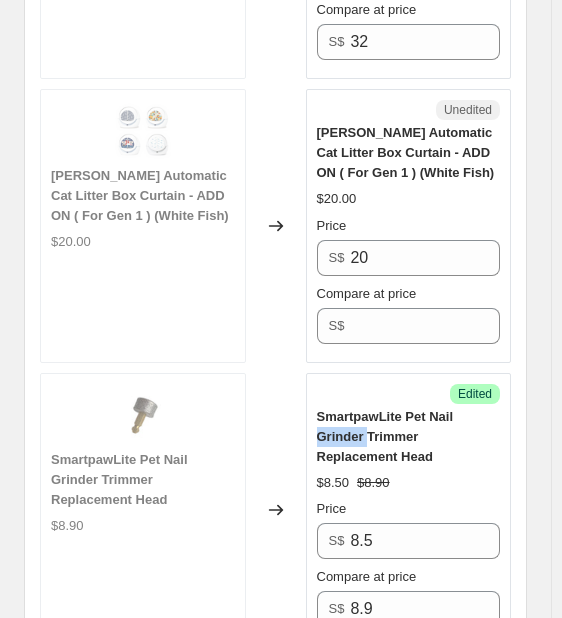 click on "SmartpawLite Pet Nail Grinder Trimmer Replacement Head" at bounding box center [385, 436] 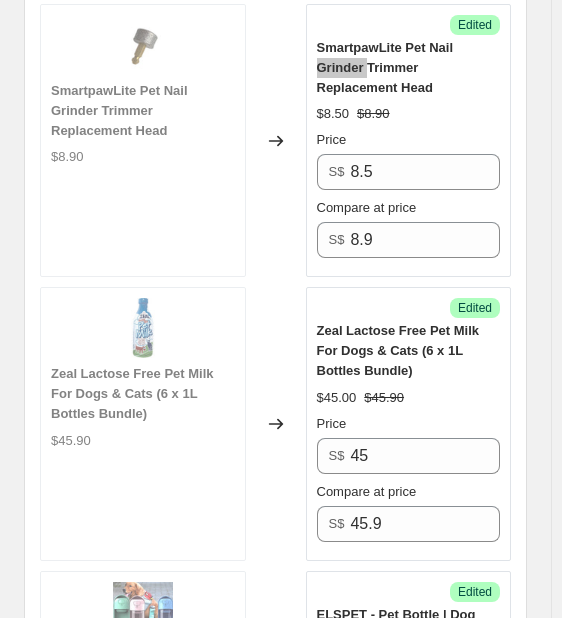 scroll, scrollTop: 3200, scrollLeft: 0, axis: vertical 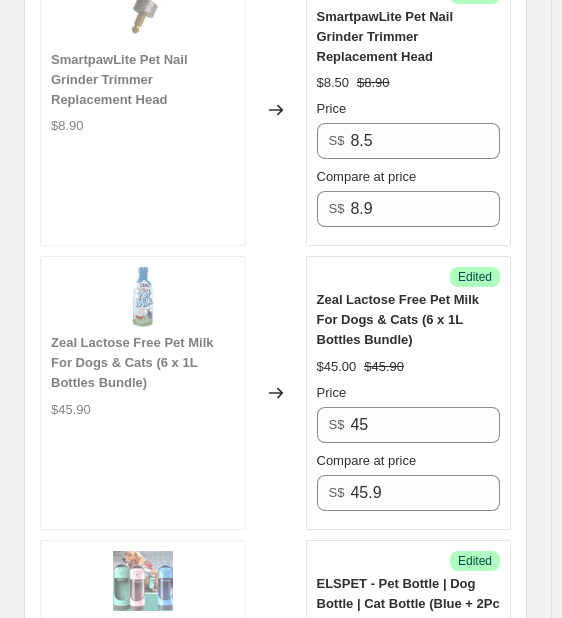click on "Zeal Lactose Free Pet Milk For Dogs & Cats (6 x 1L Bottles Bundle)" at bounding box center [398, 319] 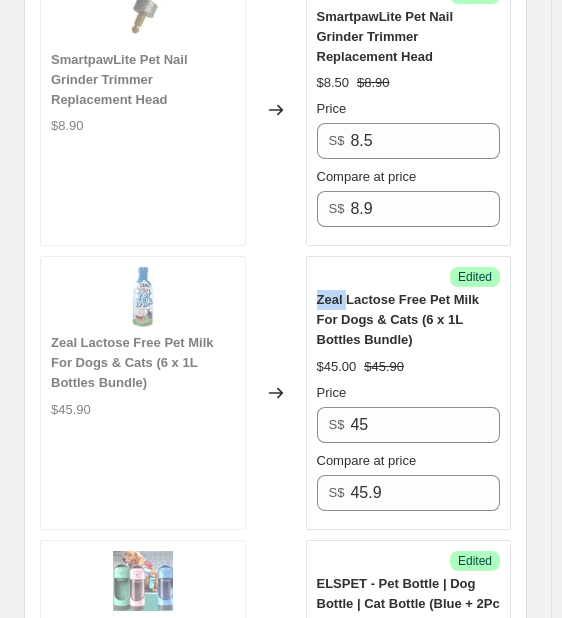 click on "Zeal Lactose Free Pet Milk For Dogs & Cats (6 x 1L Bottles Bundle)" at bounding box center (398, 319) 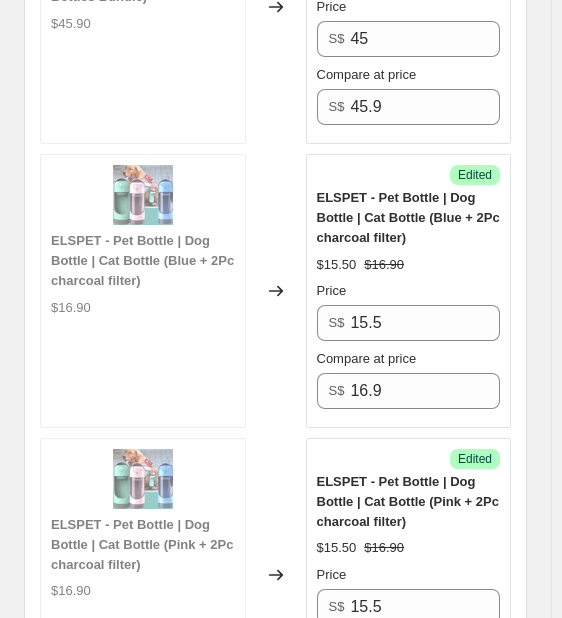 scroll, scrollTop: 3600, scrollLeft: 0, axis: vertical 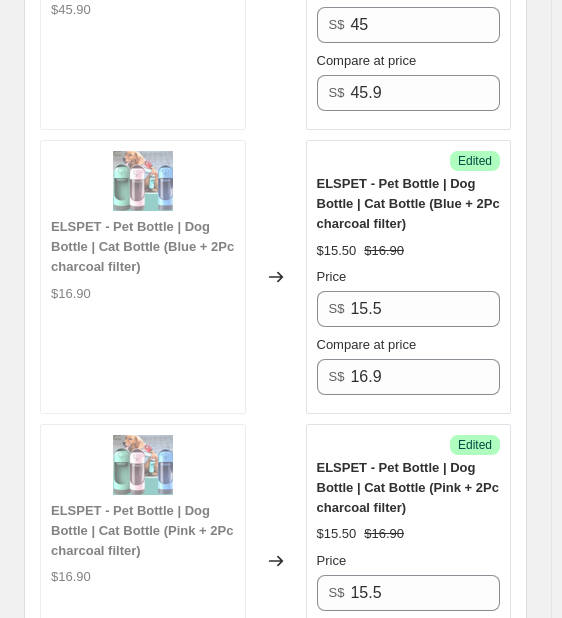 click on "ELSPET - Pet Bottle | Dog Bottle | Cat Bottle (Blue + 2Pc charcoal filter)" at bounding box center [408, 203] 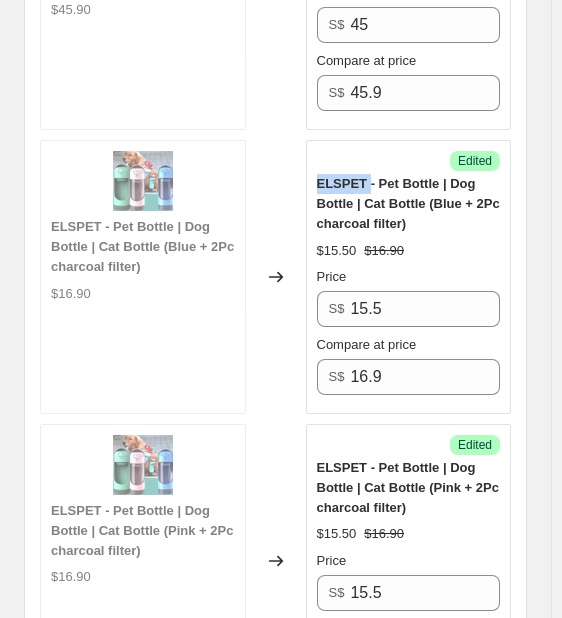 click on "ELSPET - Pet Bottle | Dog Bottle | Cat Bottle (Blue + 2Pc charcoal filter)" at bounding box center (408, 203) 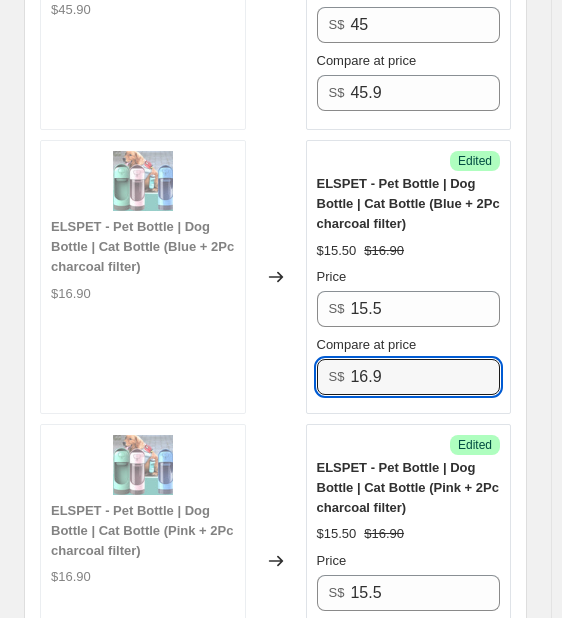 drag, startPoint x: 408, startPoint y: 290, endPoint x: 88, endPoint y: 284, distance: 320.05624 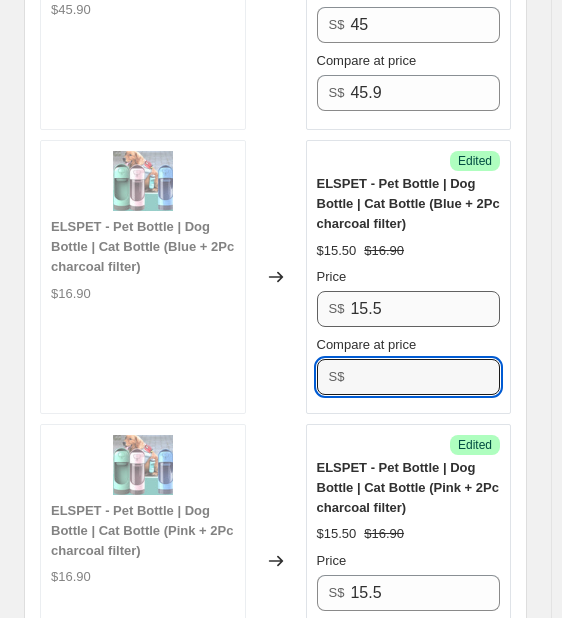 type 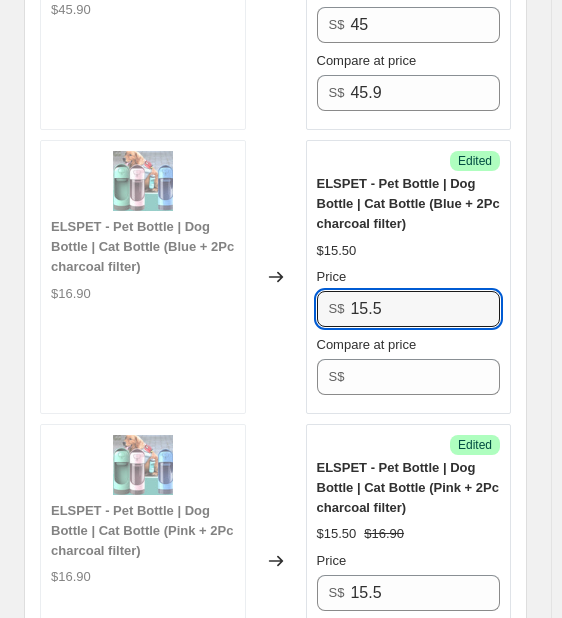 drag, startPoint x: 419, startPoint y: 216, endPoint x: -1, endPoint y: 207, distance: 420.0964 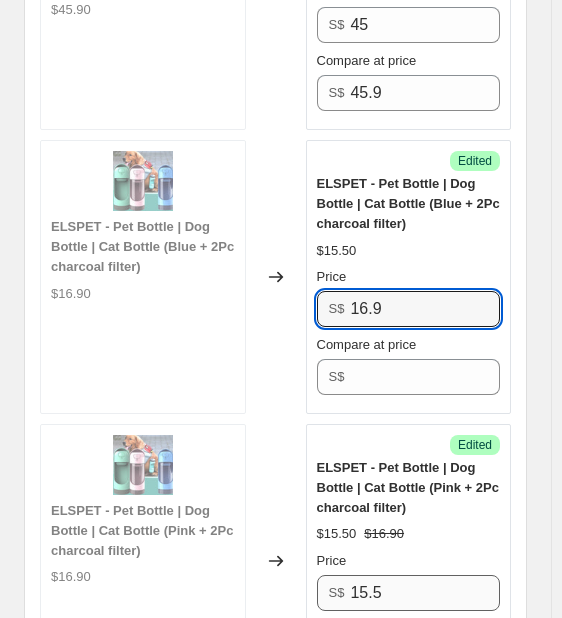 type on "16.9" 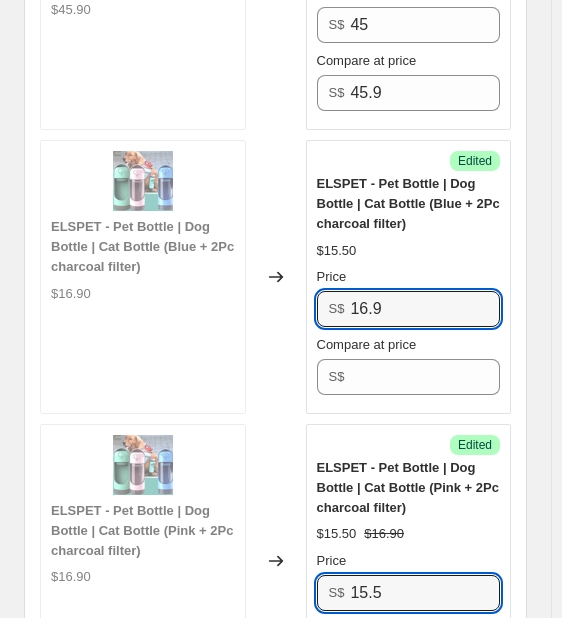 drag, startPoint x: 412, startPoint y: 493, endPoint x: 6, endPoint y: 478, distance: 406.277 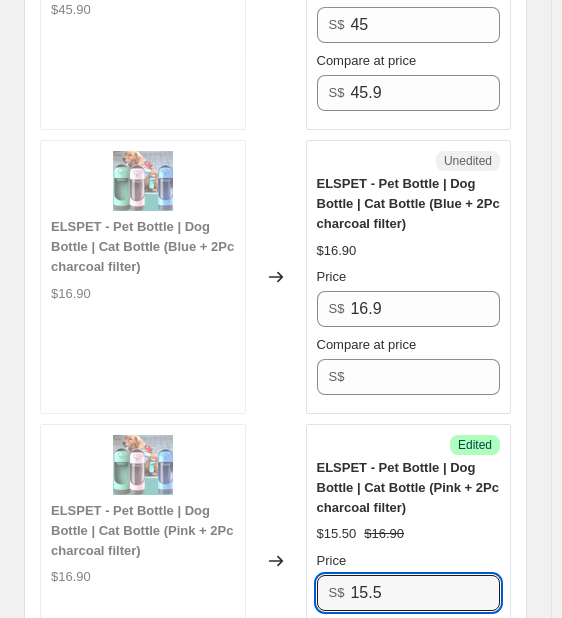 paste on "6.9" 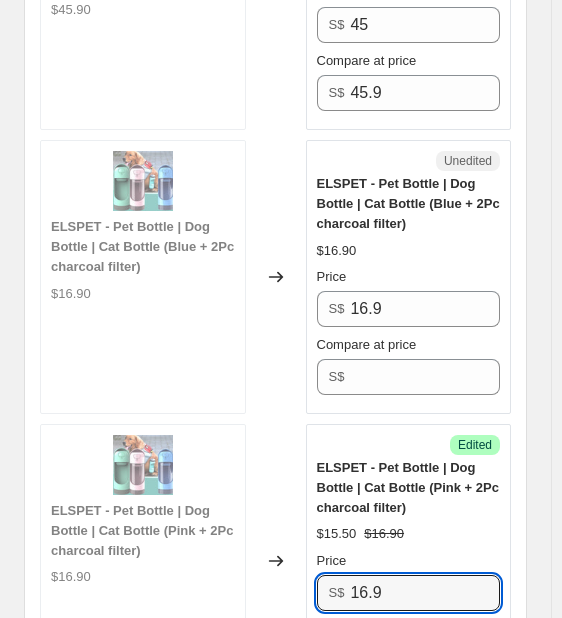 type on "16.9" 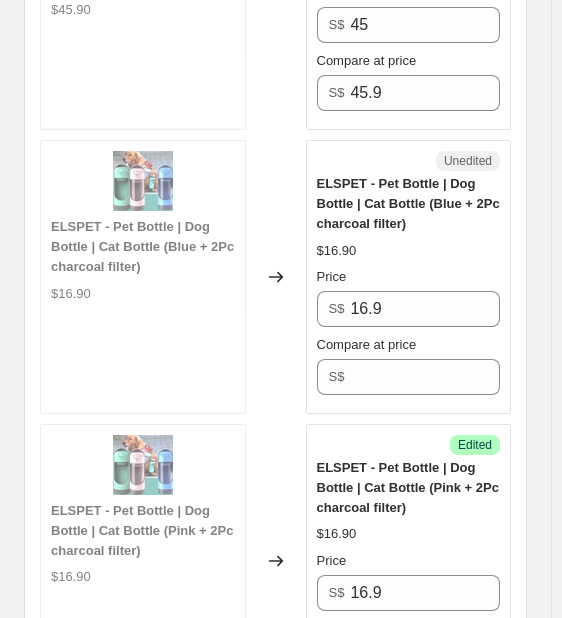 drag, startPoint x: 433, startPoint y: 575, endPoint x: 33, endPoint y: 528, distance: 402.75177 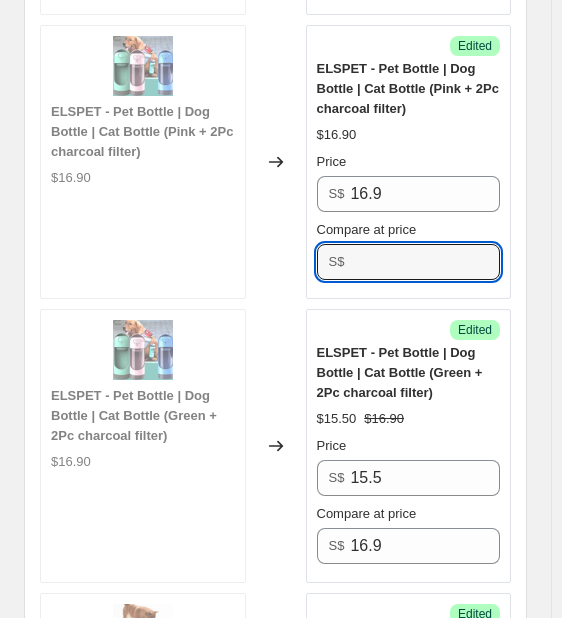 scroll, scrollTop: 4000, scrollLeft: 0, axis: vertical 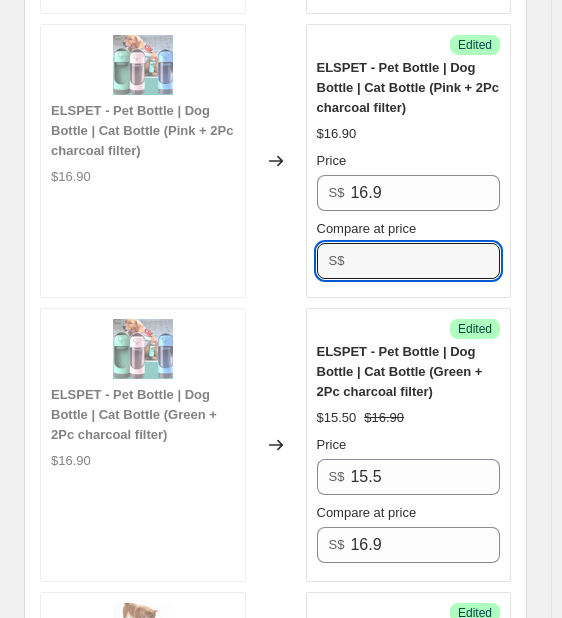 type 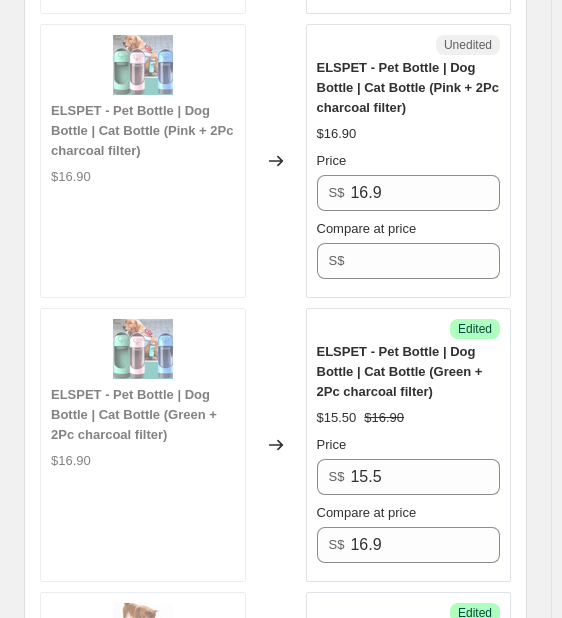 click on "ELSPET - Pet Bottle | Dog Bottle | Cat Bottle (Green + 2Pc charcoal filter)" at bounding box center (400, 371) 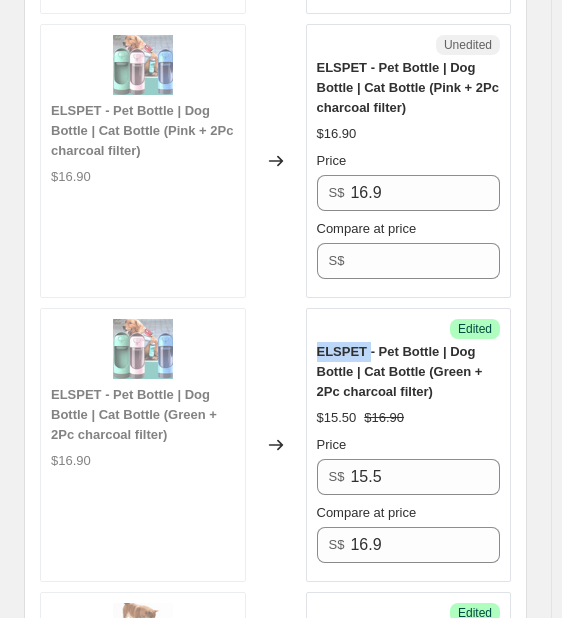 click on "ELSPET - Pet Bottle | Dog Bottle | Cat Bottle (Green + 2Pc charcoal filter)" at bounding box center [400, 371] 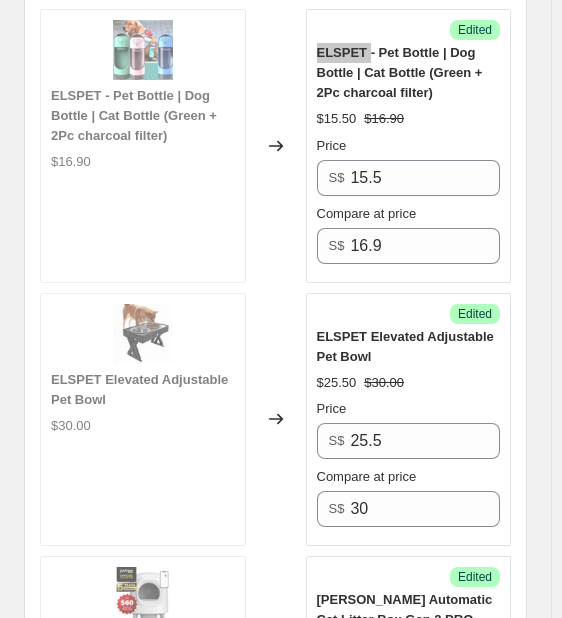 scroll, scrollTop: 4300, scrollLeft: 0, axis: vertical 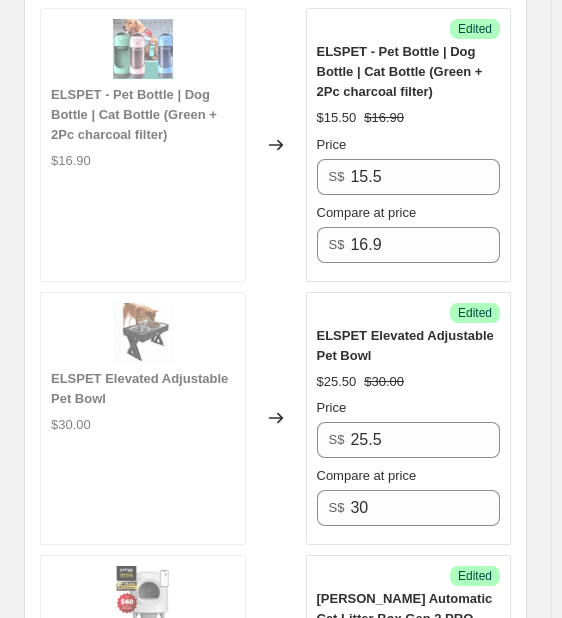 click on "ELSPET Elevated Adjustable Pet Bowl" at bounding box center (405, 345) 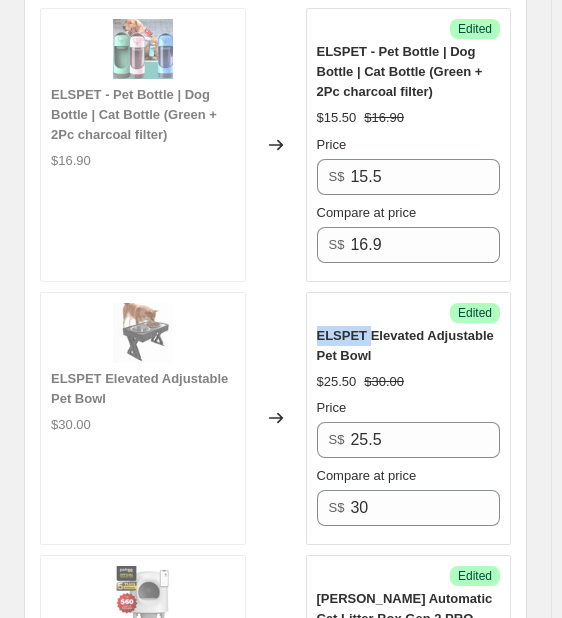 click on "ELSPET Elevated Adjustable Pet Bowl" at bounding box center [405, 345] 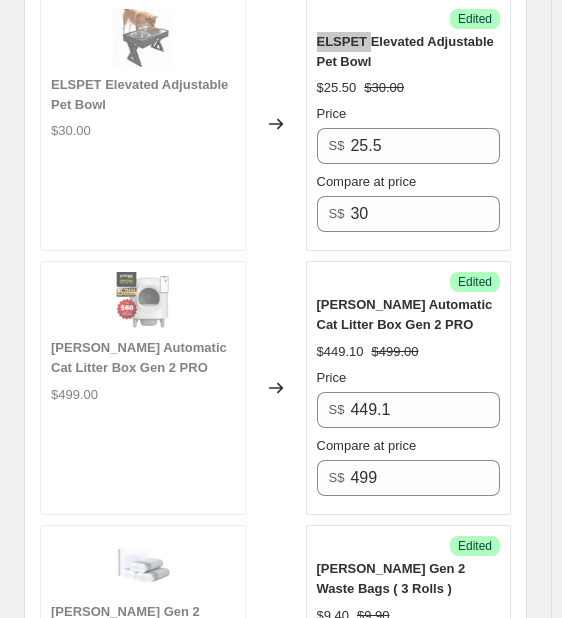 scroll, scrollTop: 4600, scrollLeft: 0, axis: vertical 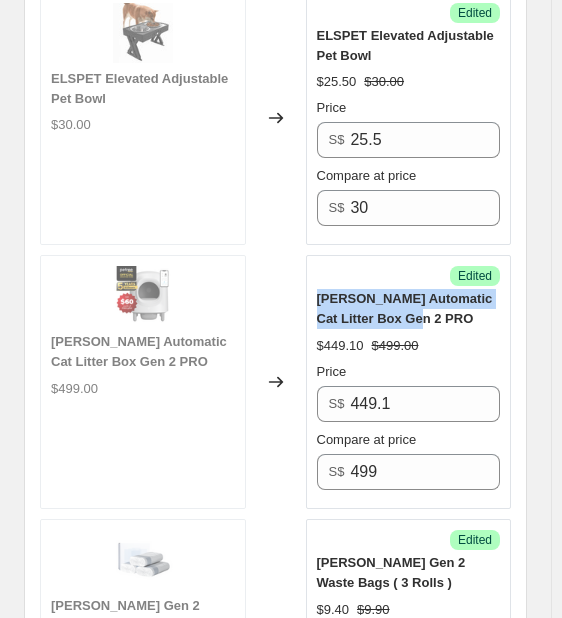 drag, startPoint x: 324, startPoint y: 195, endPoint x: 411, endPoint y: 218, distance: 89.98889 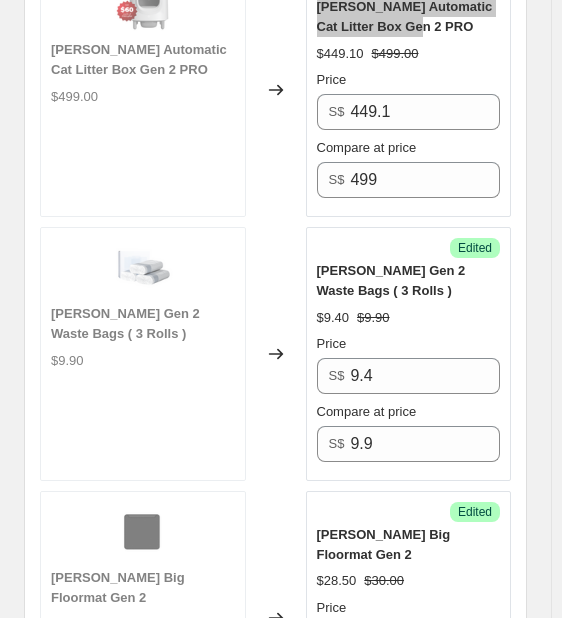 scroll, scrollTop: 4900, scrollLeft: 0, axis: vertical 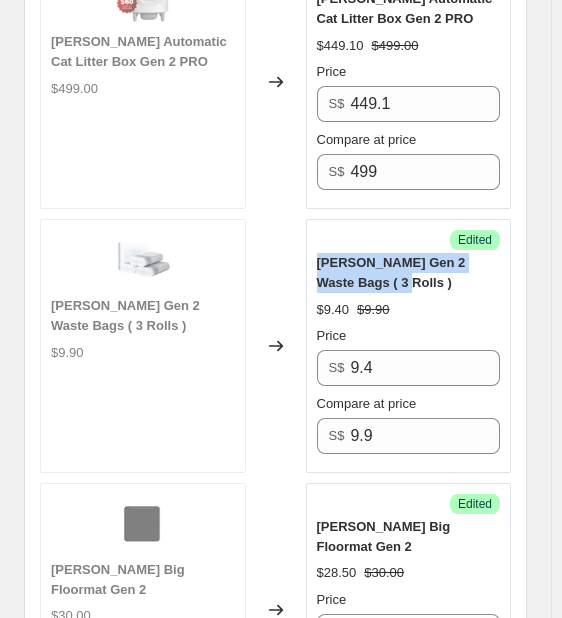 drag, startPoint x: 318, startPoint y: 171, endPoint x: 376, endPoint y: 193, distance: 62.03225 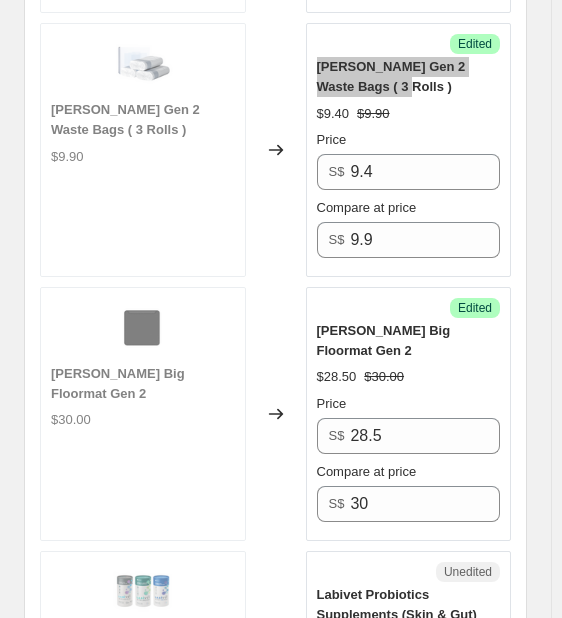 scroll, scrollTop: 5100, scrollLeft: 0, axis: vertical 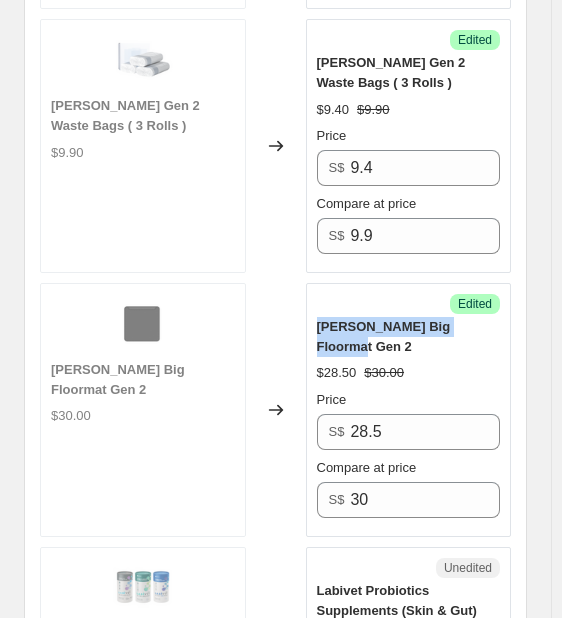 drag, startPoint x: 322, startPoint y: 232, endPoint x: 486, endPoint y: 233, distance: 164.00305 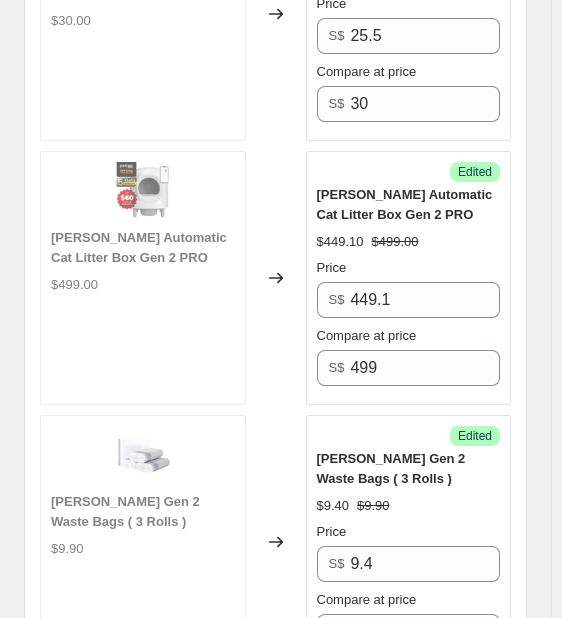 scroll, scrollTop: 4700, scrollLeft: 0, axis: vertical 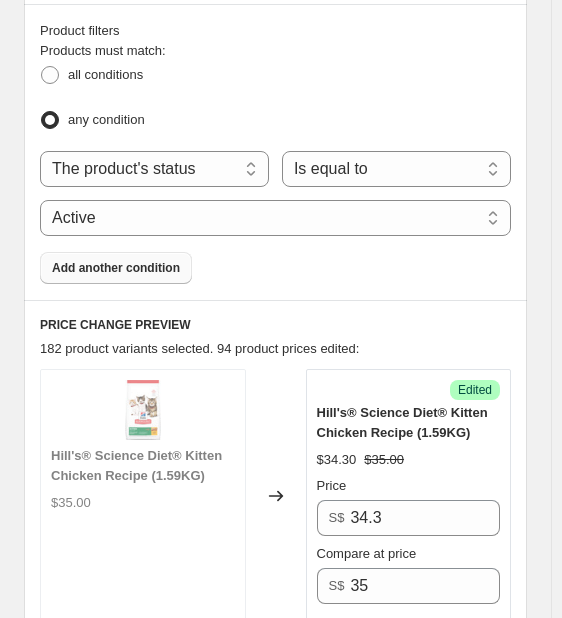 click on "Add another condition" at bounding box center (116, 268) 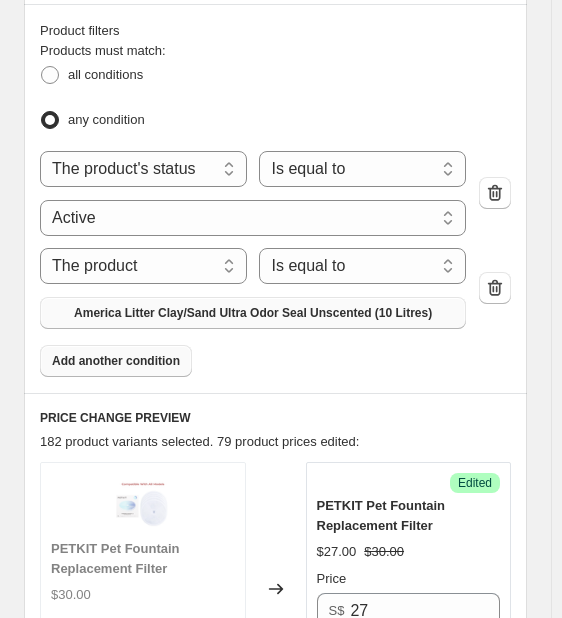 click on "America Litter Clay/Sand Ultra Odor Seal Unscented (10 Litres)" at bounding box center [253, 313] 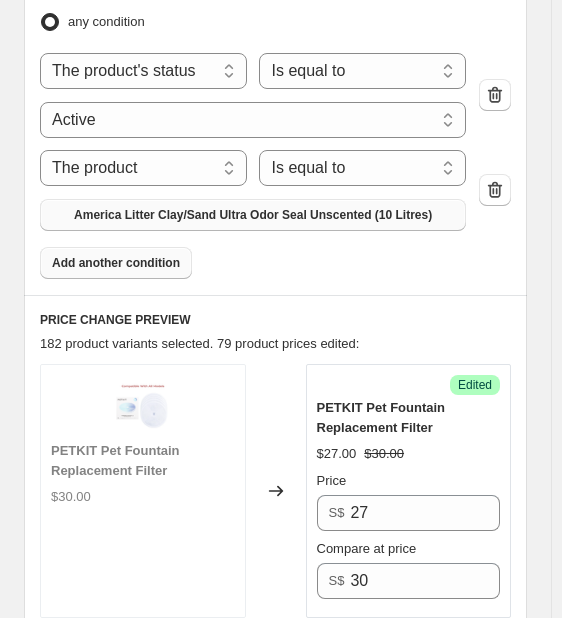 scroll, scrollTop: 957, scrollLeft: 0, axis: vertical 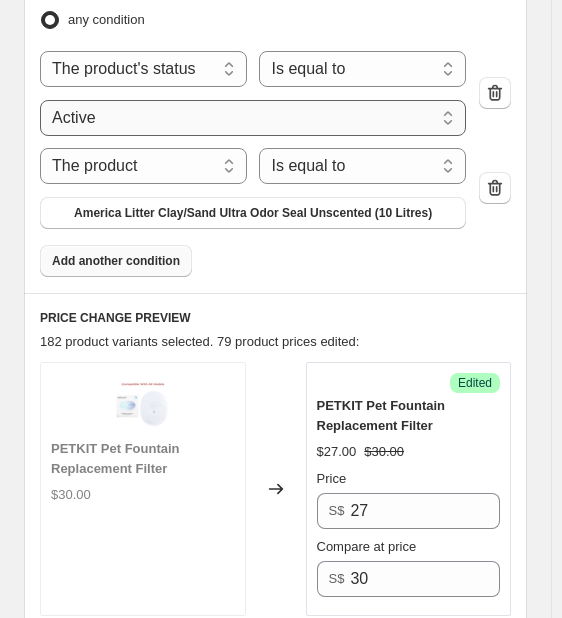 click on "Active Draft Archived" at bounding box center [253, 118] 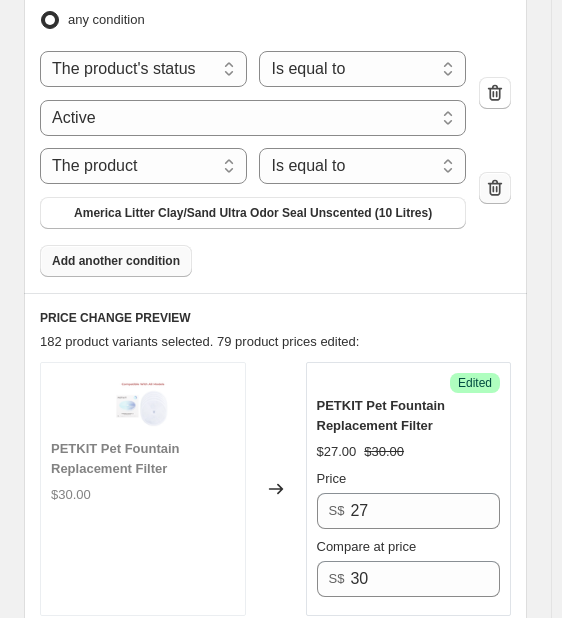 click 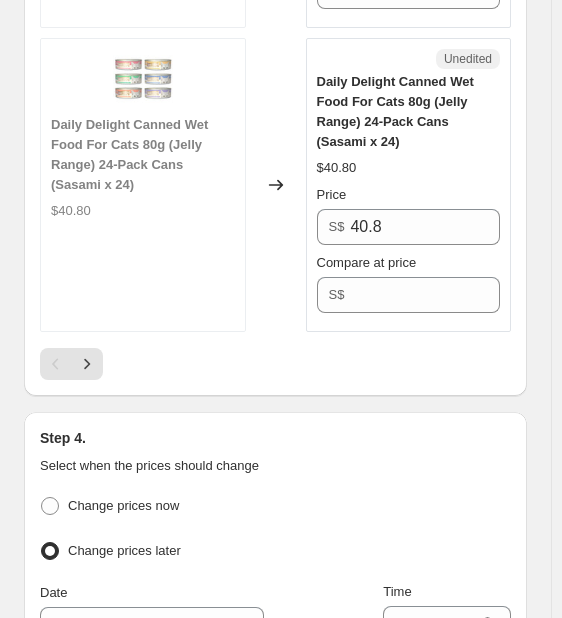 scroll, scrollTop: 6657, scrollLeft: 0, axis: vertical 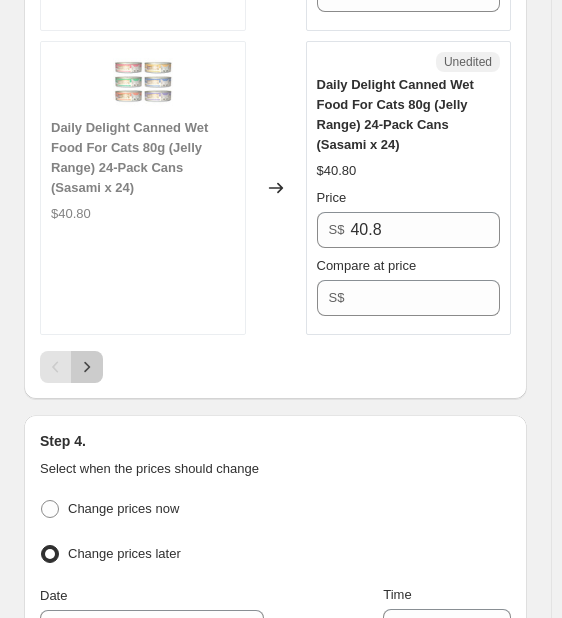 click 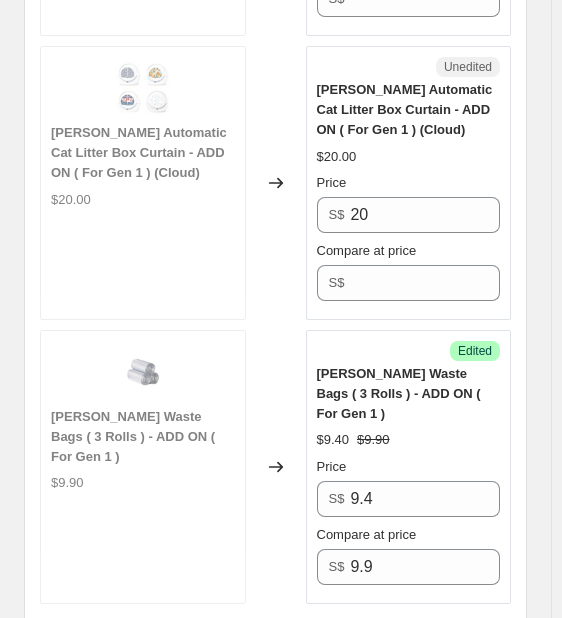 scroll, scrollTop: 6357, scrollLeft: 0, axis: vertical 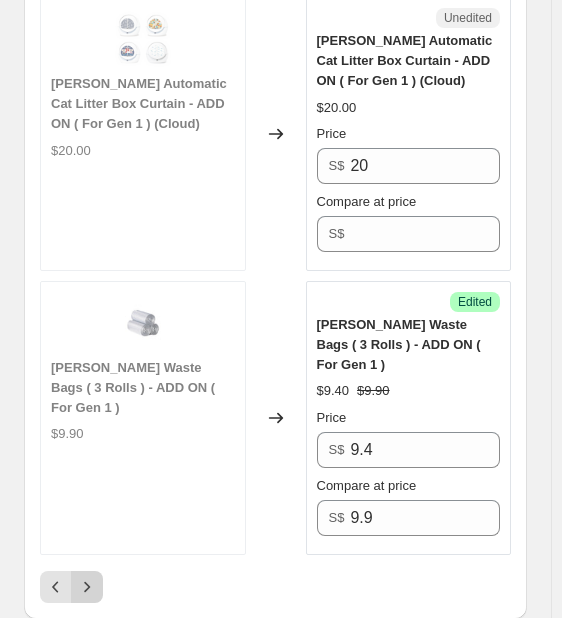 click 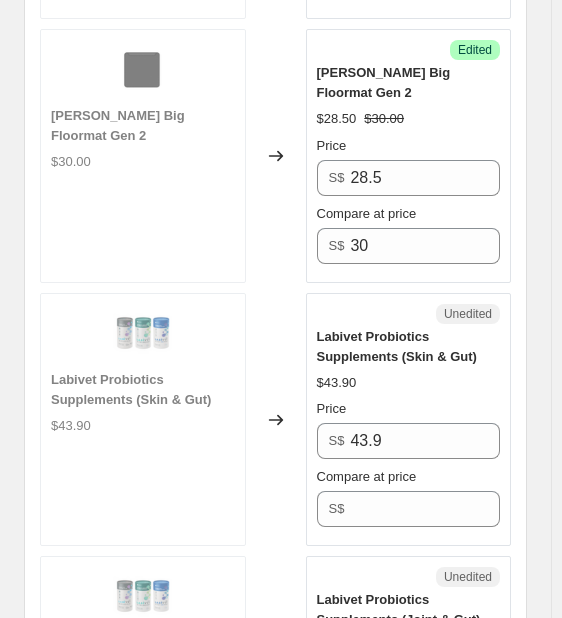 scroll, scrollTop: 5357, scrollLeft: 0, axis: vertical 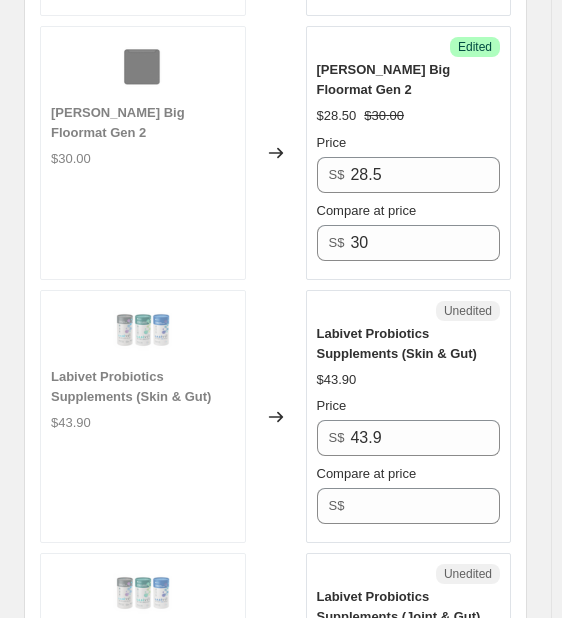 click on "Labivet Probiotics Supplements (Skin & Gut)" at bounding box center [397, 343] 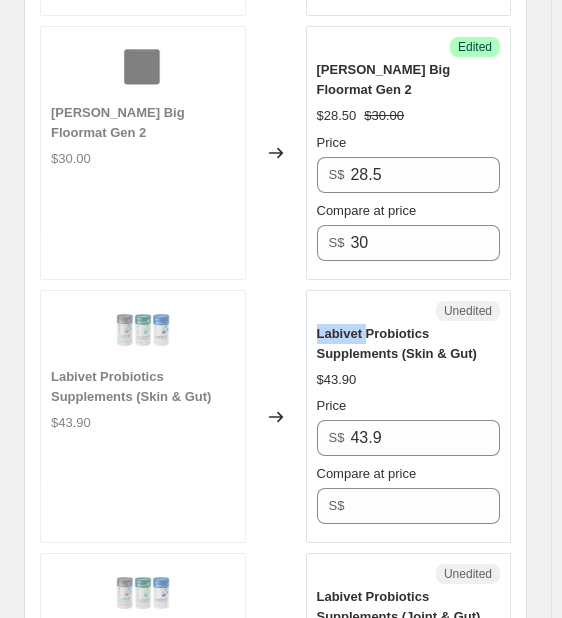 click on "Labivet Probiotics Supplements (Skin & Gut)" at bounding box center [397, 343] 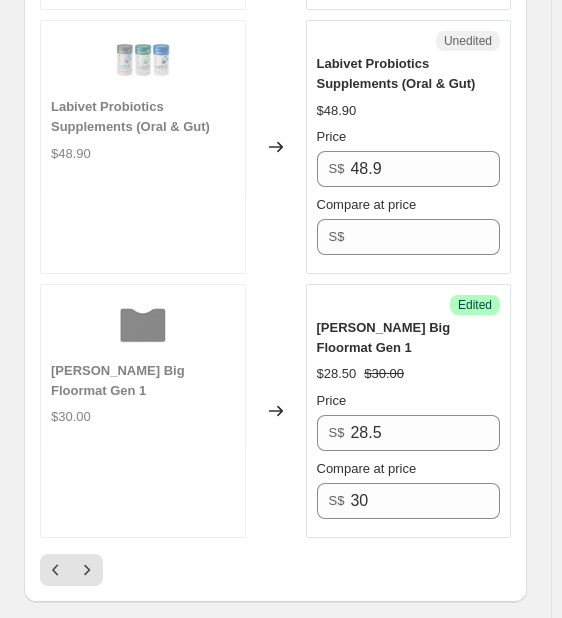 scroll, scrollTop: 6157, scrollLeft: 0, axis: vertical 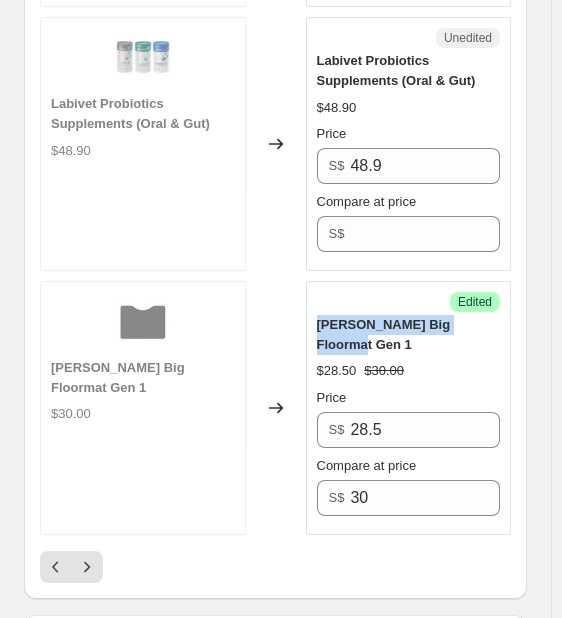 drag, startPoint x: 315, startPoint y: 207, endPoint x: 483, endPoint y: 211, distance: 168.0476 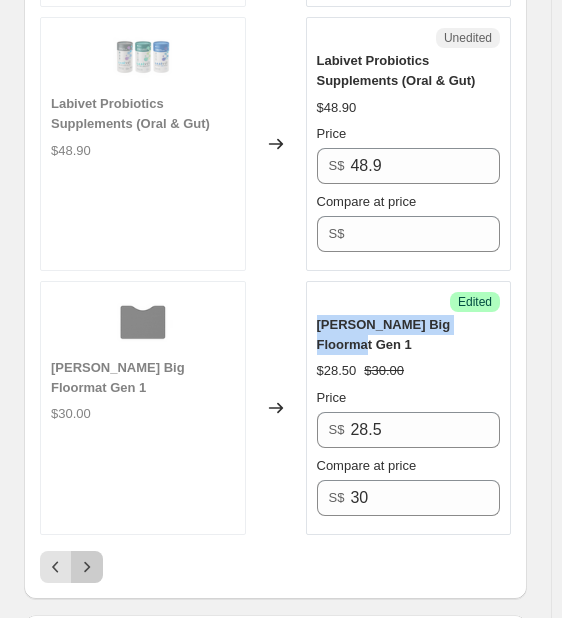 click at bounding box center (87, 567) 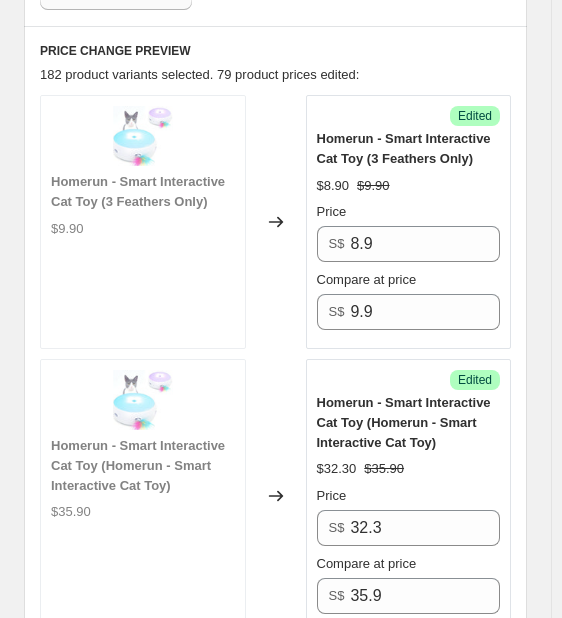scroll, scrollTop: 1157, scrollLeft: 0, axis: vertical 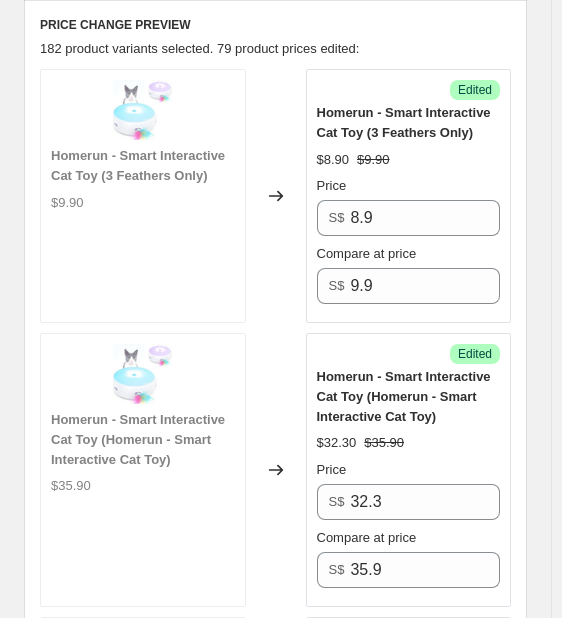 click on "Homerun - Smart Interactive Cat Toy (3 Feathers Only)" at bounding box center [404, 122] 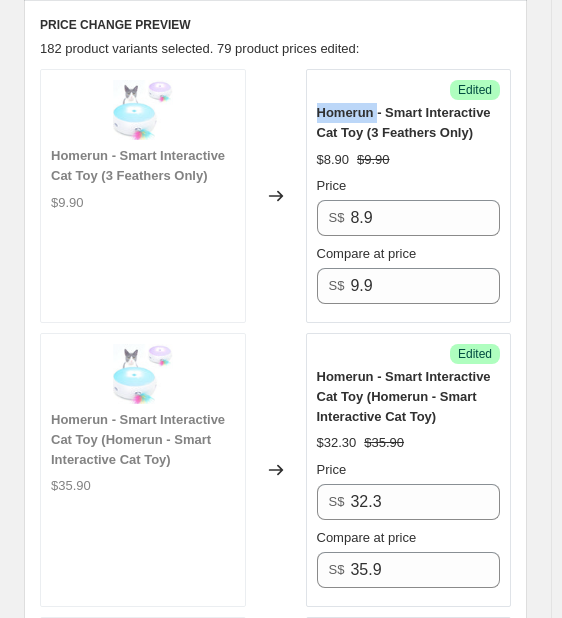 click on "Homerun - Smart Interactive Cat Toy (3 Feathers Only)" at bounding box center [404, 122] 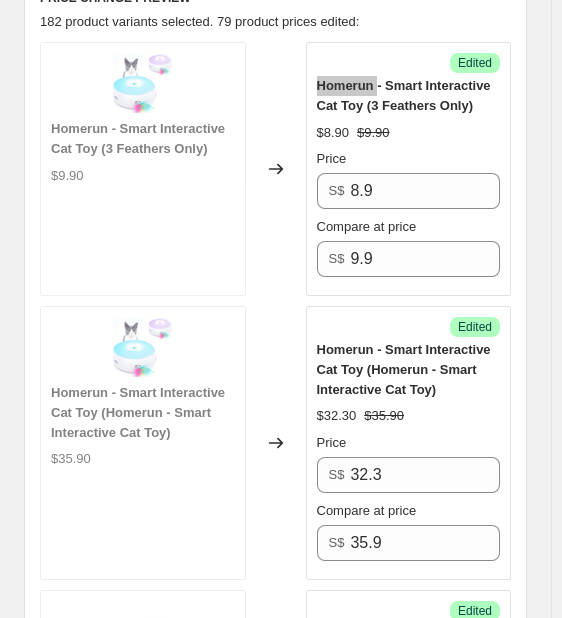 scroll, scrollTop: 1157, scrollLeft: 0, axis: vertical 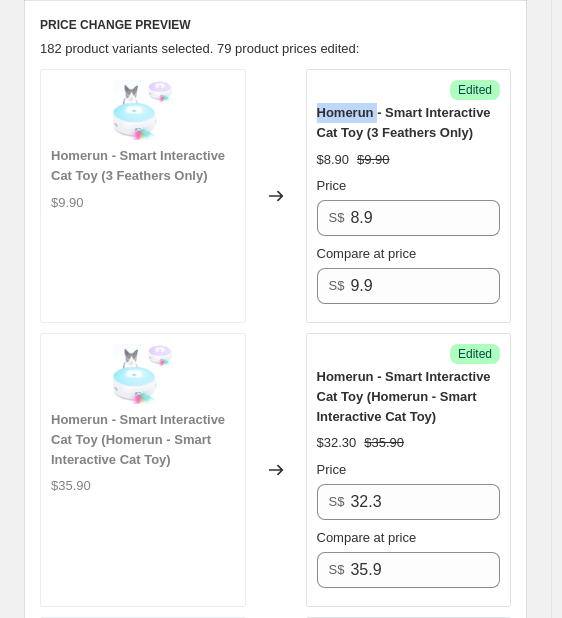 click on "Homerun - Smart Interactive Cat Toy (3 Feathers Only)" at bounding box center (404, 122) 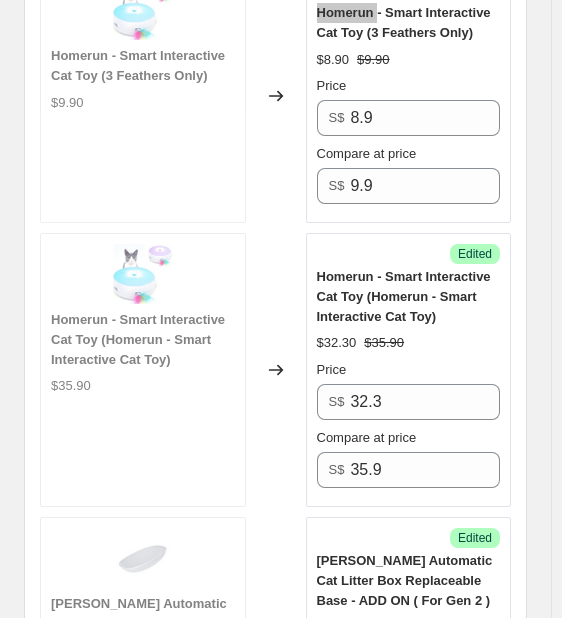 scroll, scrollTop: 1657, scrollLeft: 0, axis: vertical 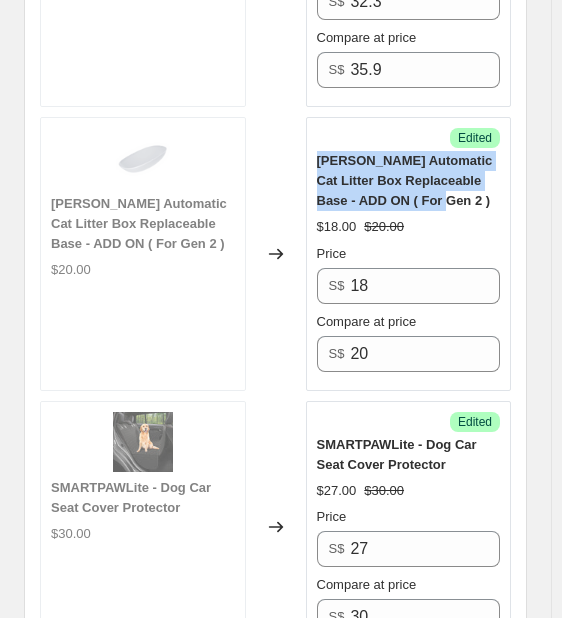 drag, startPoint x: 324, startPoint y: 131, endPoint x: 445, endPoint y: 173, distance: 128.082 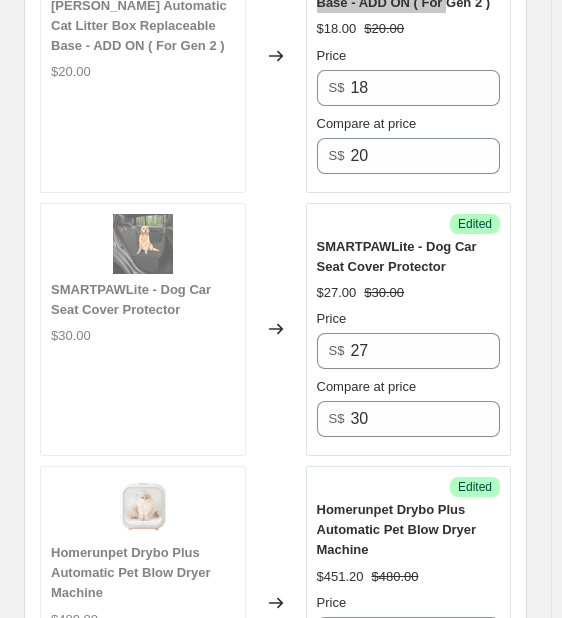 scroll, scrollTop: 1857, scrollLeft: 0, axis: vertical 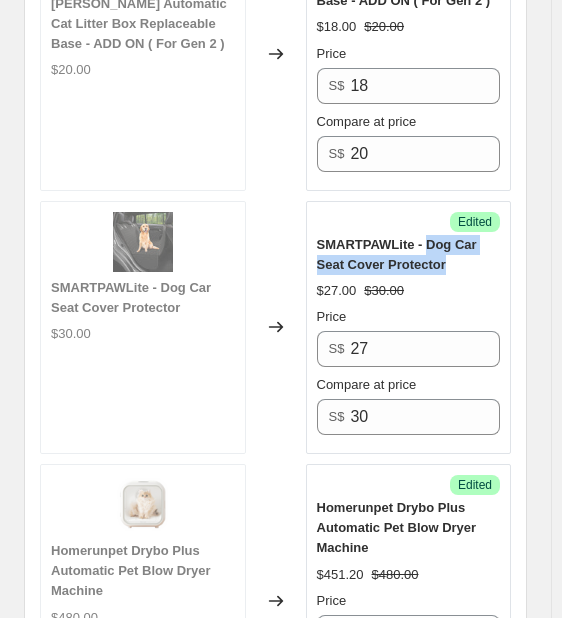 drag, startPoint x: 432, startPoint y: 214, endPoint x: 437, endPoint y: 237, distance: 23.537205 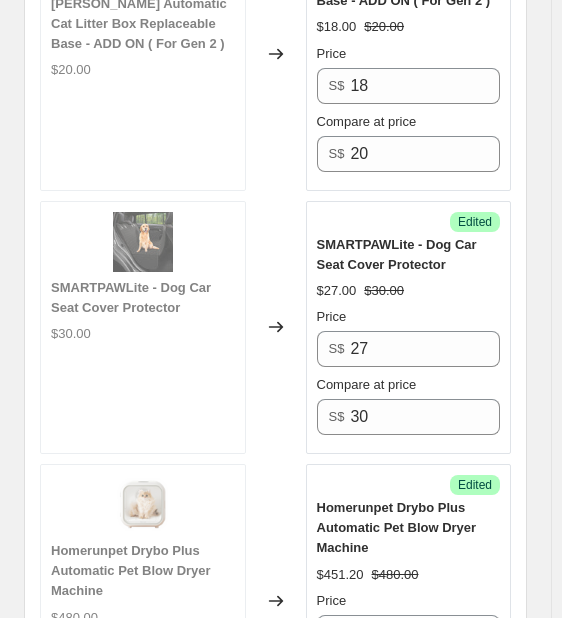 click on "Success Edited" at bounding box center (409, 222) 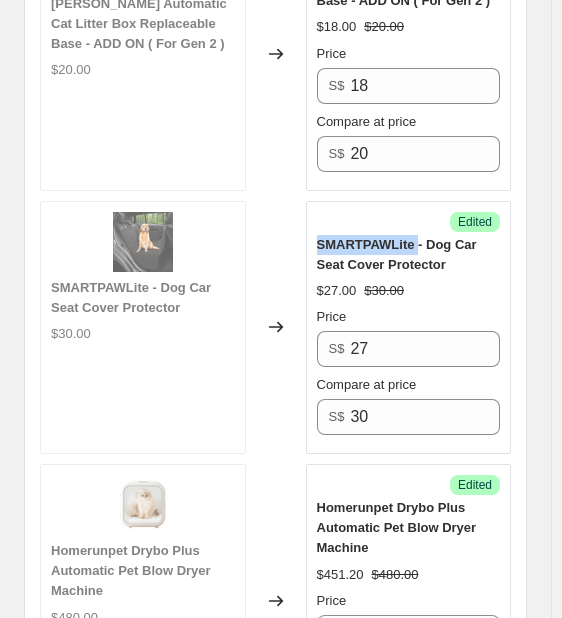 click on "SMARTPAWLite - Dog Car Seat Cover Protector" at bounding box center (397, 254) 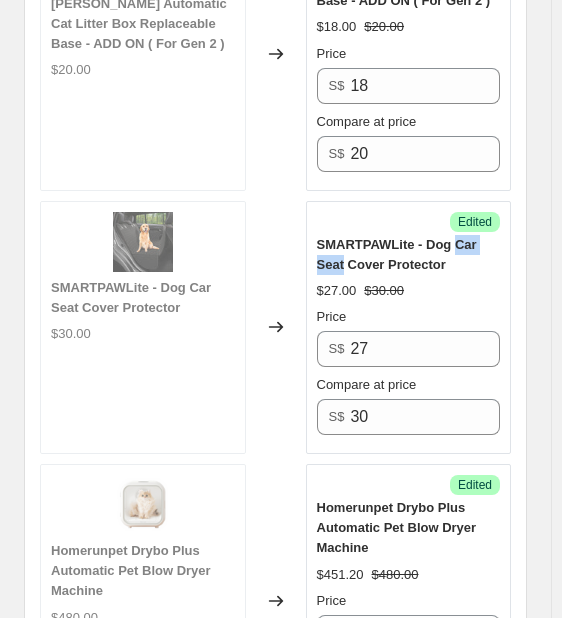 drag, startPoint x: 461, startPoint y: 208, endPoint x: 509, endPoint y: 206, distance: 48.04165 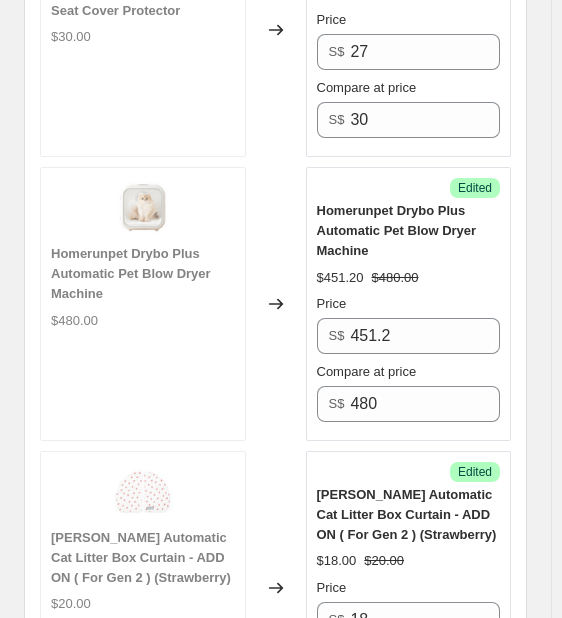 scroll, scrollTop: 2157, scrollLeft: 0, axis: vertical 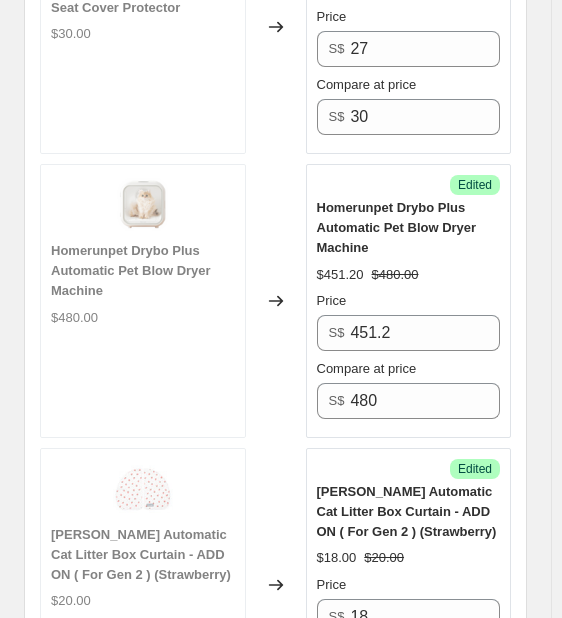 click on "Homerunpet Drybo Plus Automatic Pet Blow Dryer Machine" at bounding box center [397, 227] 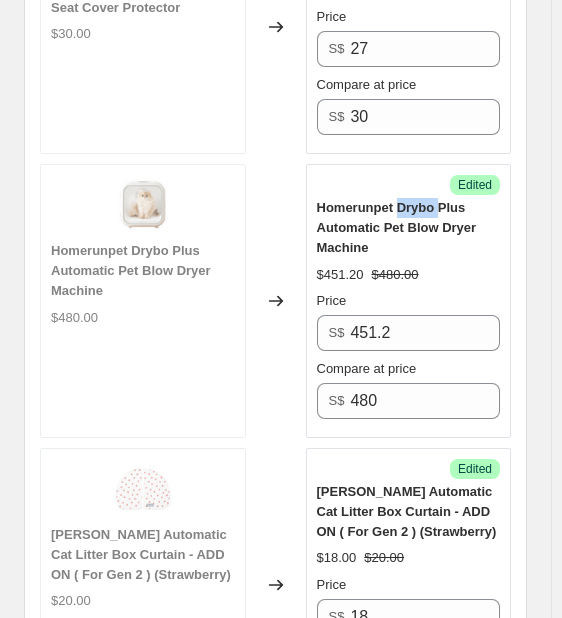 click on "Homerunpet Drybo Plus Automatic Pet Blow Dryer Machine" at bounding box center (397, 227) 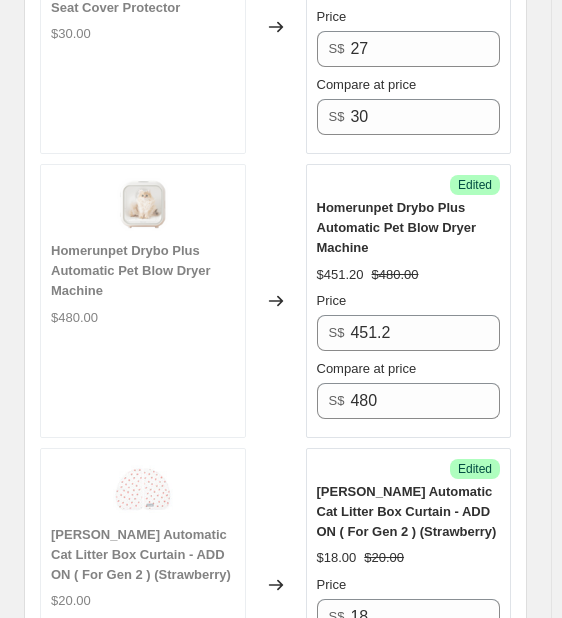 click on "Homerunpet Drybo Plus Automatic Pet Blow Dryer Machine" at bounding box center [409, 228] 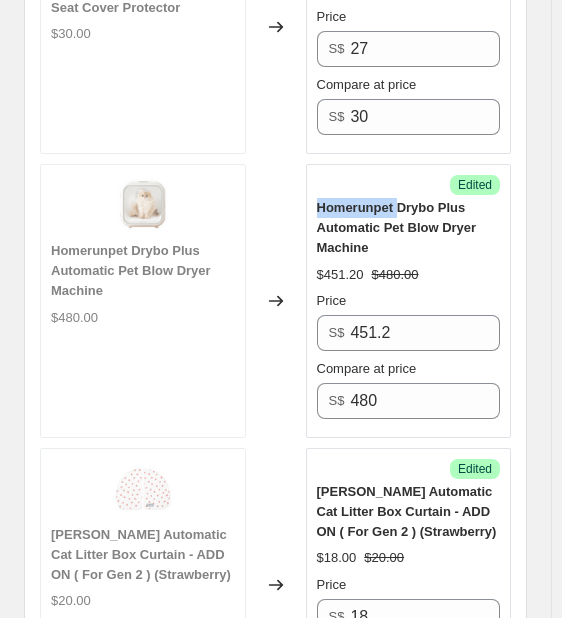 click on "Homerunpet Drybo Plus Automatic Pet Blow Dryer Machine" at bounding box center (409, 228) 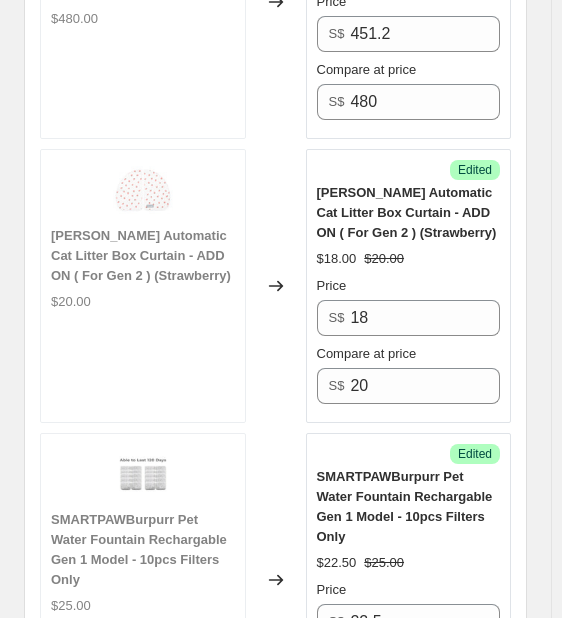 scroll, scrollTop: 2457, scrollLeft: 0, axis: vertical 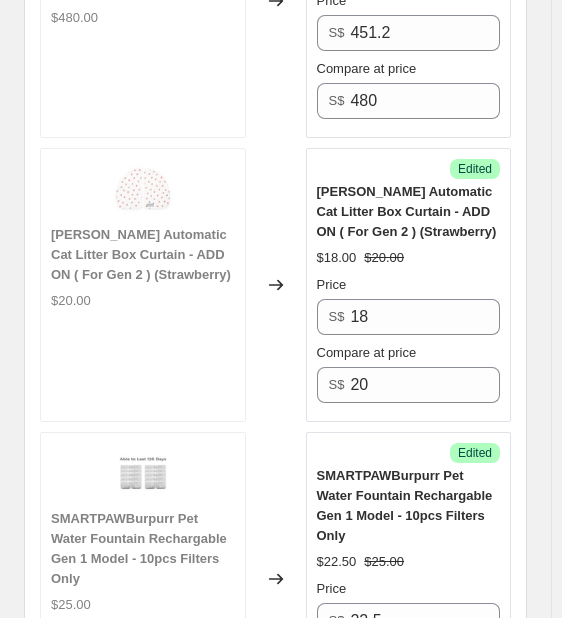 click on "[PERSON_NAME] Automatic Cat Litter Box Curtain - ADD ON ( For Gen 2 ) (Strawberry)" at bounding box center (407, 211) 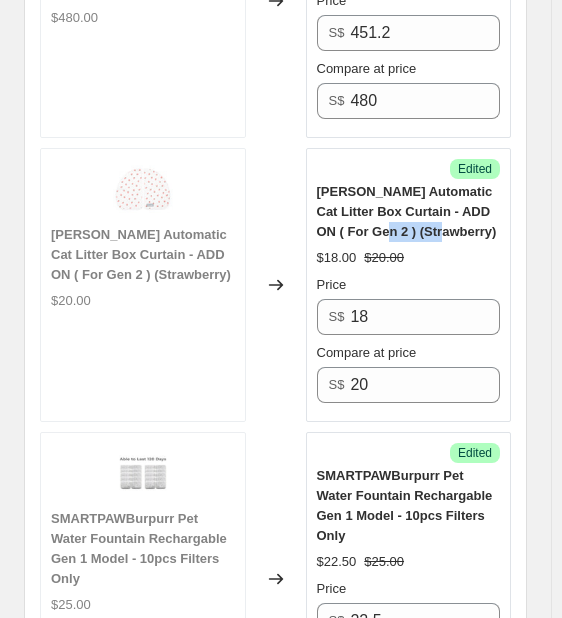 click on "[PERSON_NAME] Automatic Cat Litter Box Curtain - ADD ON ( For Gen 2 ) (Strawberry)" at bounding box center (407, 211) 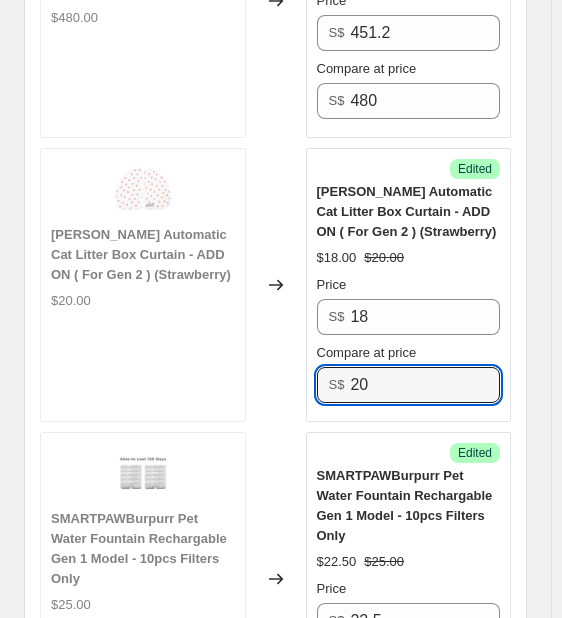 drag, startPoint x: 432, startPoint y: 350, endPoint x: 202, endPoint y: 331, distance: 230.78345 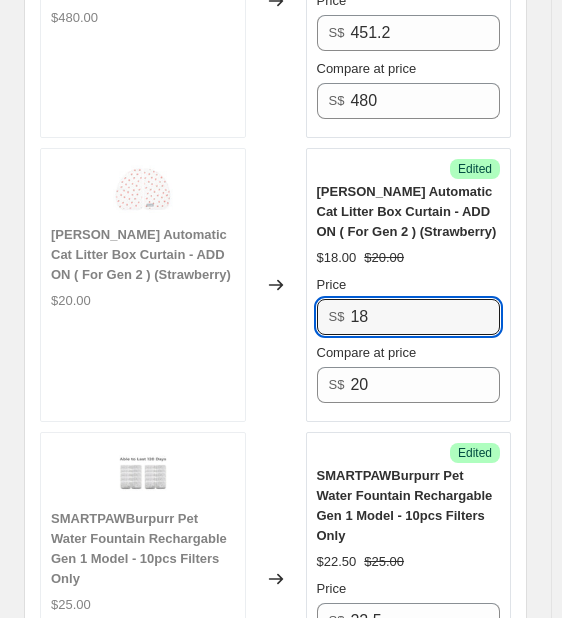 drag, startPoint x: 403, startPoint y: 284, endPoint x: 80, endPoint y: 292, distance: 323.09906 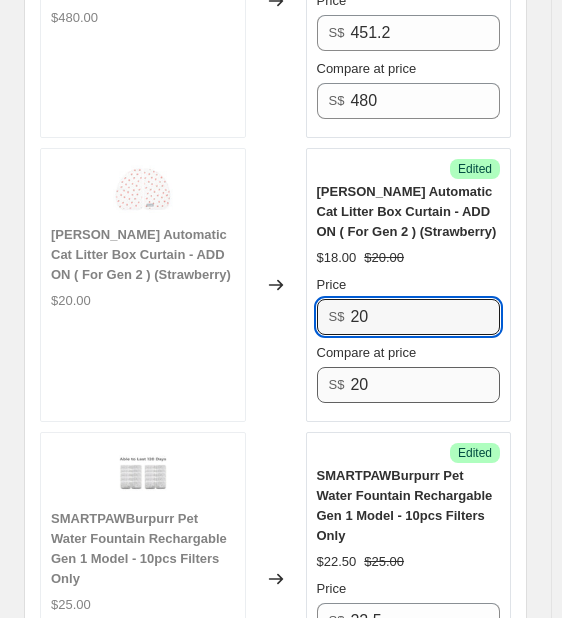 type on "20" 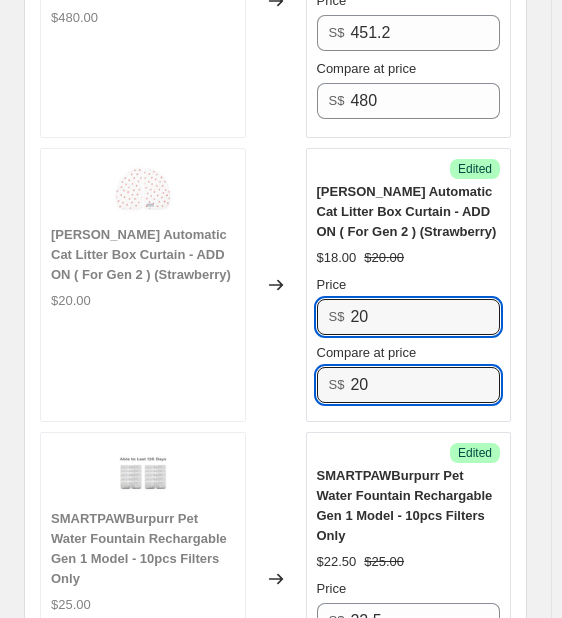 drag, startPoint x: 404, startPoint y: 357, endPoint x: -1, endPoint y: 341, distance: 405.31592 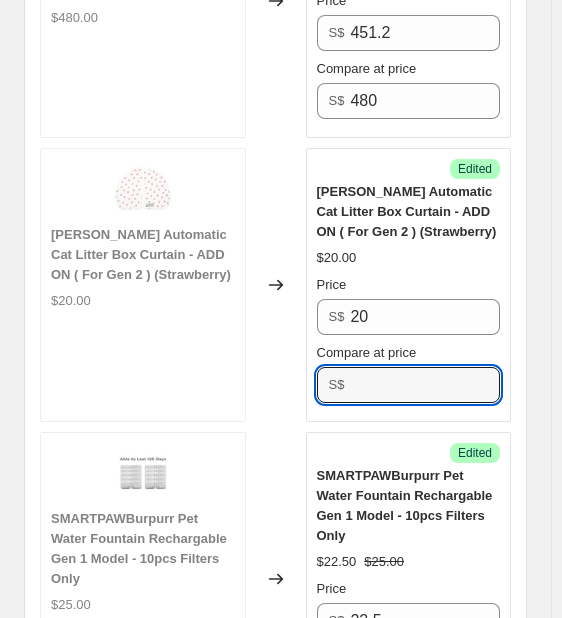 type 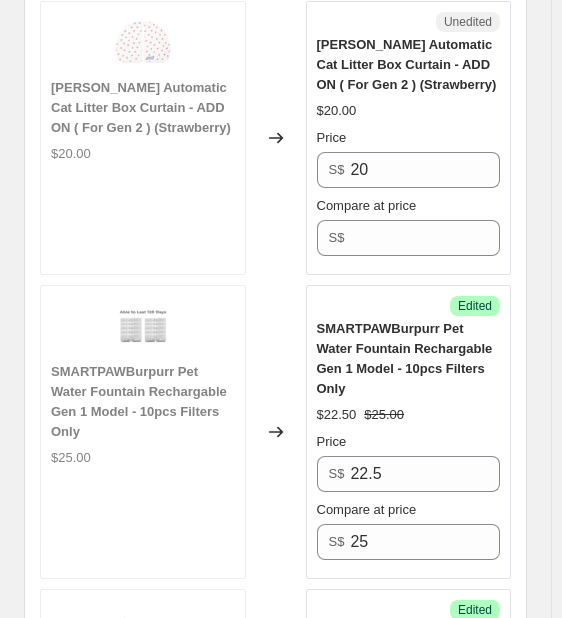 scroll, scrollTop: 2657, scrollLeft: 0, axis: vertical 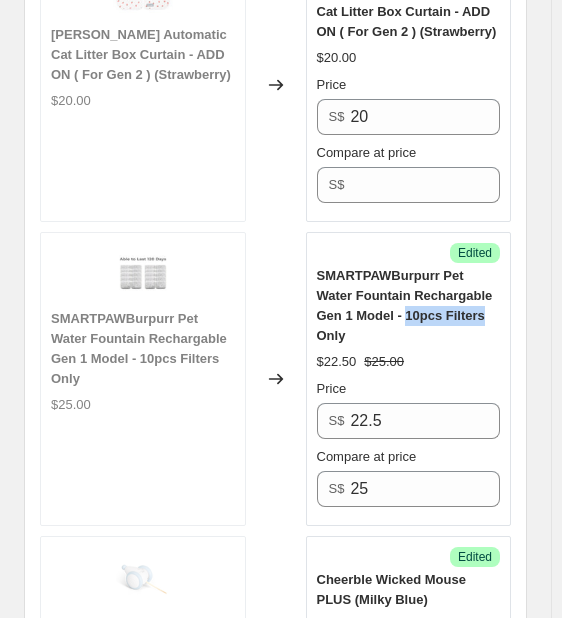 drag, startPoint x: 376, startPoint y: 287, endPoint x: 448, endPoint y: 284, distance: 72.06247 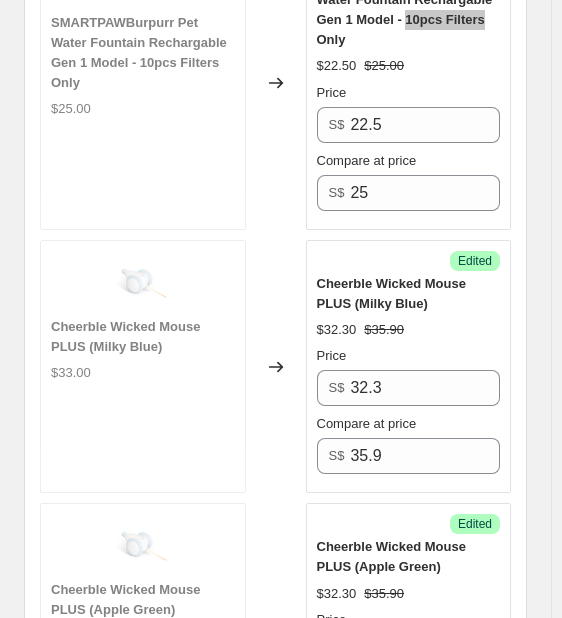 scroll, scrollTop: 2957, scrollLeft: 0, axis: vertical 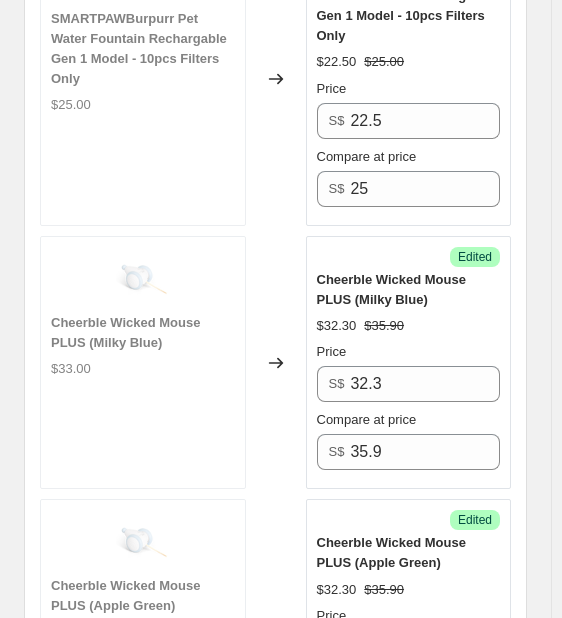 click on "Cheerble Wicked Mouse PLUS (Milky Blue)" at bounding box center (391, 289) 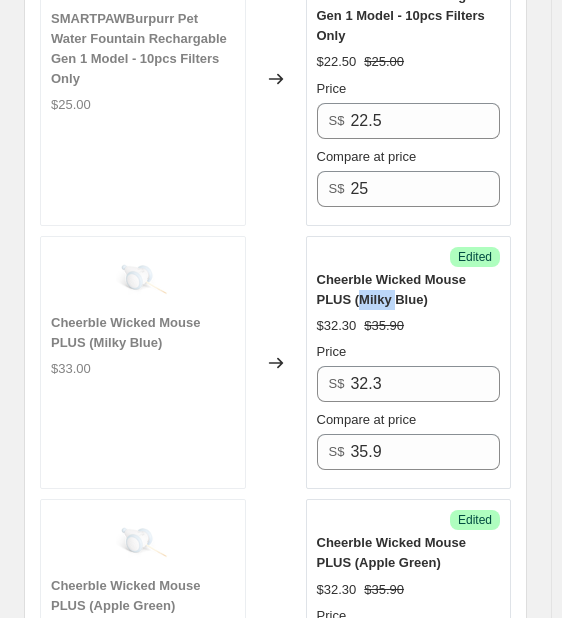 click on "Cheerble Wicked Mouse PLUS (Milky Blue)" at bounding box center [391, 289] 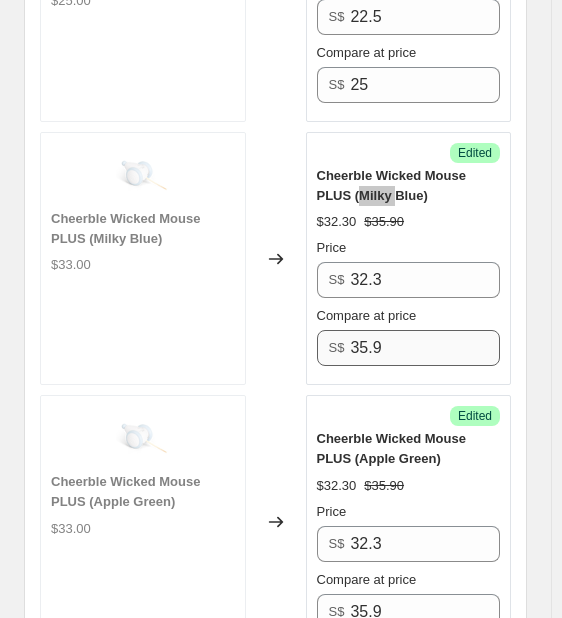 scroll, scrollTop: 3057, scrollLeft: 0, axis: vertical 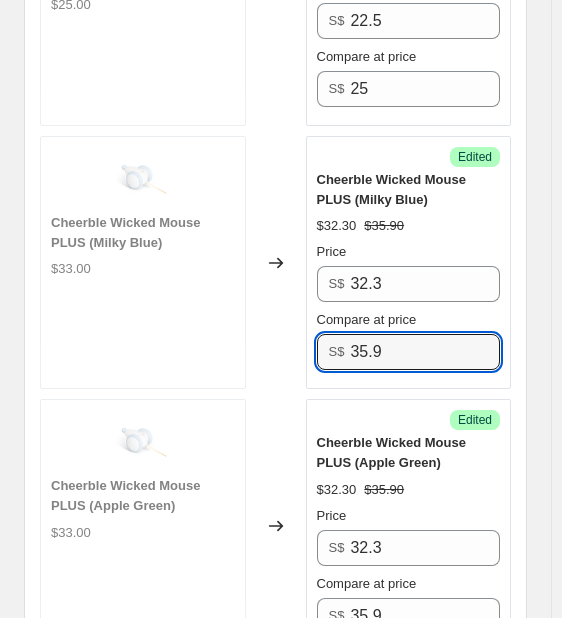 drag, startPoint x: 401, startPoint y: 300, endPoint x: 274, endPoint y: 309, distance: 127.3185 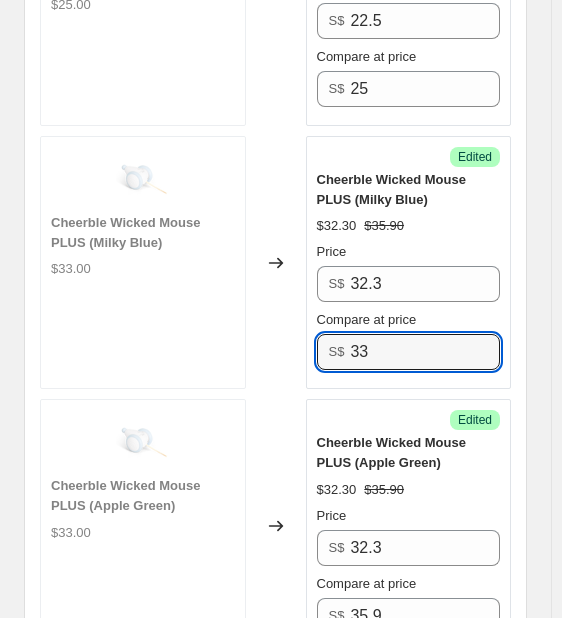 drag, startPoint x: 399, startPoint y: 309, endPoint x: 147, endPoint y: 305, distance: 252.03174 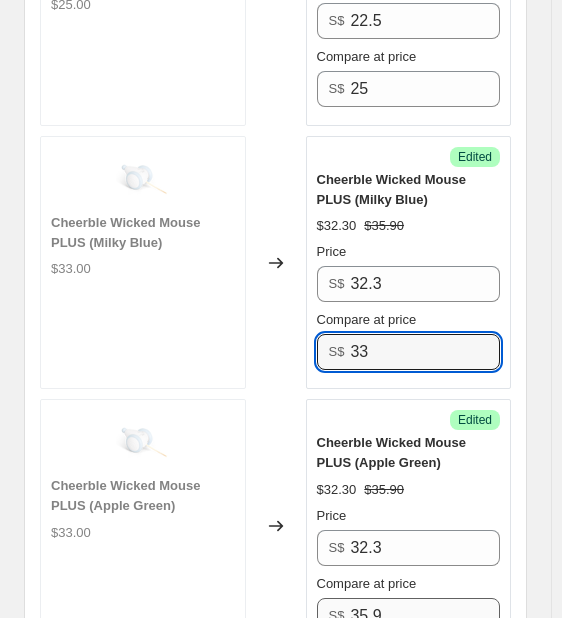 type on "33" 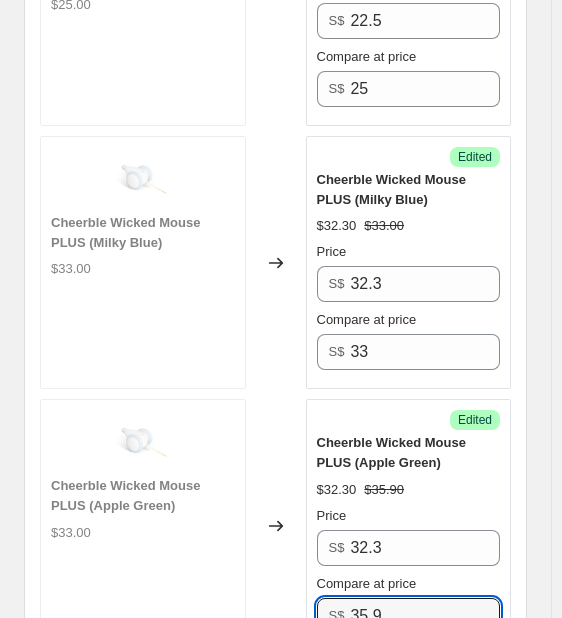 drag, startPoint x: 391, startPoint y: 561, endPoint x: 141, endPoint y: 539, distance: 250.96614 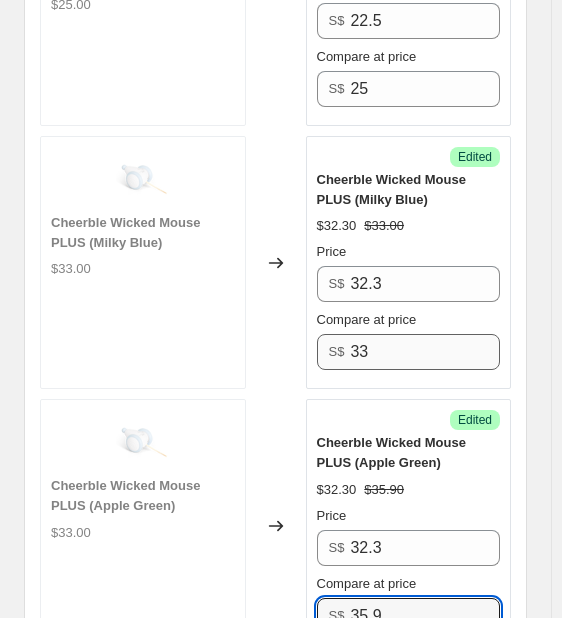 paste on "3" 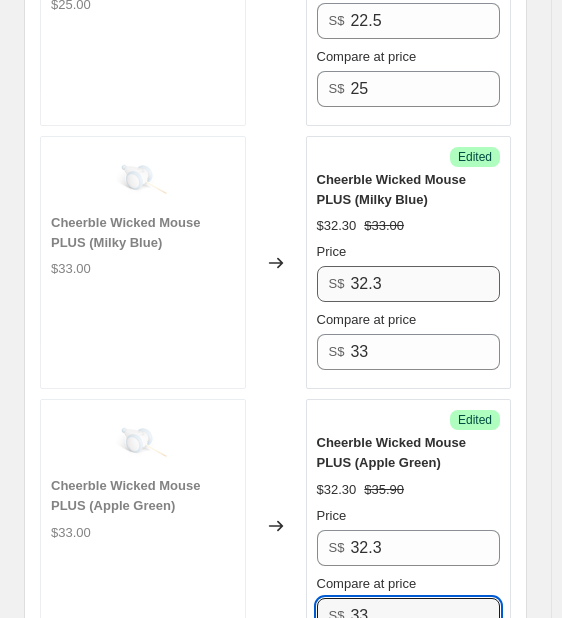 type on "33" 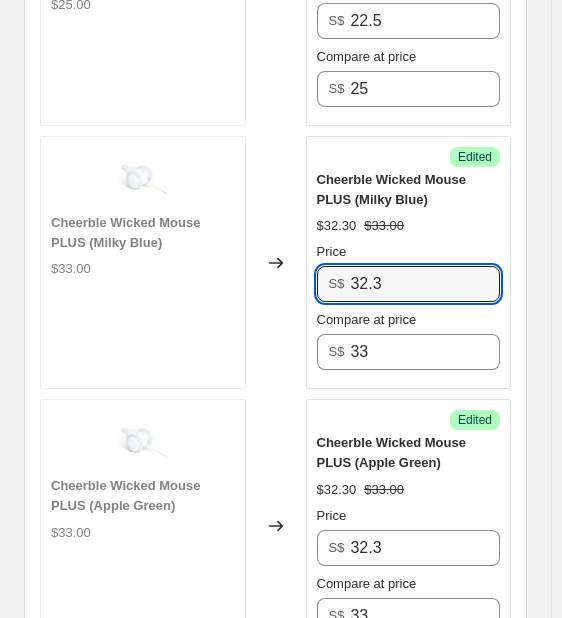 drag, startPoint x: 409, startPoint y: 222, endPoint x: 54, endPoint y: 212, distance: 355.1408 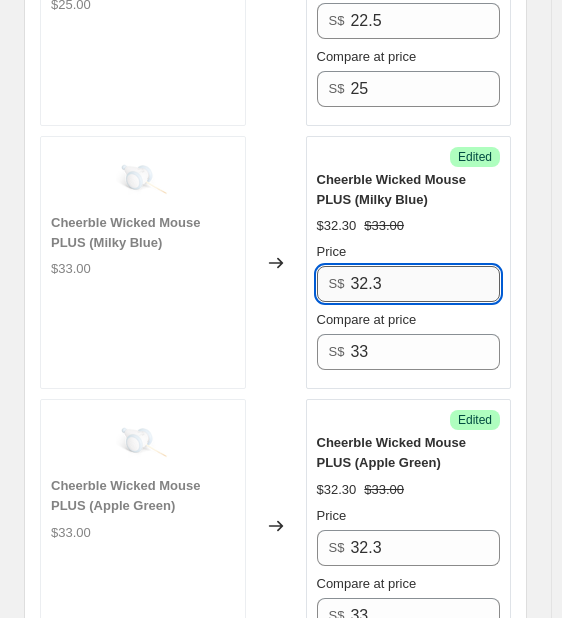 click on "32.3" at bounding box center [425, 284] 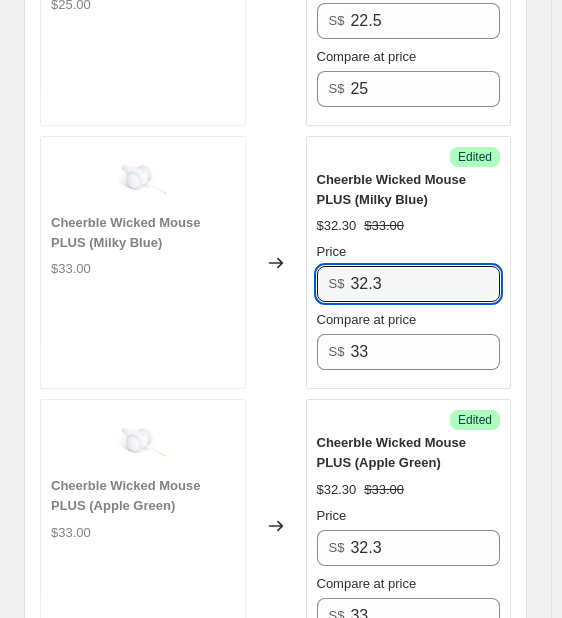drag, startPoint x: 439, startPoint y: 227, endPoint x: 128, endPoint y: 232, distance: 311.0402 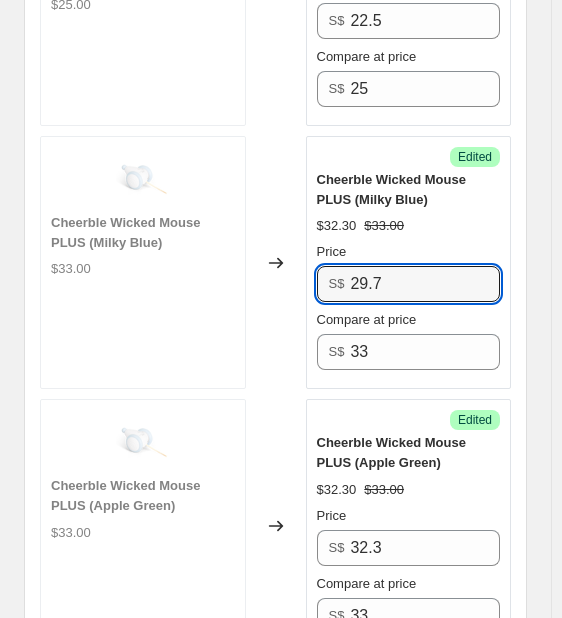 drag, startPoint x: 424, startPoint y: 230, endPoint x: 6, endPoint y: 205, distance: 418.74695 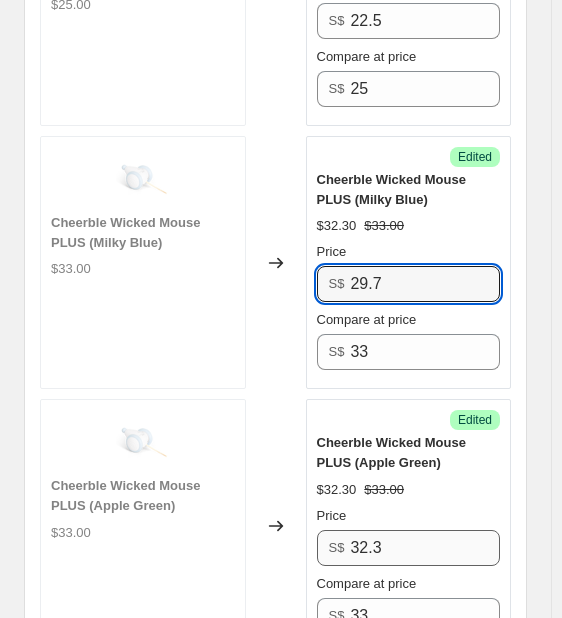 type on "29.7" 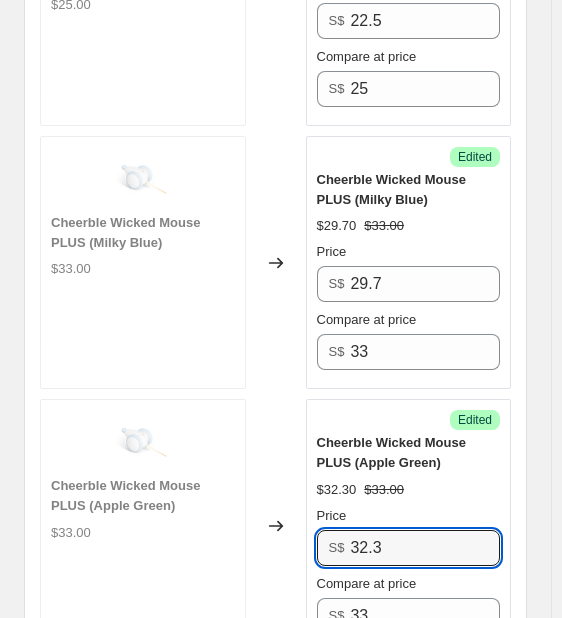 drag, startPoint x: 404, startPoint y: 497, endPoint x: 115, endPoint y: 488, distance: 289.1401 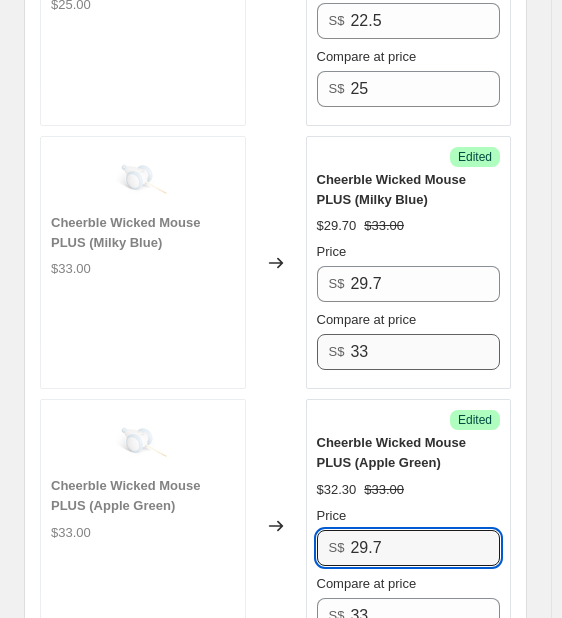 type on "29.7" 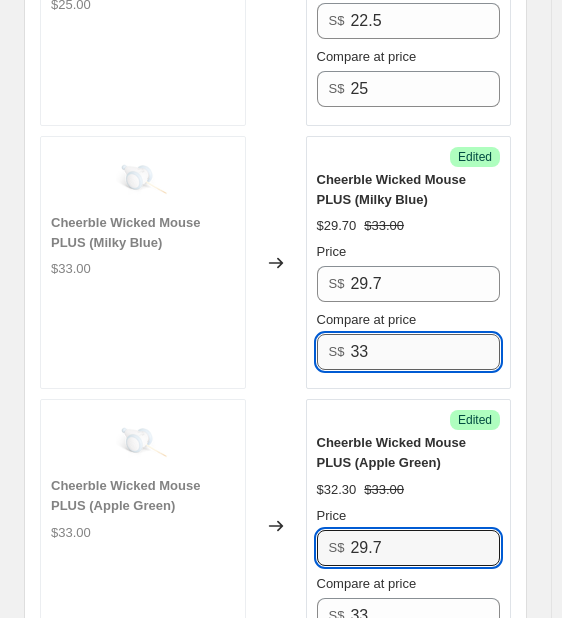 click on "33" at bounding box center [425, 352] 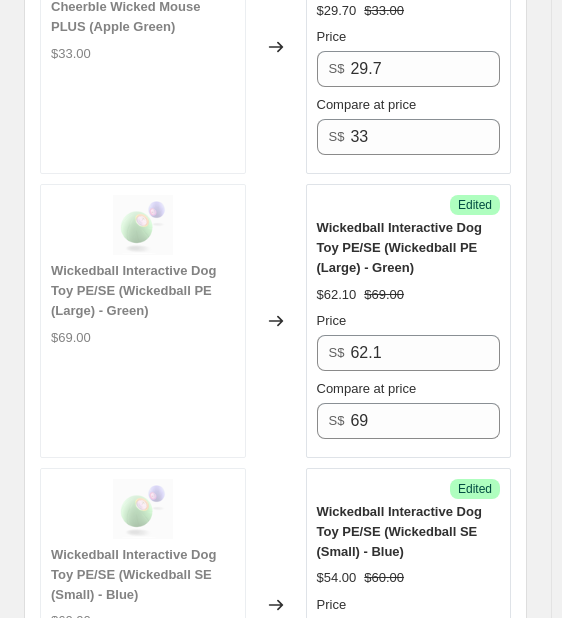 scroll, scrollTop: 3557, scrollLeft: 0, axis: vertical 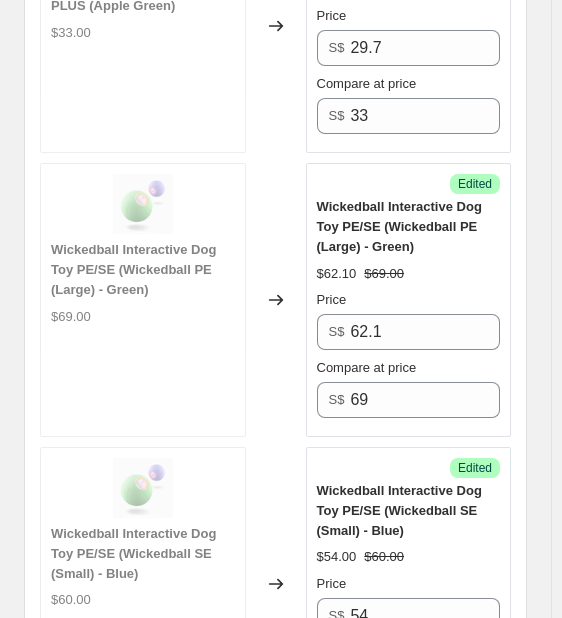 click on "Wickedball Interactive Dog Toy PE/SE (Wickedball PE (Large) - Green)" at bounding box center (399, 226) 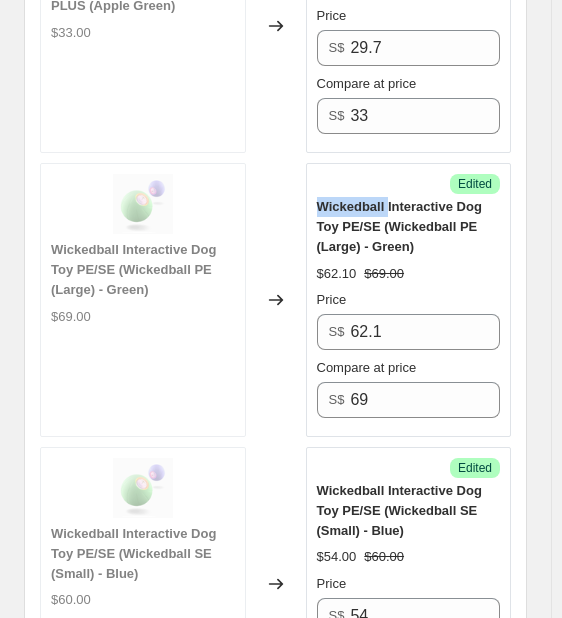 click on "Wickedball Interactive Dog Toy PE/SE (Wickedball PE (Large) - Green)" at bounding box center [399, 226] 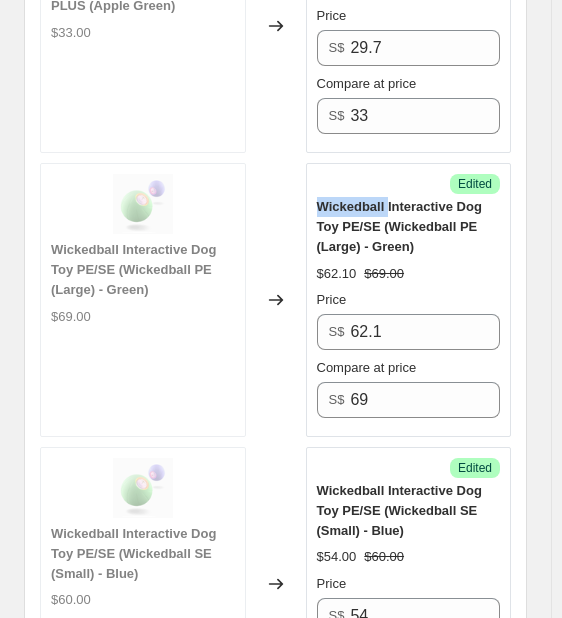 click on "Wickedball Interactive Dog Toy PE/SE (Wickedball PE (Large) - Green)" at bounding box center [399, 226] 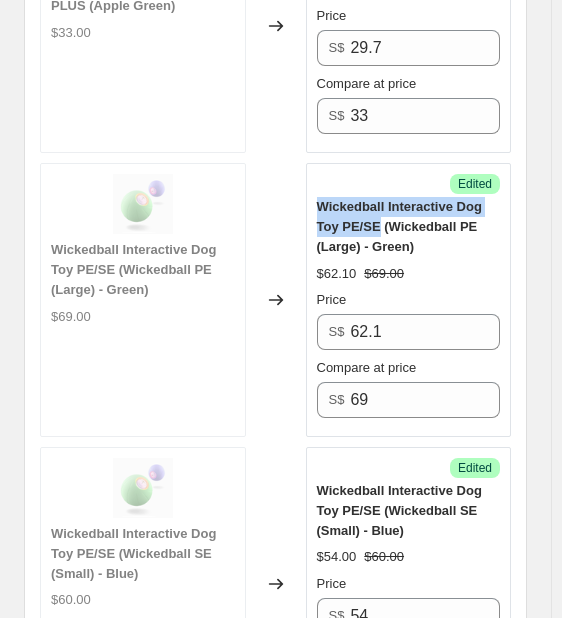 drag, startPoint x: 382, startPoint y: 173, endPoint x: 322, endPoint y: 150, distance: 64.25729 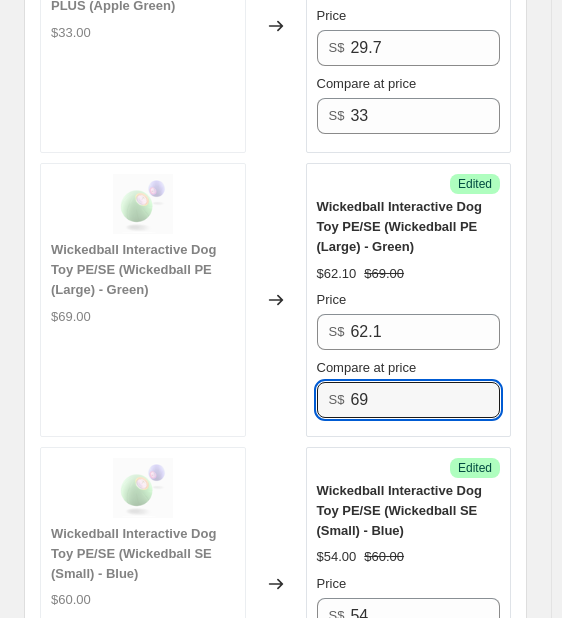 drag, startPoint x: 436, startPoint y: 350, endPoint x: 259, endPoint y: 354, distance: 177.0452 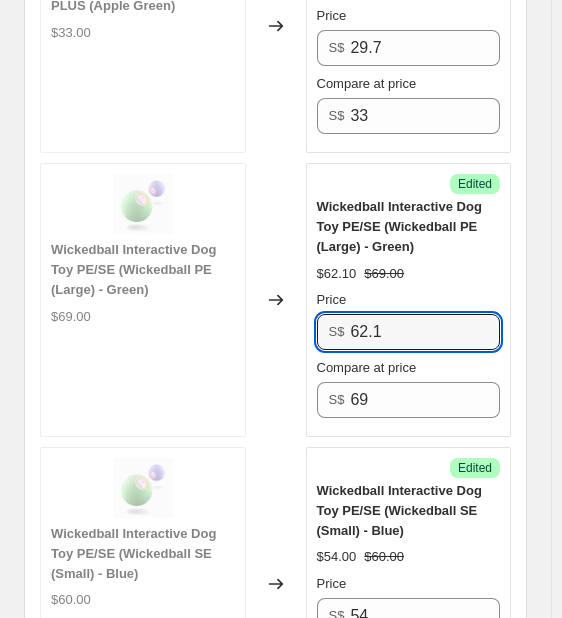 drag, startPoint x: 440, startPoint y: 269, endPoint x: 91, endPoint y: 267, distance: 349.00574 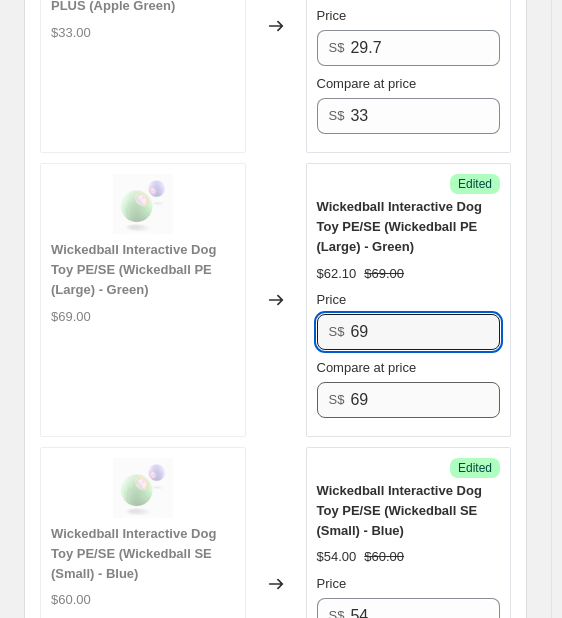 type on "69" 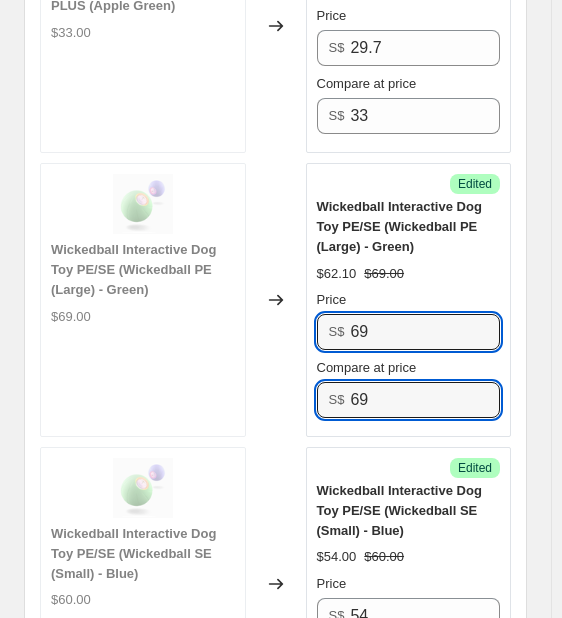 drag, startPoint x: 380, startPoint y: 357, endPoint x: 16, endPoint y: 317, distance: 366.1912 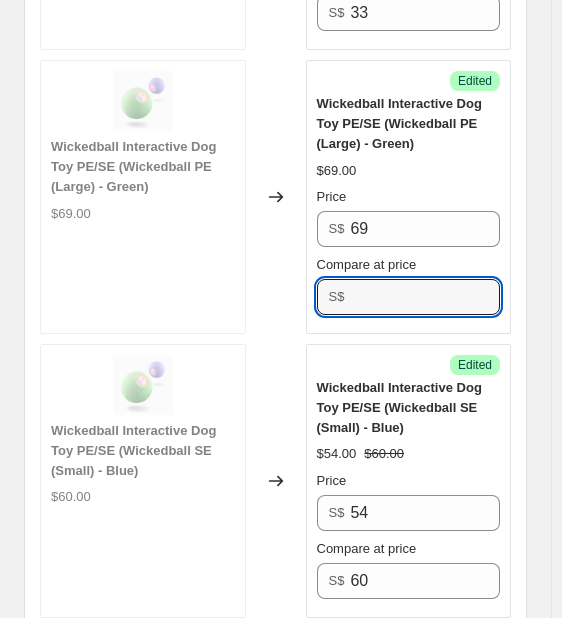 scroll, scrollTop: 3657, scrollLeft: 0, axis: vertical 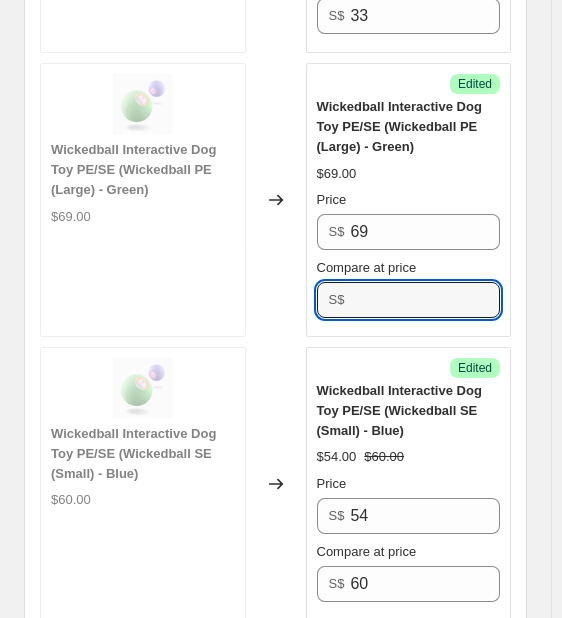 type 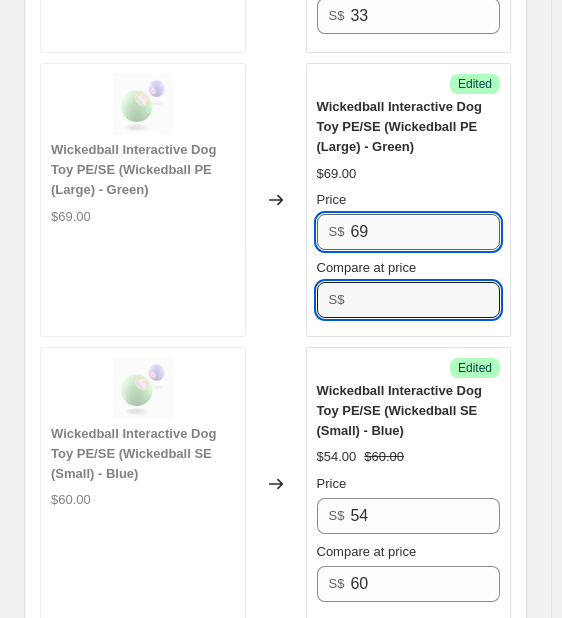 click on "69" at bounding box center [425, 232] 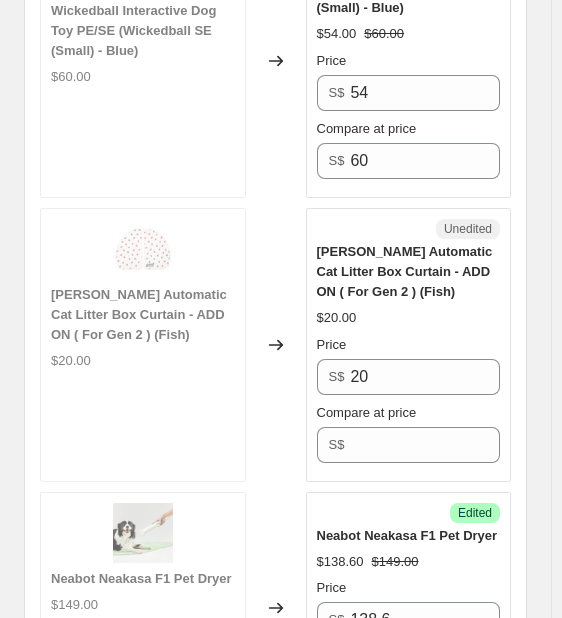 scroll, scrollTop: 4157, scrollLeft: 0, axis: vertical 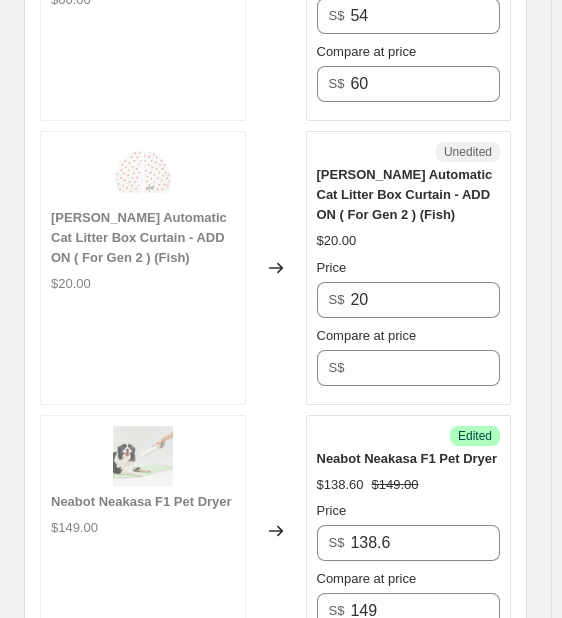 click on "[PERSON_NAME] Automatic Cat Litter Box Curtain - ADD ON ( For Gen 2 ) (Fish)" at bounding box center (409, 195) 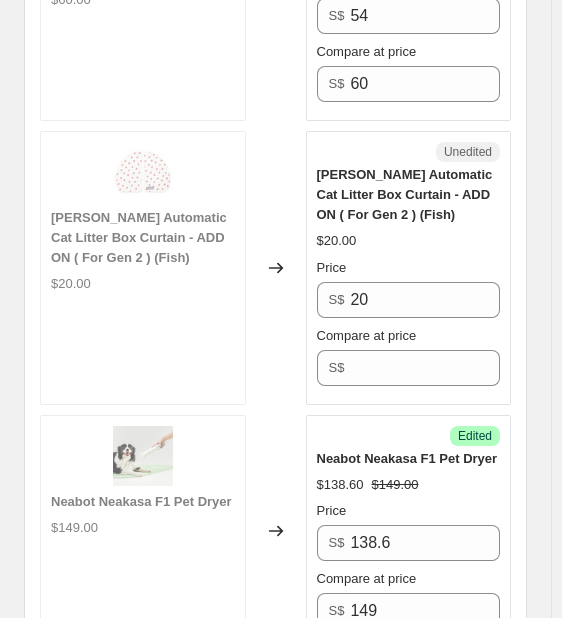 click on "[PERSON_NAME] Automatic Cat Litter Box Curtain - ADD ON ( For Gen 2 ) (Fish)" at bounding box center [405, 194] 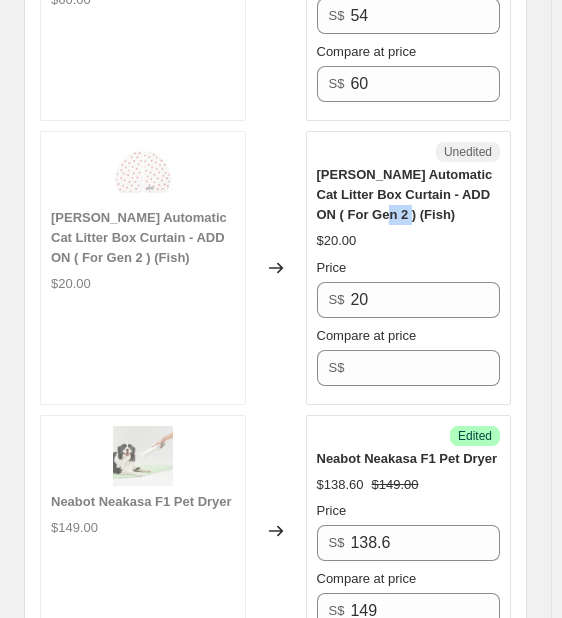 click on "[PERSON_NAME] Automatic Cat Litter Box Curtain - ADD ON ( For Gen 2 ) (Fish)" at bounding box center [405, 194] 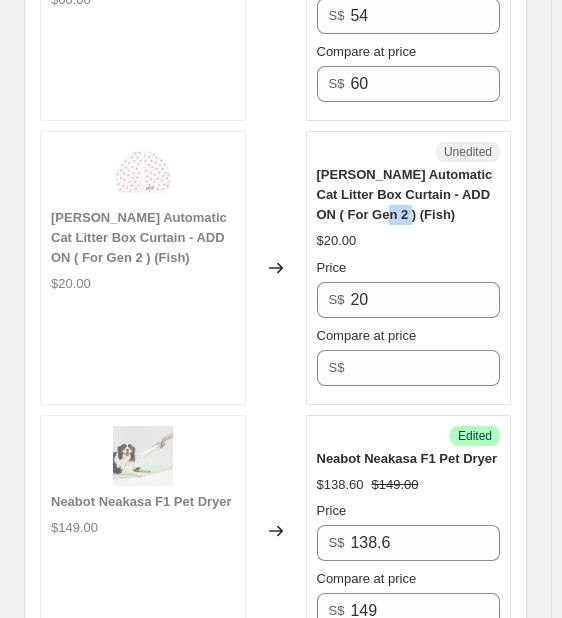 click on "[PERSON_NAME] Automatic Cat Litter Box Curtain - ADD ON ( For Gen 2 ) (Fish)" at bounding box center (405, 194) 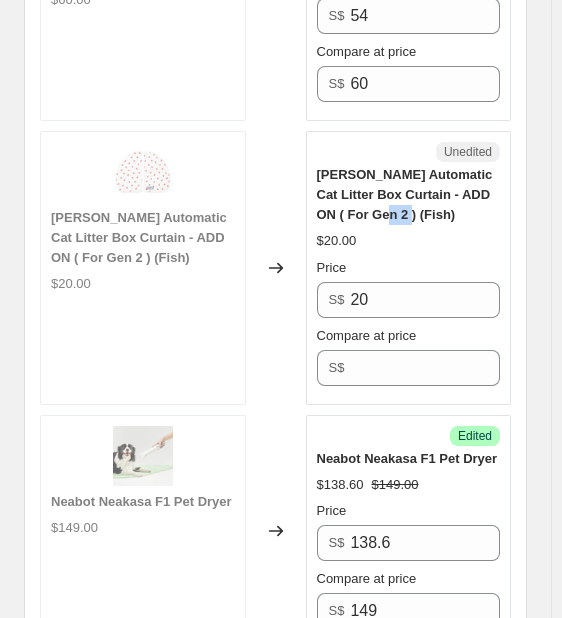 click on "[PERSON_NAME] Automatic Cat Litter Box Curtain - ADD ON ( For Gen 2 ) (Fish)" at bounding box center (405, 194) 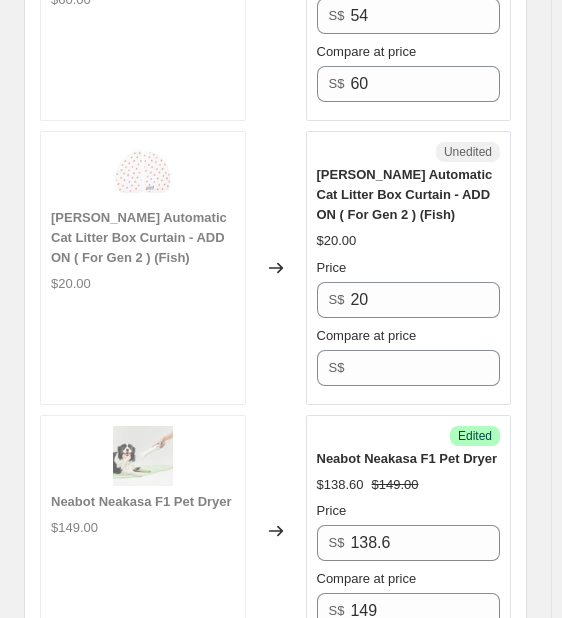 click on "[PERSON_NAME] Automatic Cat Litter Box Curtain - ADD ON ( For Gen 2 ) (Fish)" at bounding box center [405, 194] 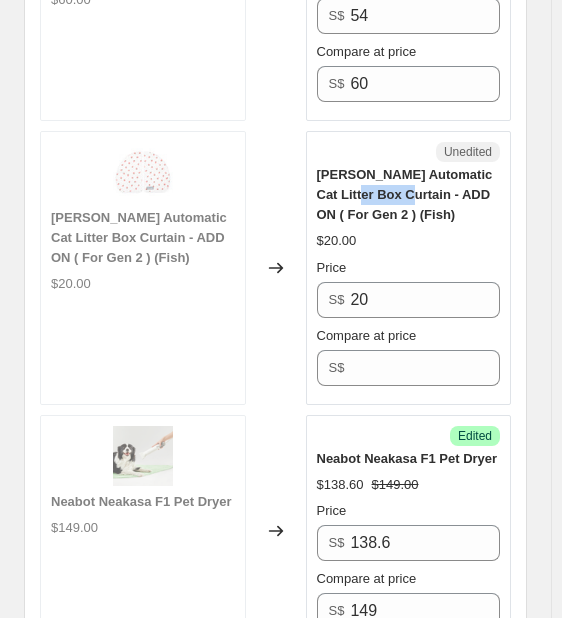 click on "[PERSON_NAME] Automatic Cat Litter Box Curtain - ADD ON ( For Gen 2 ) (Fish)" at bounding box center (405, 194) 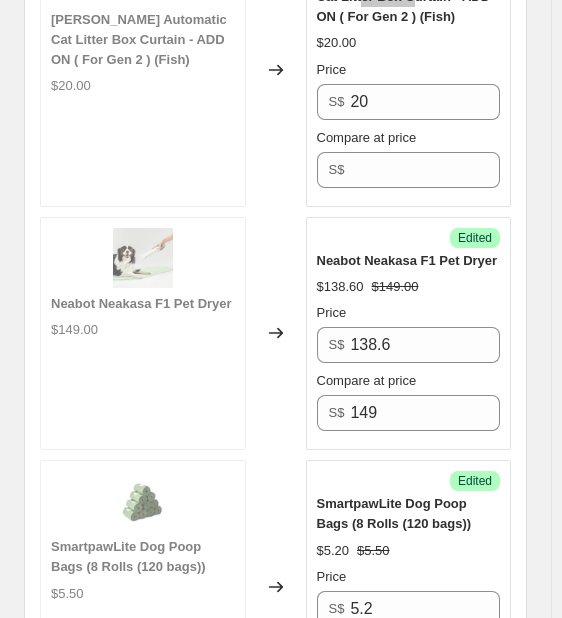 scroll, scrollTop: 4357, scrollLeft: 0, axis: vertical 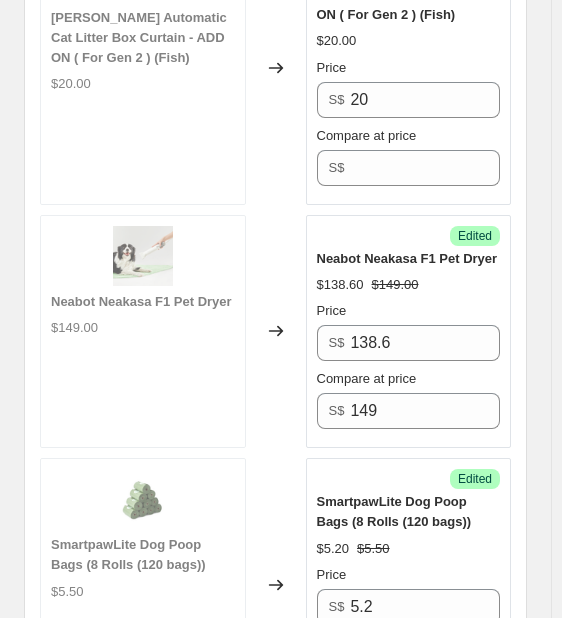 click on "Neabot Neakasa F1 Pet Dryer" at bounding box center [407, 258] 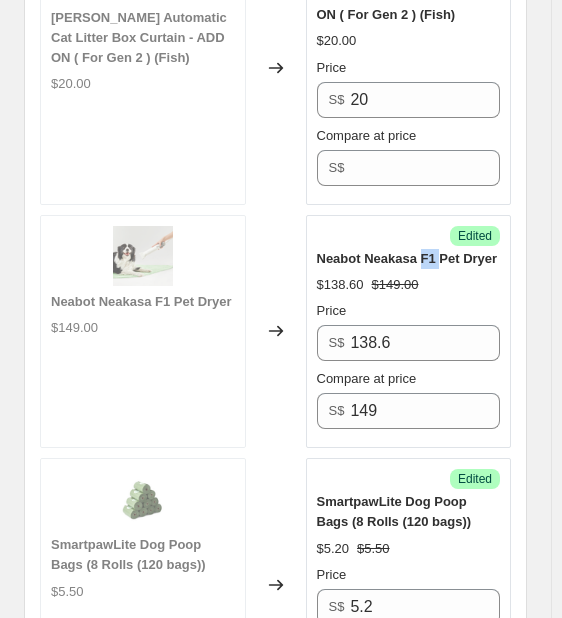 click on "Neabot Neakasa F1 Pet Dryer" at bounding box center [407, 258] 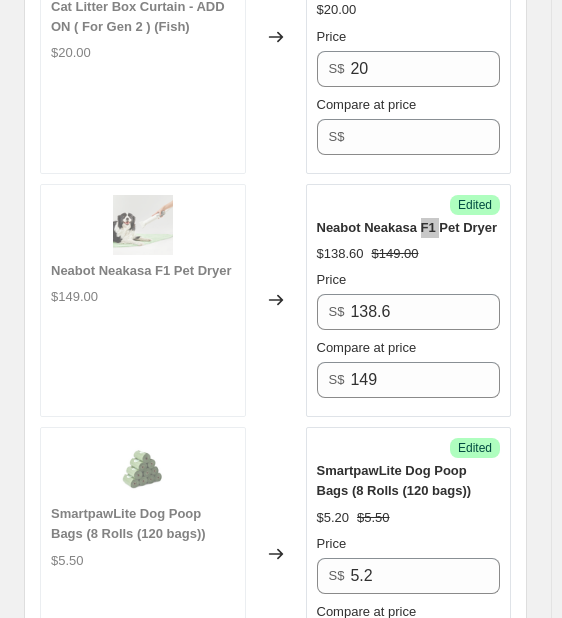 scroll, scrollTop: 4557, scrollLeft: 0, axis: vertical 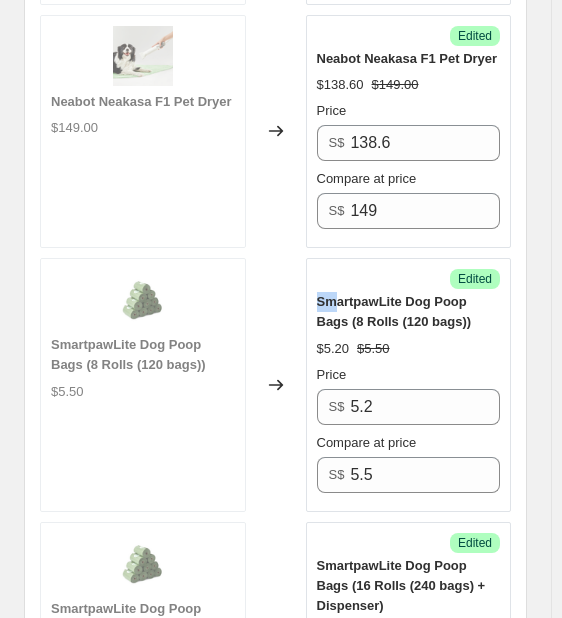 drag, startPoint x: 320, startPoint y: 245, endPoint x: 335, endPoint y: 245, distance: 15 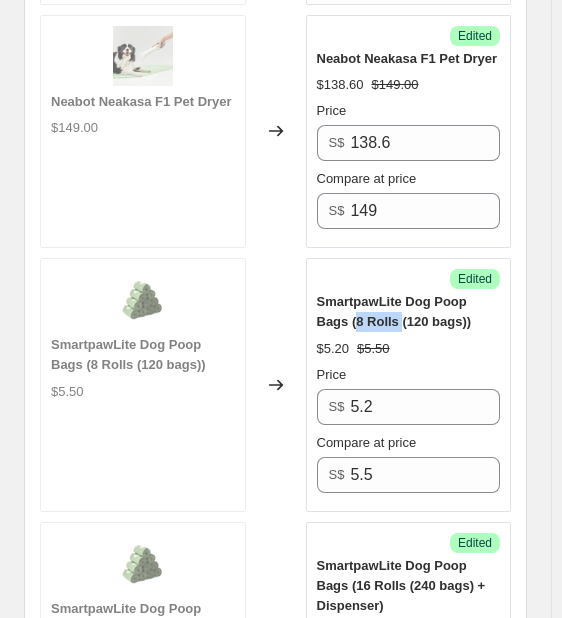 drag, startPoint x: 327, startPoint y: 269, endPoint x: 370, endPoint y: 266, distance: 43.104523 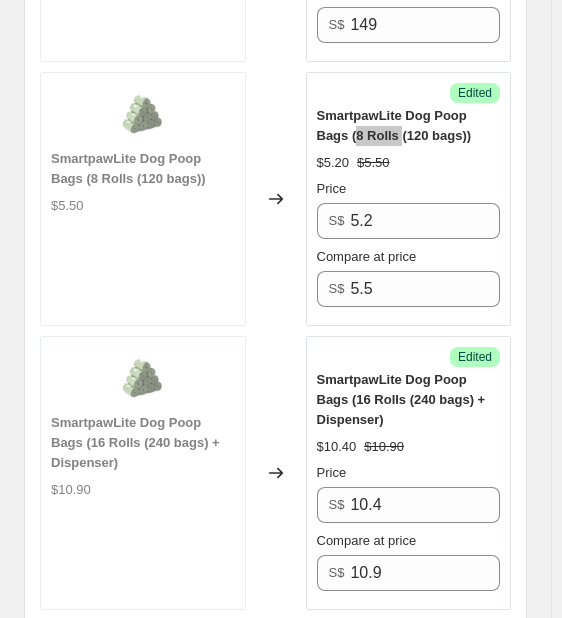 scroll, scrollTop: 4757, scrollLeft: 0, axis: vertical 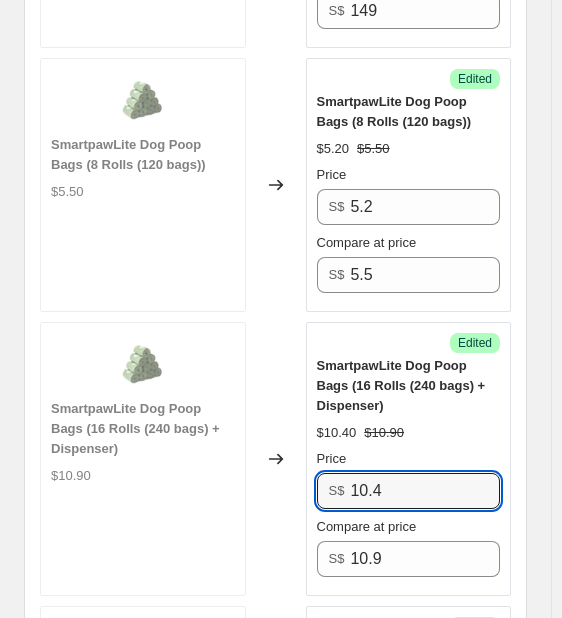 drag, startPoint x: 442, startPoint y: 439, endPoint x: -1, endPoint y: 411, distance: 443.884 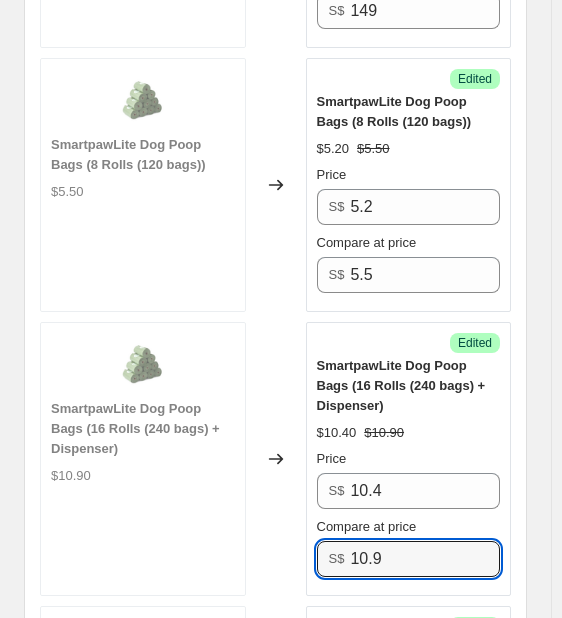 drag, startPoint x: 424, startPoint y: 509, endPoint x: -1, endPoint y: 498, distance: 425.14233 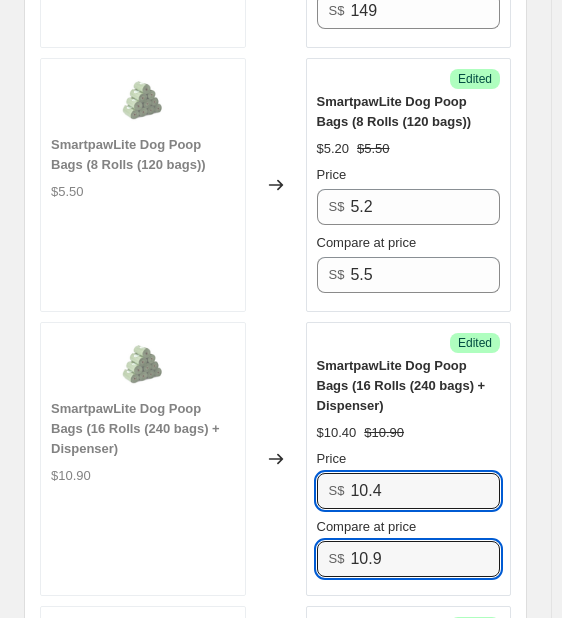 drag, startPoint x: 396, startPoint y: 432, endPoint x: 228, endPoint y: 432, distance: 168 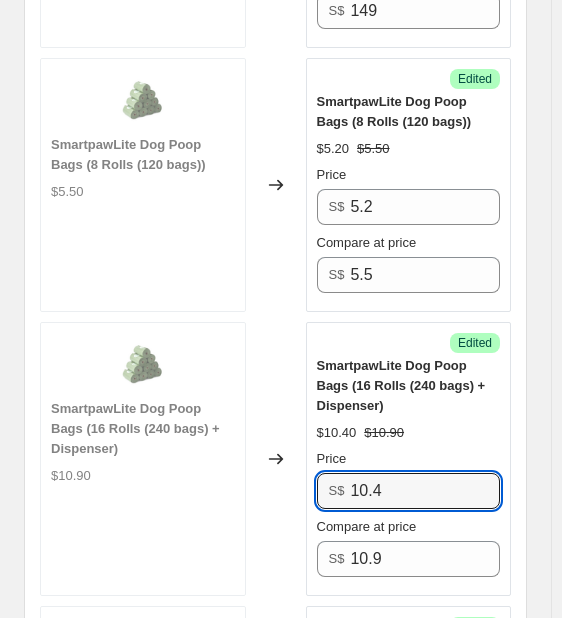 paste on "9" 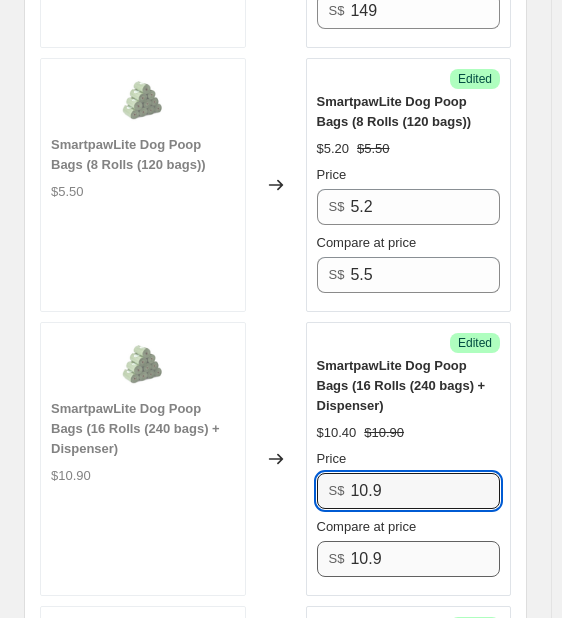 type on "10.9" 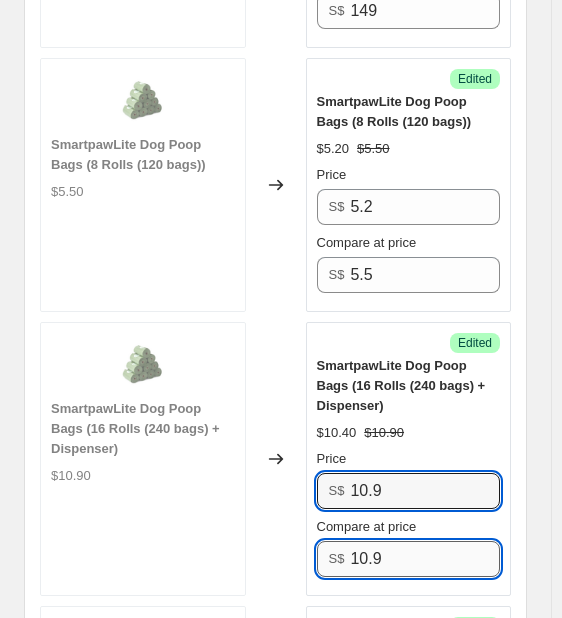 click on "10.9" at bounding box center [425, 559] 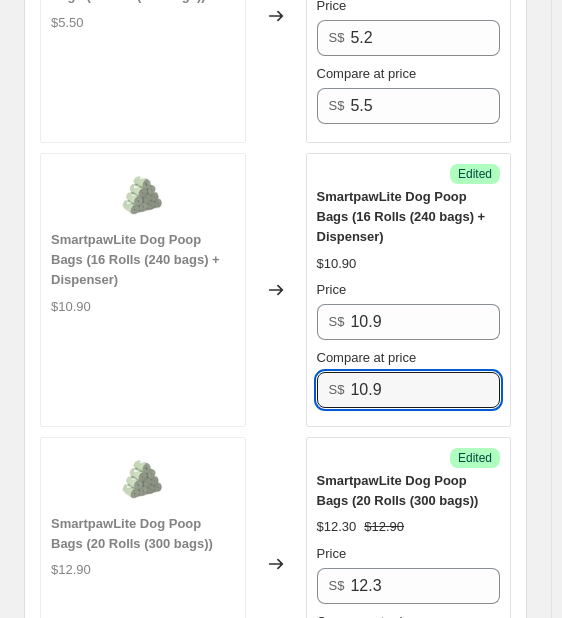 scroll, scrollTop: 4957, scrollLeft: 0, axis: vertical 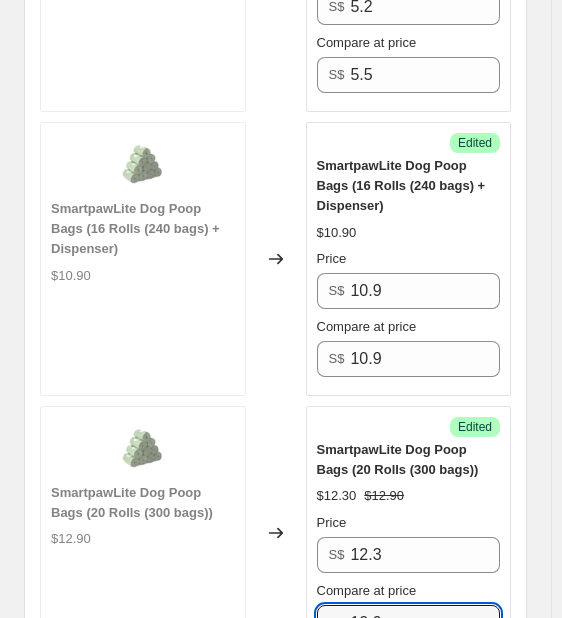 drag, startPoint x: 402, startPoint y: 570, endPoint x: 56, endPoint y: 545, distance: 346.902 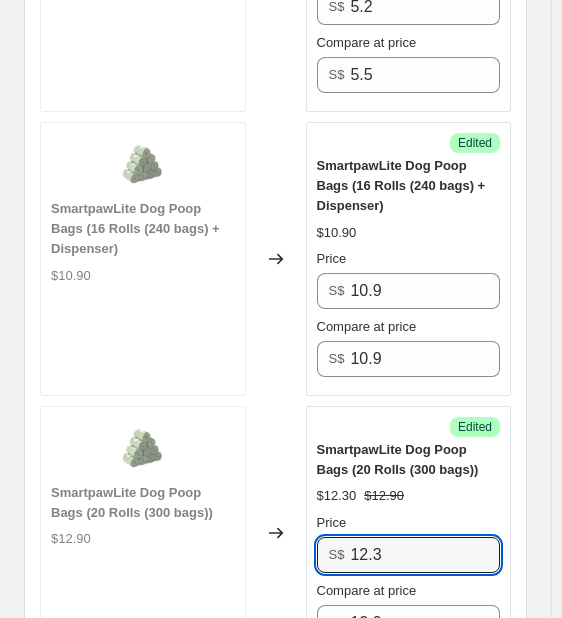 drag, startPoint x: 427, startPoint y: 508, endPoint x: 37, endPoint y: 481, distance: 390.9335 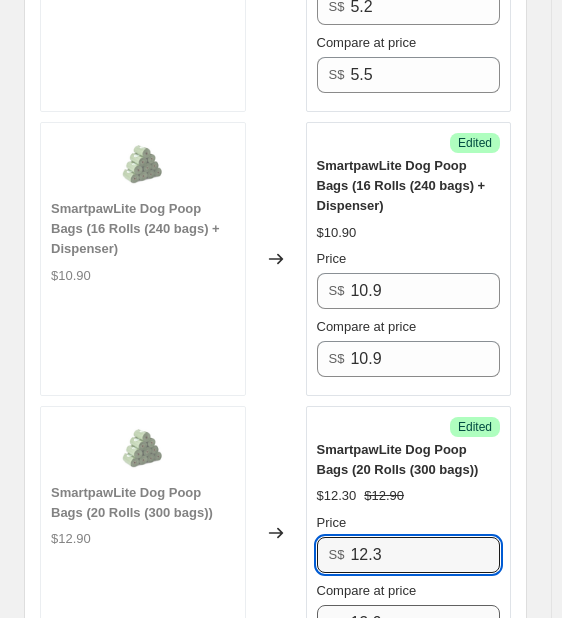 paste on "9" 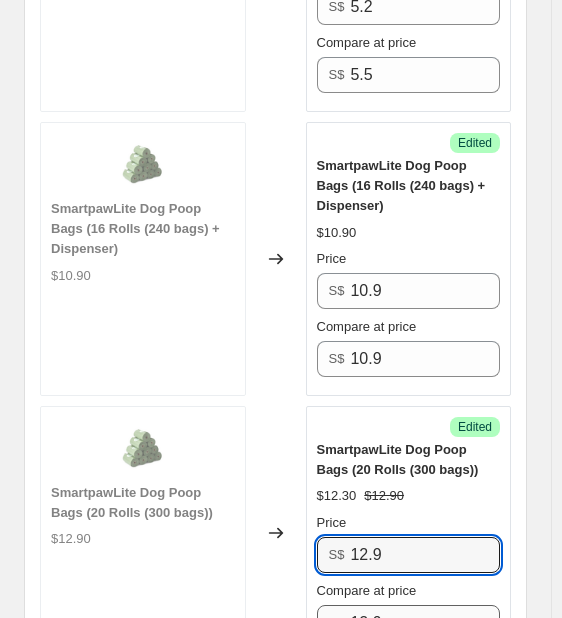 type on "12.9" 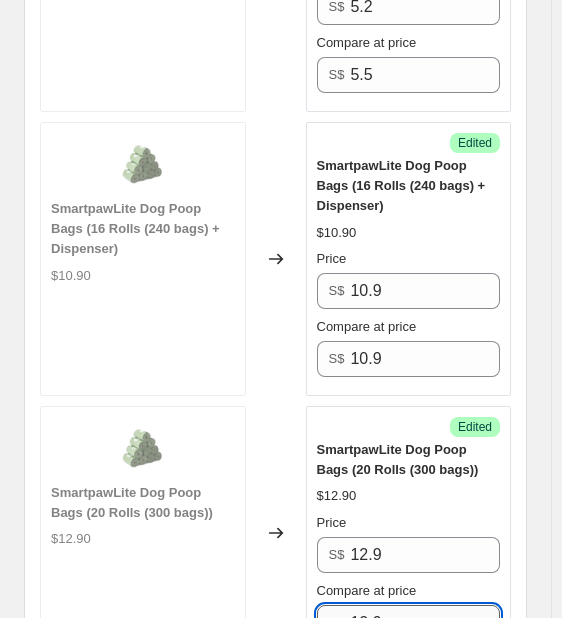 click on "12.9" at bounding box center [425, 623] 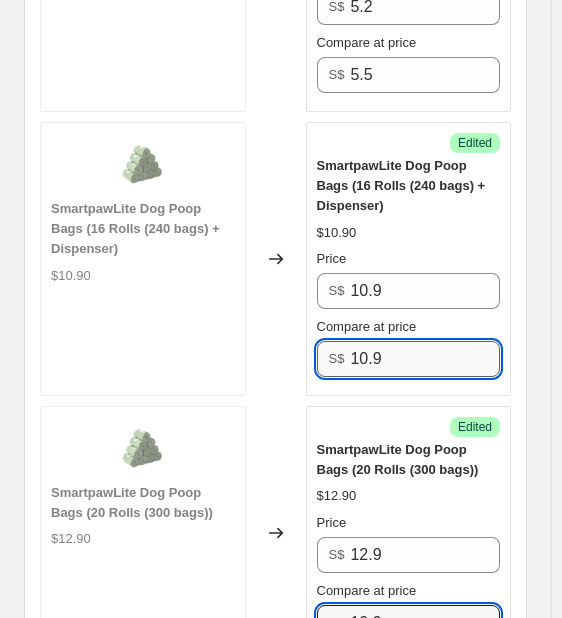 click on "10.9" at bounding box center (425, 359) 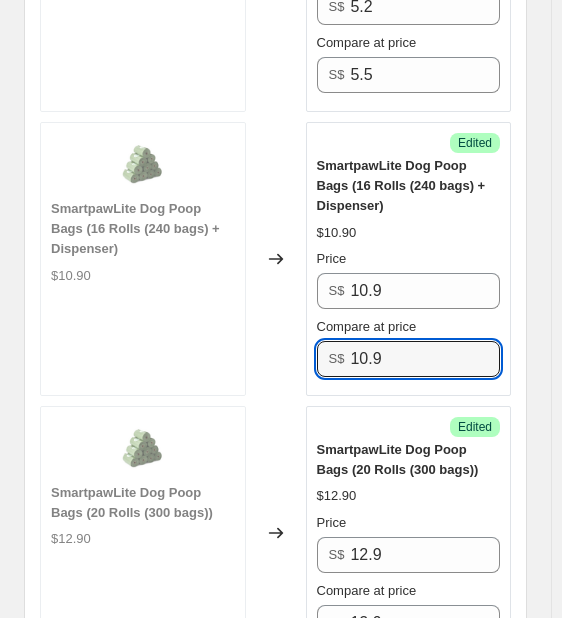 drag, startPoint x: 413, startPoint y: 291, endPoint x: -1, endPoint y: 245, distance: 416.54773 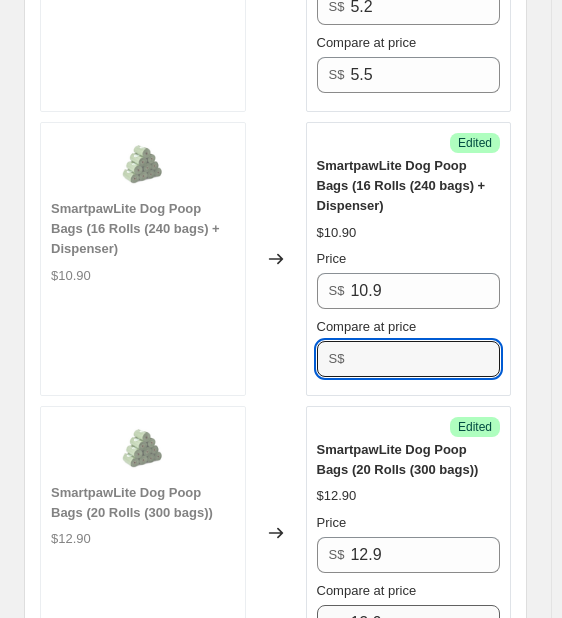 type 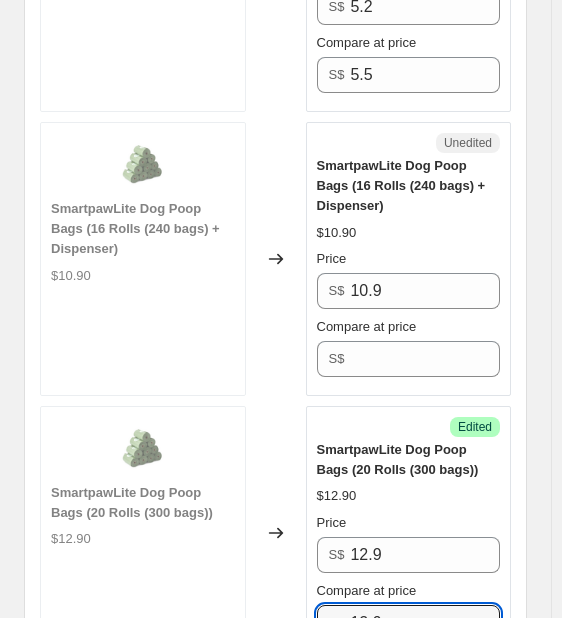 drag, startPoint x: 402, startPoint y: 566, endPoint x: 0, endPoint y: 510, distance: 405.88174 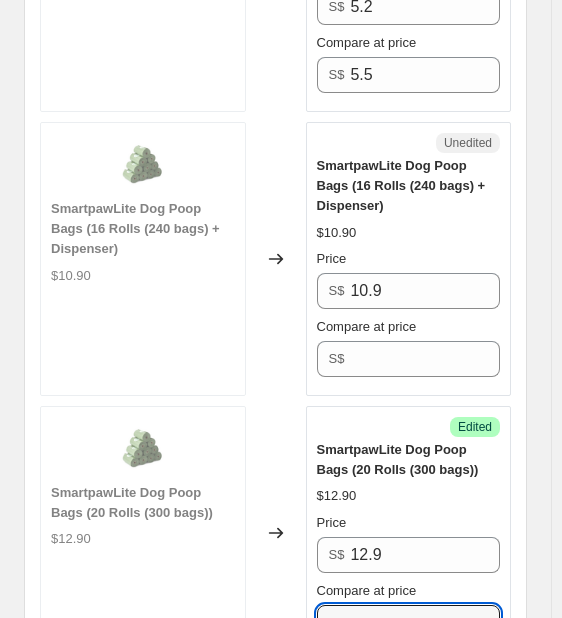 type 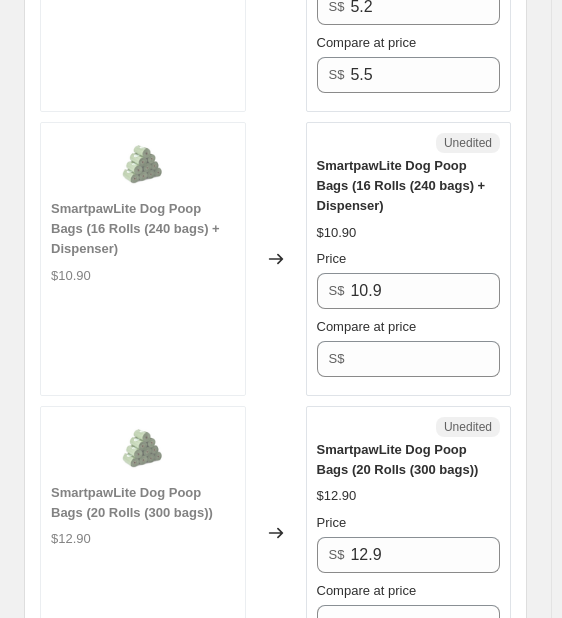 click on "$12.90" at bounding box center (409, 496) 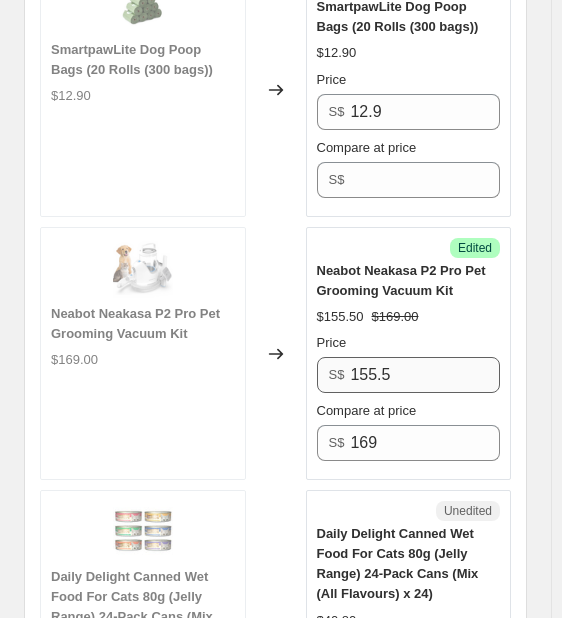 scroll, scrollTop: 5457, scrollLeft: 0, axis: vertical 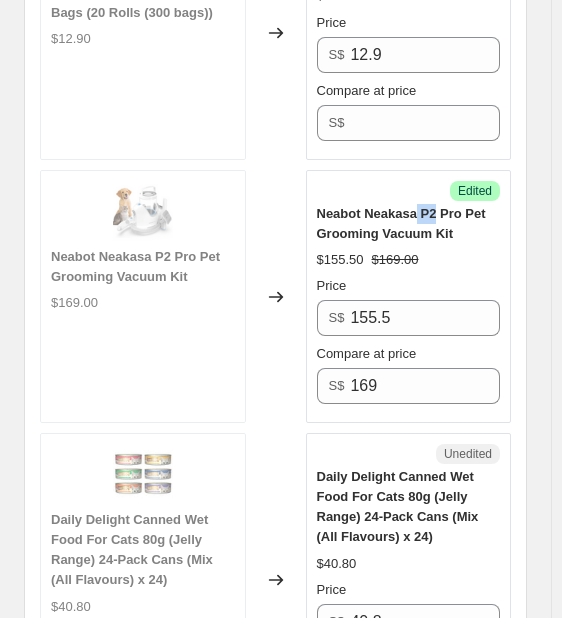 drag, startPoint x: 423, startPoint y: 162, endPoint x: 439, endPoint y: 157, distance: 16.763054 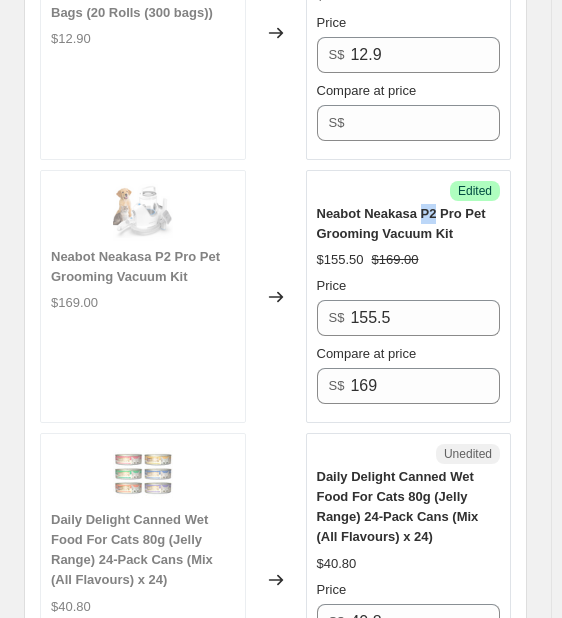 drag, startPoint x: 427, startPoint y: 157, endPoint x: 438, endPoint y: 156, distance: 11.045361 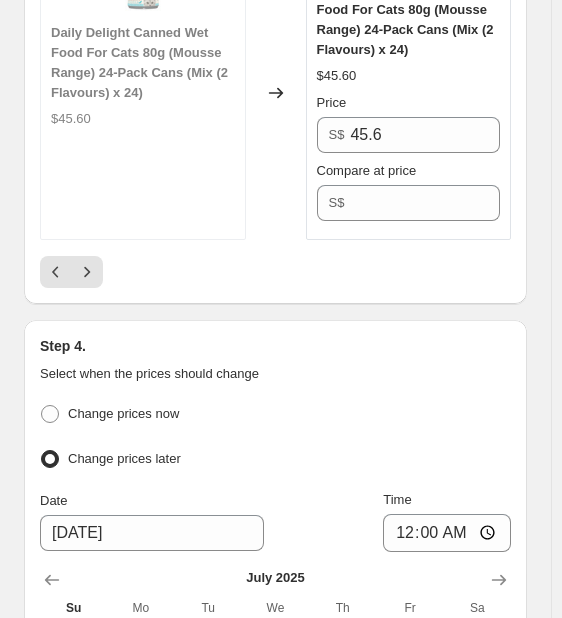 scroll, scrollTop: 6557, scrollLeft: 0, axis: vertical 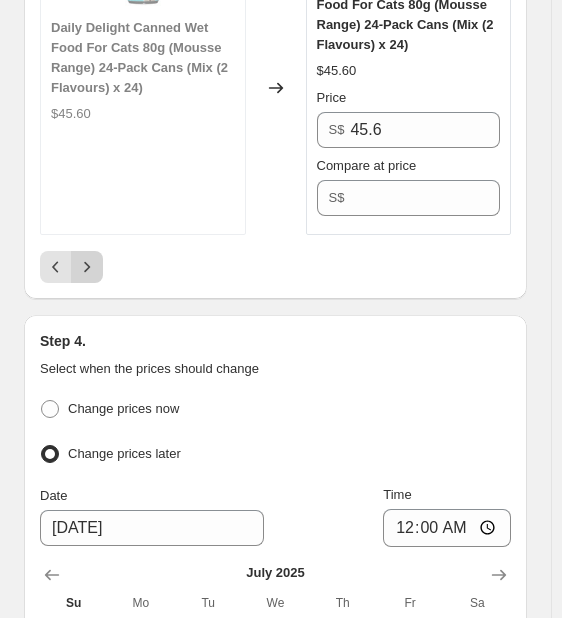 click 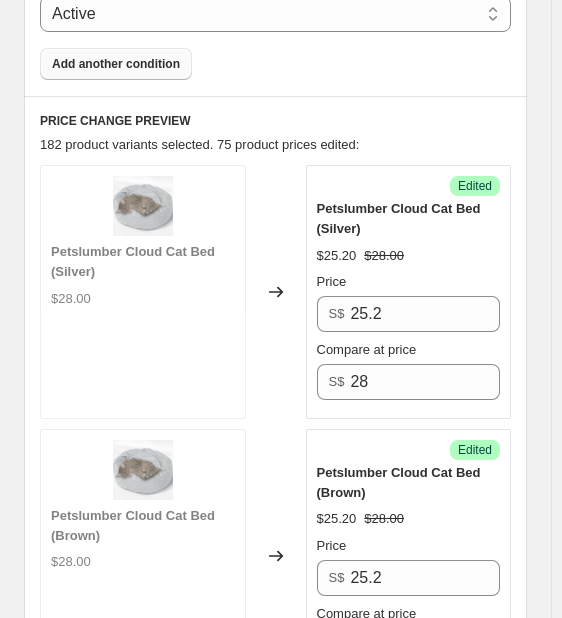 scroll, scrollTop: 1057, scrollLeft: 0, axis: vertical 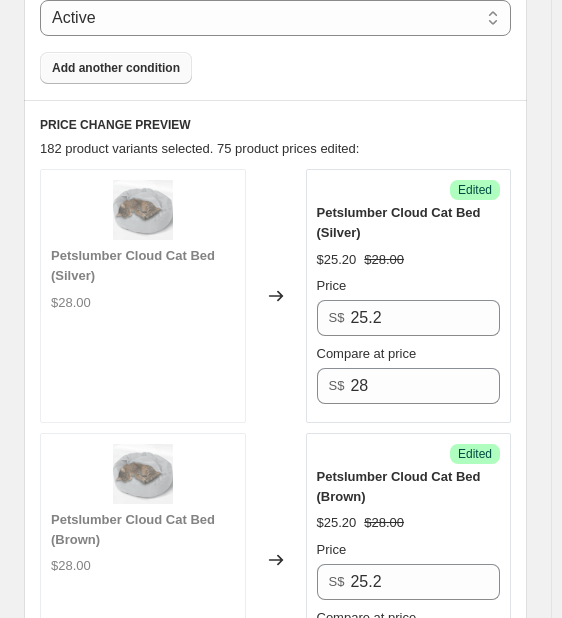 click on "Petslumber Cloud Cat Bed (Silver)" at bounding box center (399, 222) 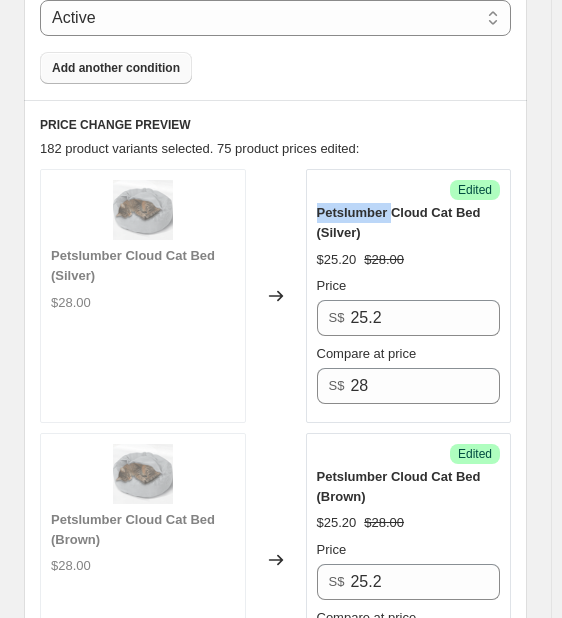 click on "Petslumber Cloud Cat Bed (Silver)" at bounding box center (399, 222) 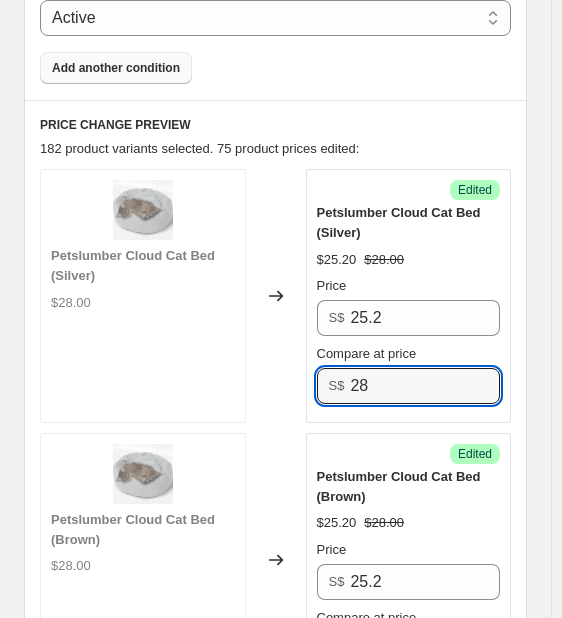 drag, startPoint x: 395, startPoint y: 363, endPoint x: 193, endPoint y: 331, distance: 204.51895 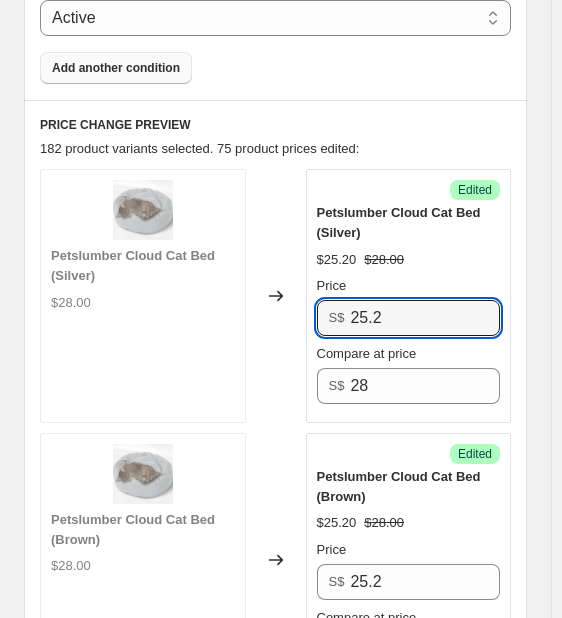 drag, startPoint x: 431, startPoint y: 288, endPoint x: 41, endPoint y: 289, distance: 390.00128 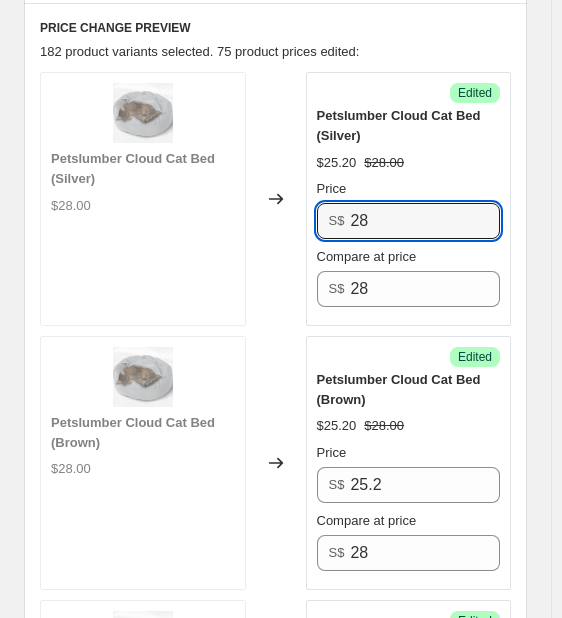 scroll, scrollTop: 1157, scrollLeft: 0, axis: vertical 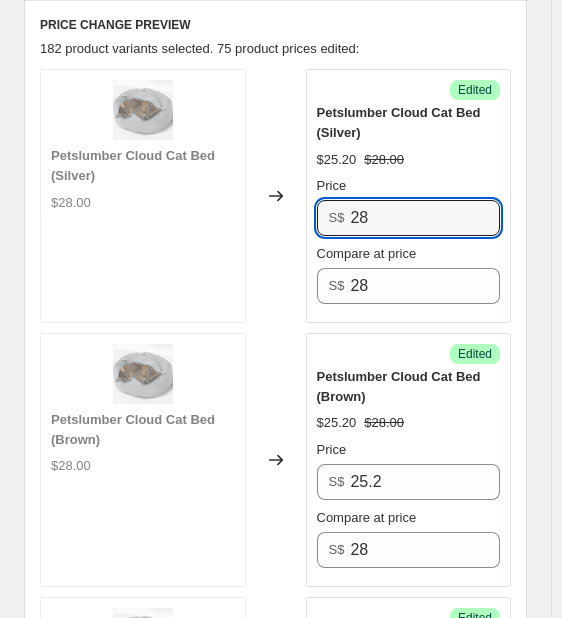 type on "28" 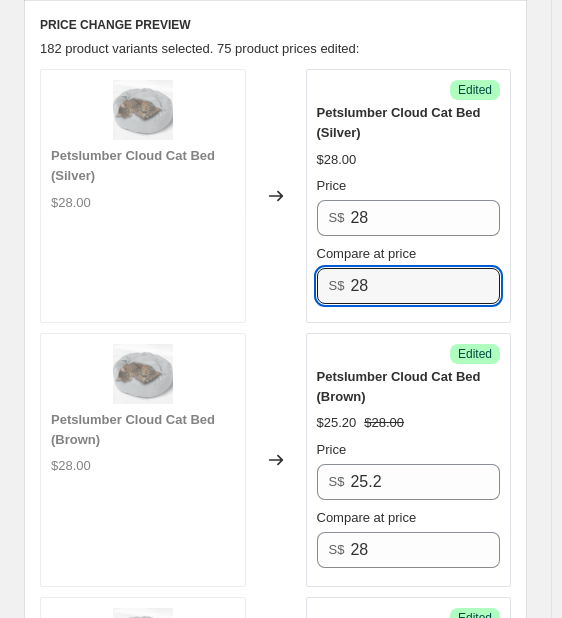 drag, startPoint x: 392, startPoint y: 261, endPoint x: 228, endPoint y: 257, distance: 164.04877 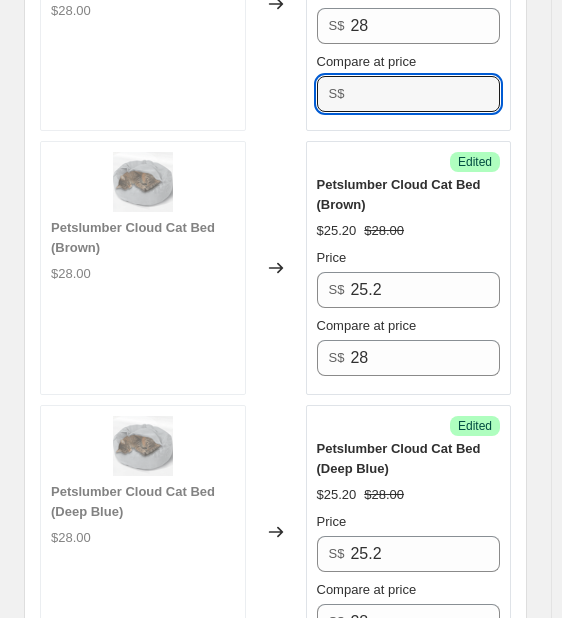 scroll, scrollTop: 1357, scrollLeft: 0, axis: vertical 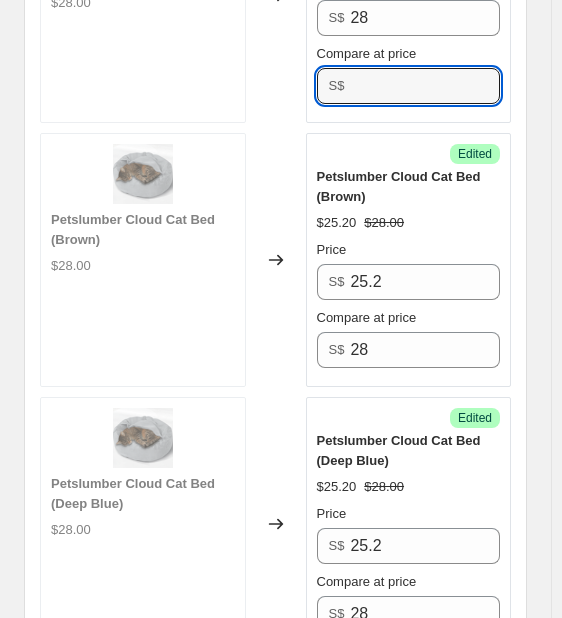 type 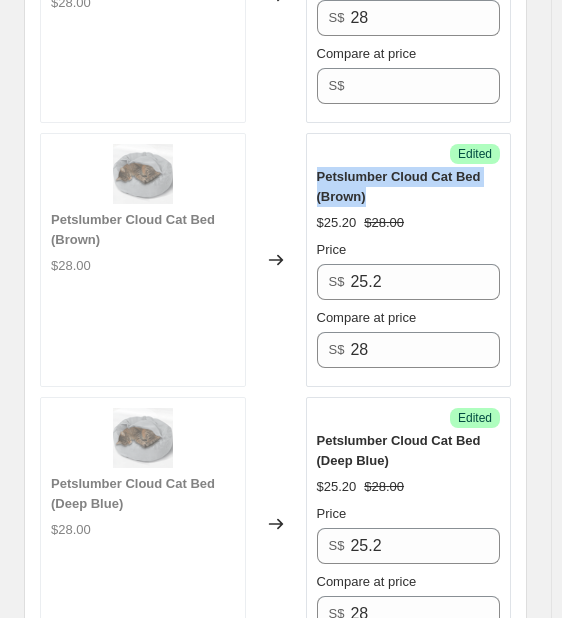 drag, startPoint x: 322, startPoint y: 143, endPoint x: 386, endPoint y: 159, distance: 65.96969 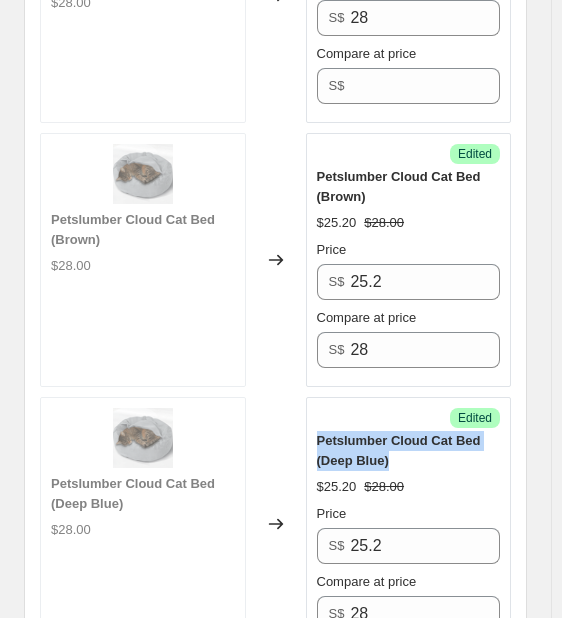 drag, startPoint x: 318, startPoint y: 405, endPoint x: 401, endPoint y: 425, distance: 85.37564 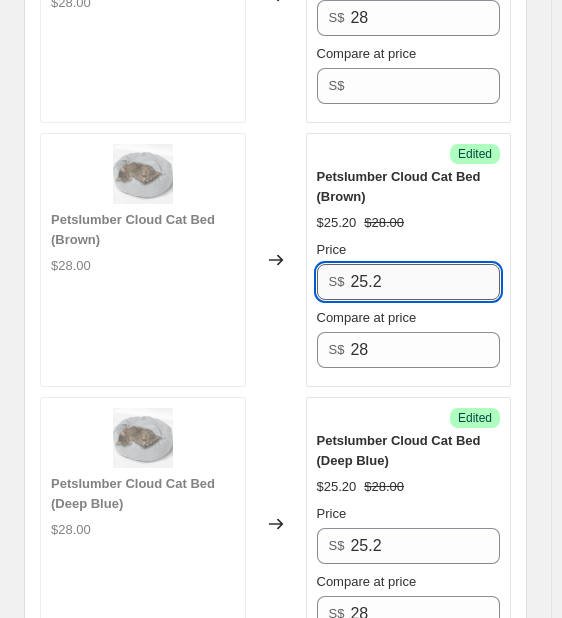 click on "25.2" at bounding box center [425, 282] 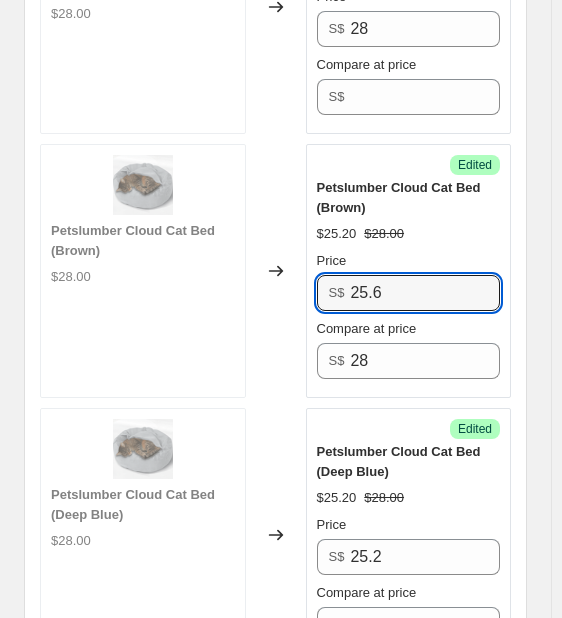 scroll, scrollTop: 1357, scrollLeft: 0, axis: vertical 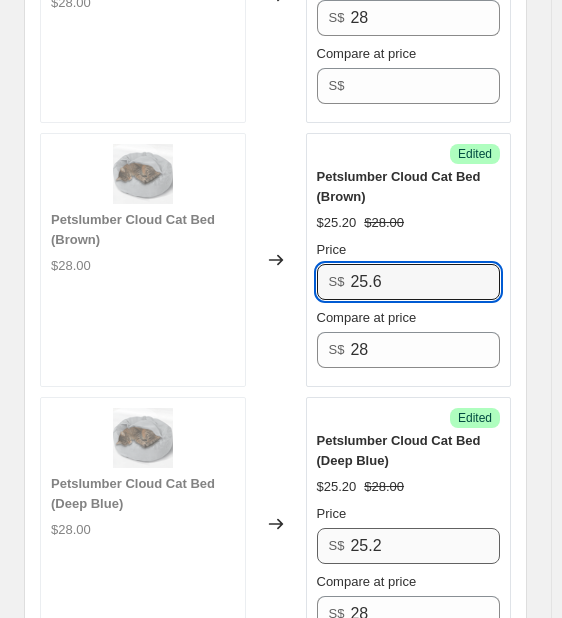 type on "25.6" 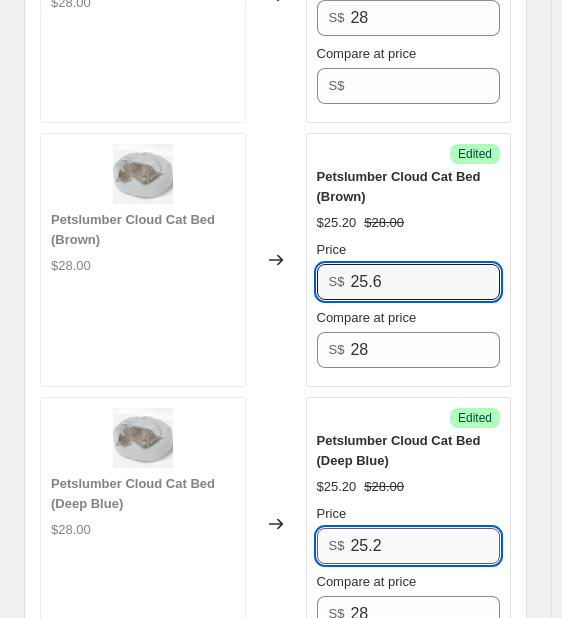 click on "25.2" at bounding box center [425, 546] 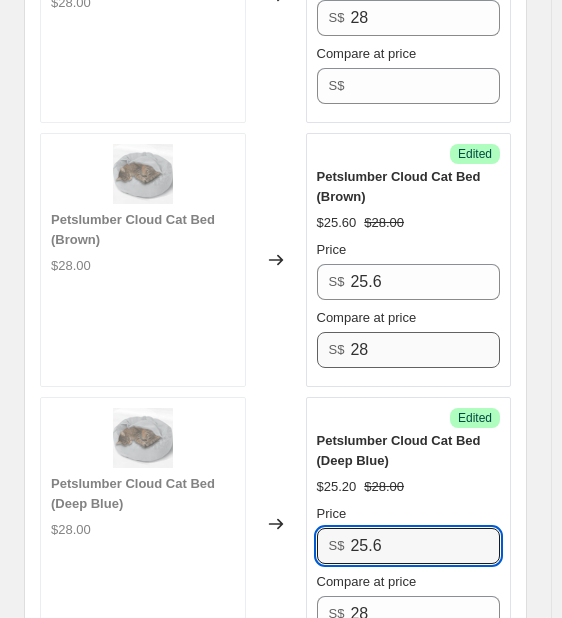 type on "25.6" 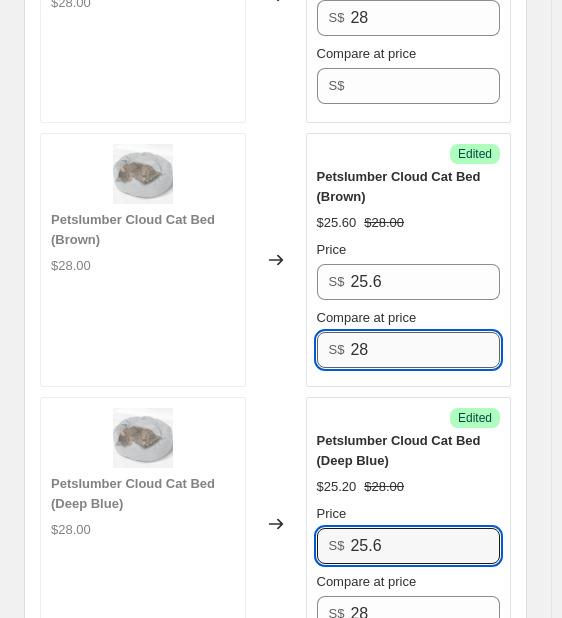 click on "28" at bounding box center (425, 350) 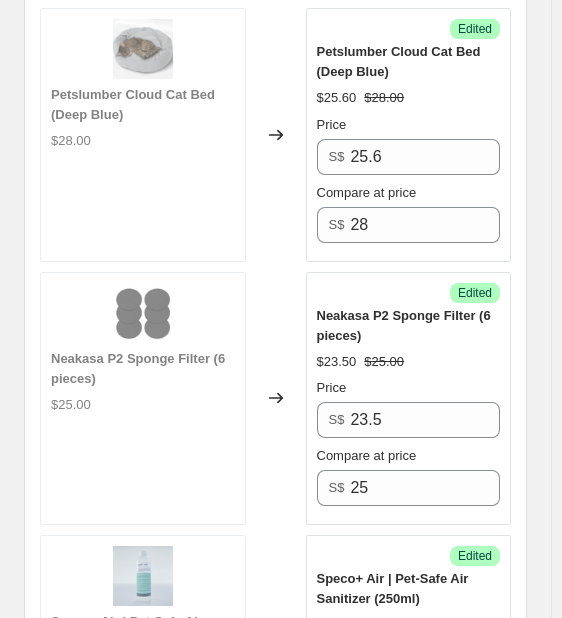 scroll, scrollTop: 1757, scrollLeft: 0, axis: vertical 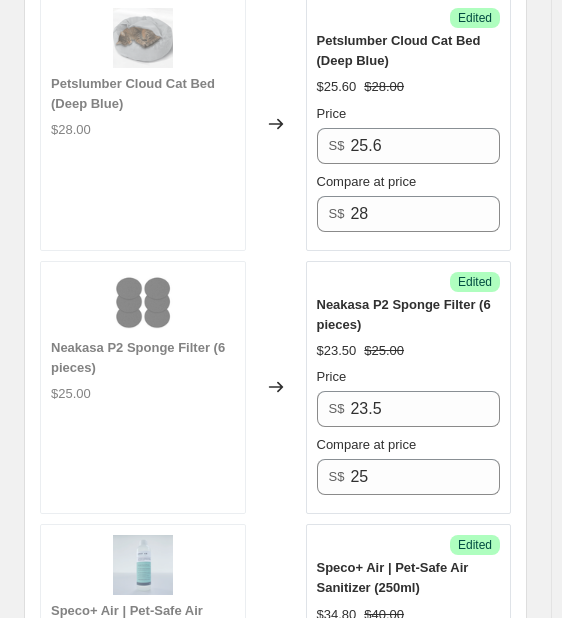 click on "Neakasa P2 Sponge Filter (6 pieces)" at bounding box center (404, 314) 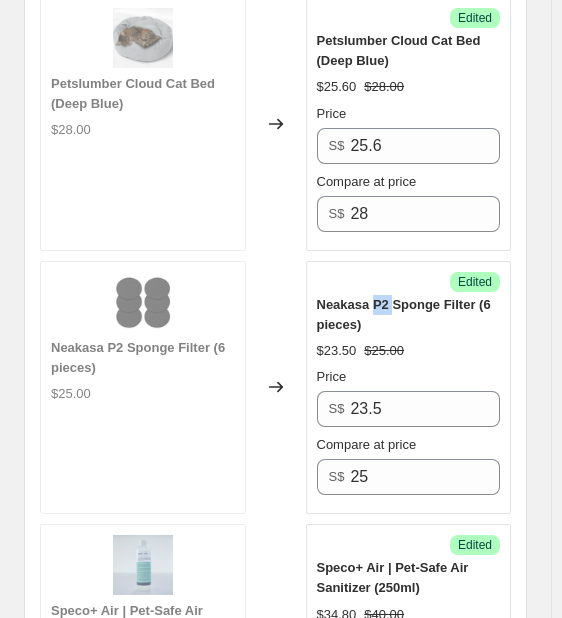 click on "Neakasa P2 Sponge Filter (6 pieces)" at bounding box center (404, 314) 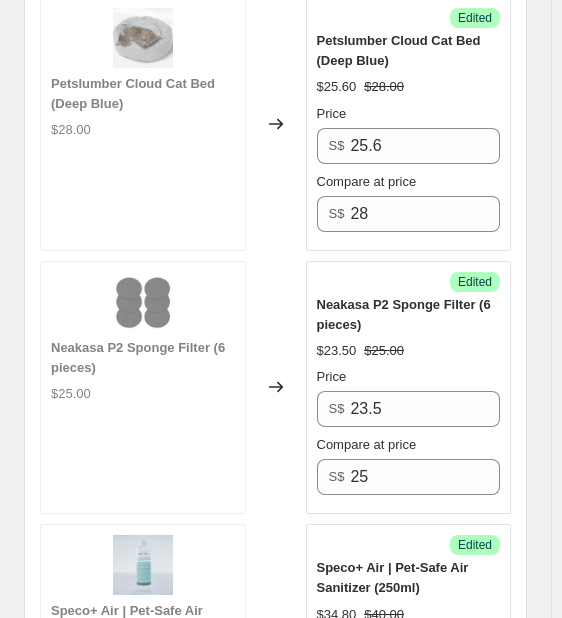 click on "Neakasa P2 Sponge Filter (6 pieces)" at bounding box center [409, 315] 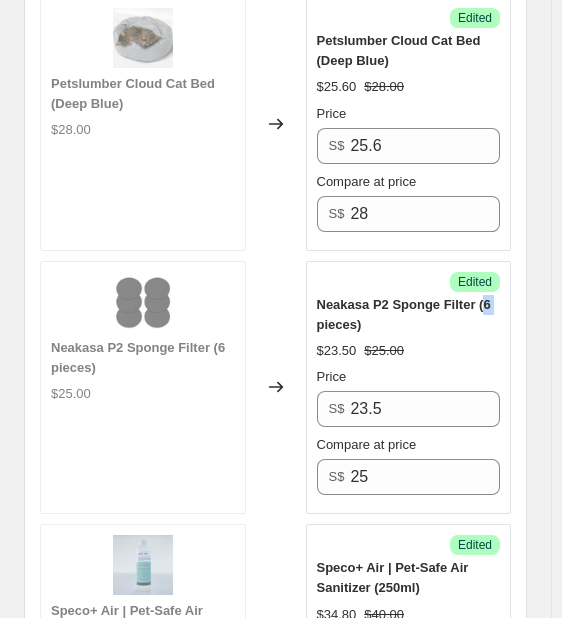 click on "Neakasa P2 Sponge Filter (6 pieces)" at bounding box center [409, 315] 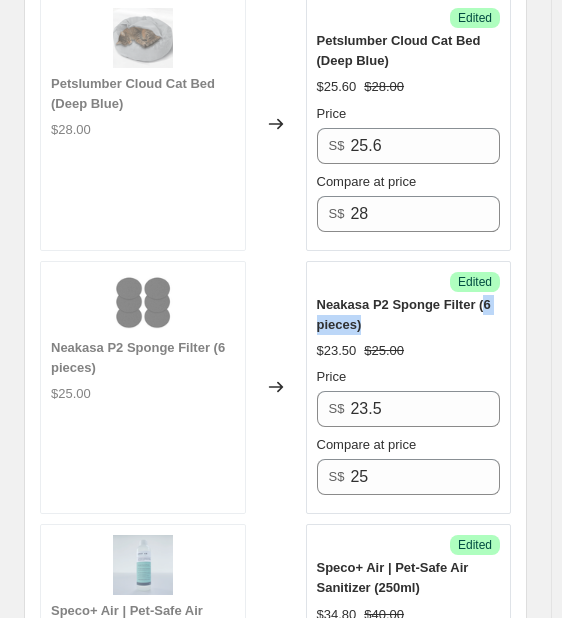 click on "Neakasa P2 Sponge Filter (6 pieces)" at bounding box center (404, 314) 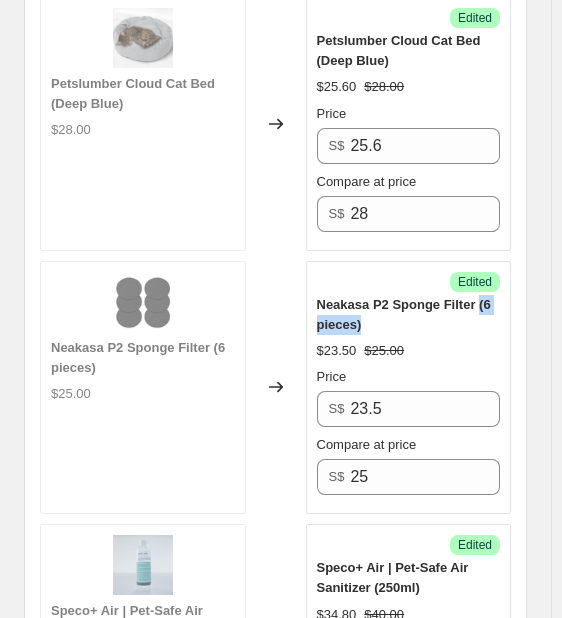 drag, startPoint x: 482, startPoint y: 269, endPoint x: 500, endPoint y: 289, distance: 26.907248 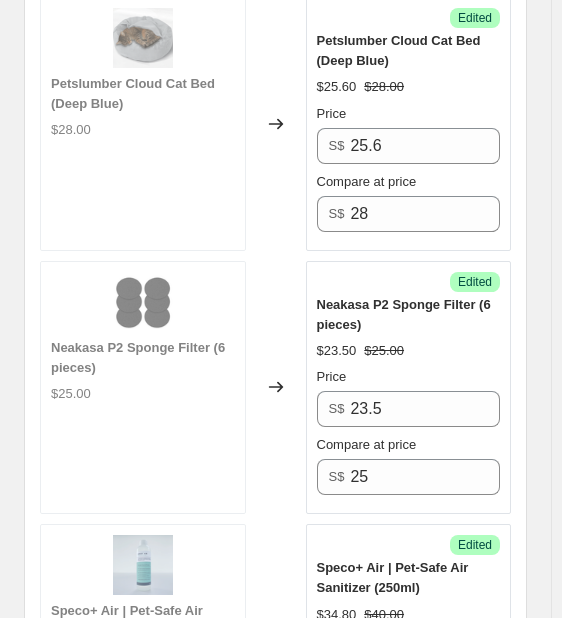 click on "Neakasa P2 Sponge Filter (6 pieces)" at bounding box center [404, 314] 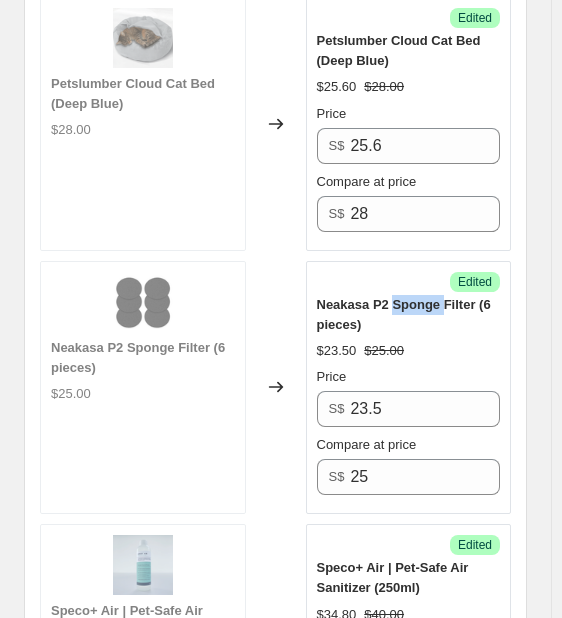 click on "Neakasa P2 Sponge Filter (6 pieces)" at bounding box center (404, 314) 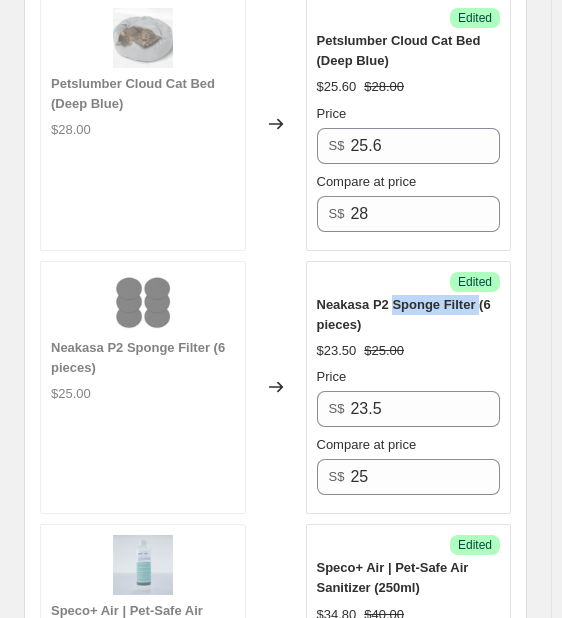 click on "Neakasa P2 Sponge Filter (6 pieces)" at bounding box center [404, 314] 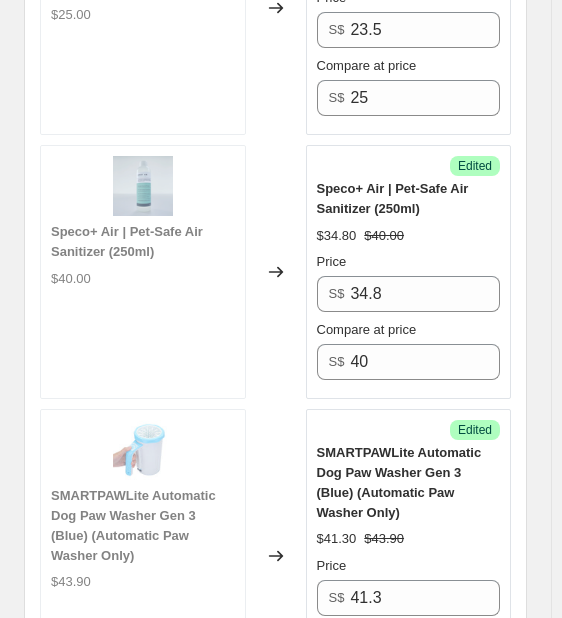 scroll, scrollTop: 2157, scrollLeft: 0, axis: vertical 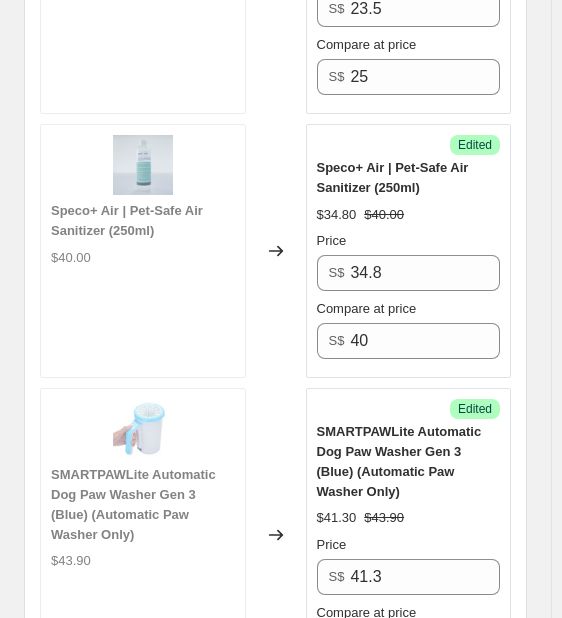 click on "Speco+ Air | Pet-Safe Air Sanitizer (250ml)" at bounding box center [393, 177] 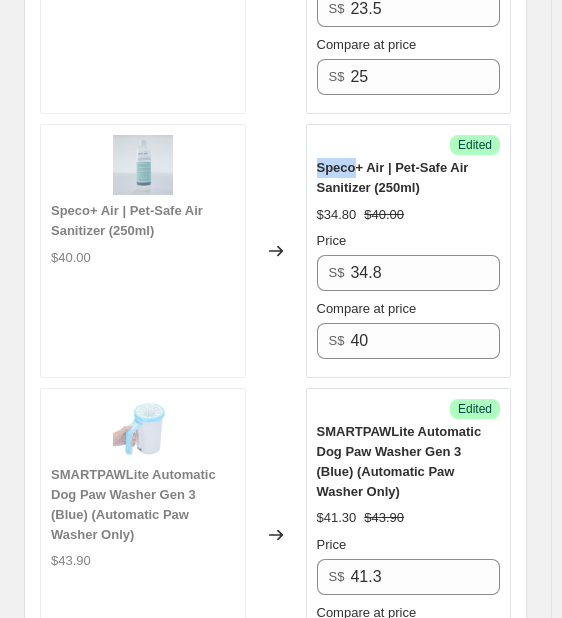 click on "Speco+ Air | Pet-Safe Air Sanitizer (250ml)" at bounding box center (393, 177) 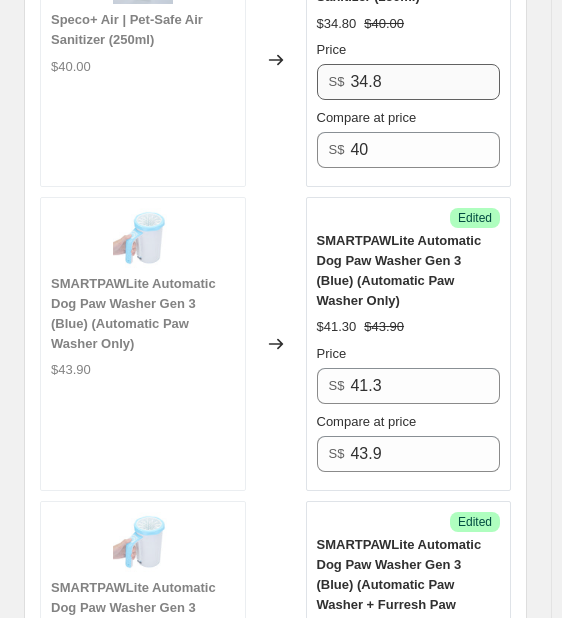 scroll, scrollTop: 2357, scrollLeft: 0, axis: vertical 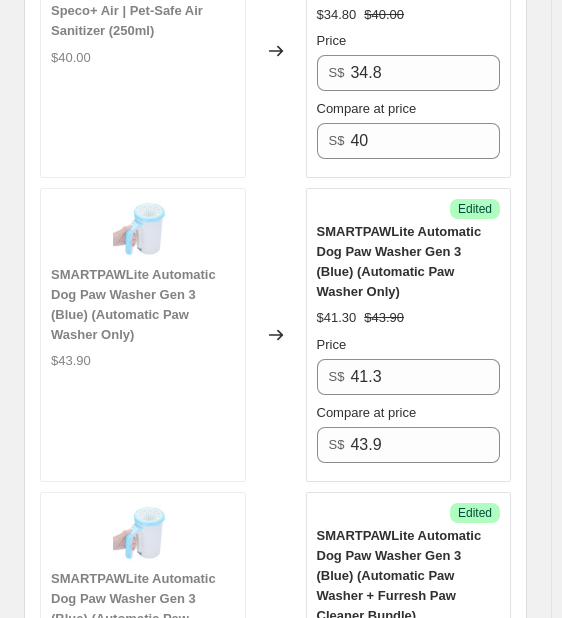 click on "SMARTPAWLite Automatic Dog Paw Washer Gen 3 (Blue) (Automatic Paw Washer Only)" at bounding box center (399, 261) 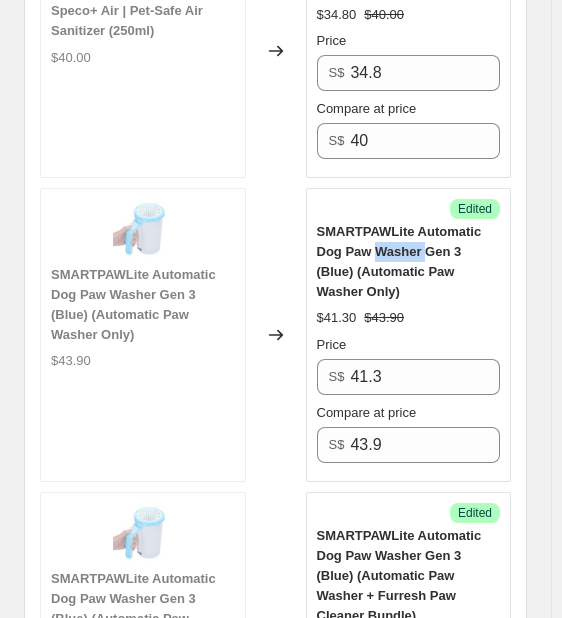 click on "SMARTPAWLite Automatic Dog Paw Washer Gen 3 (Blue) (Automatic Paw Washer Only)" at bounding box center (399, 261) 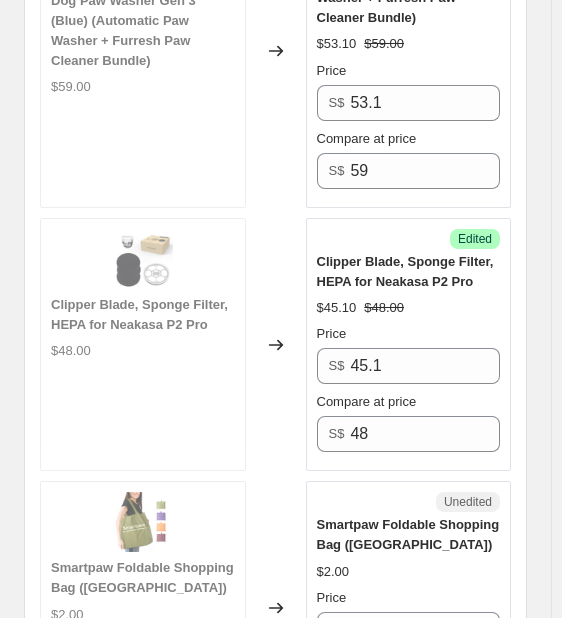 scroll, scrollTop: 2957, scrollLeft: 0, axis: vertical 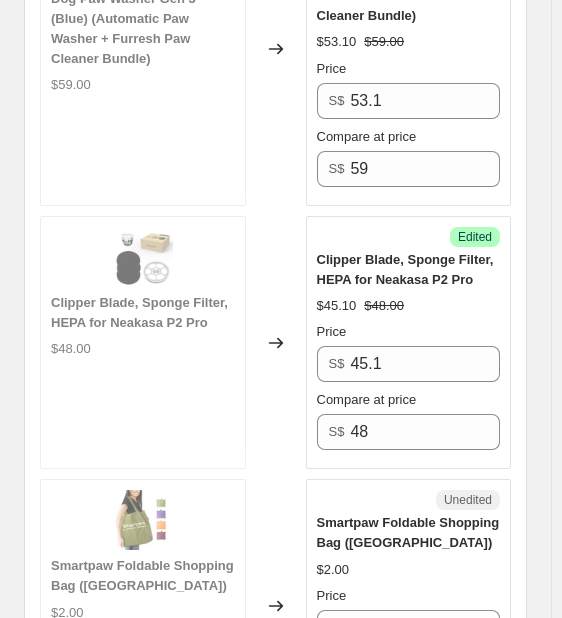 click on "Clipper Blade, Sponge Filter, HEPA for Neakasa P2 Pro" at bounding box center (405, 269) 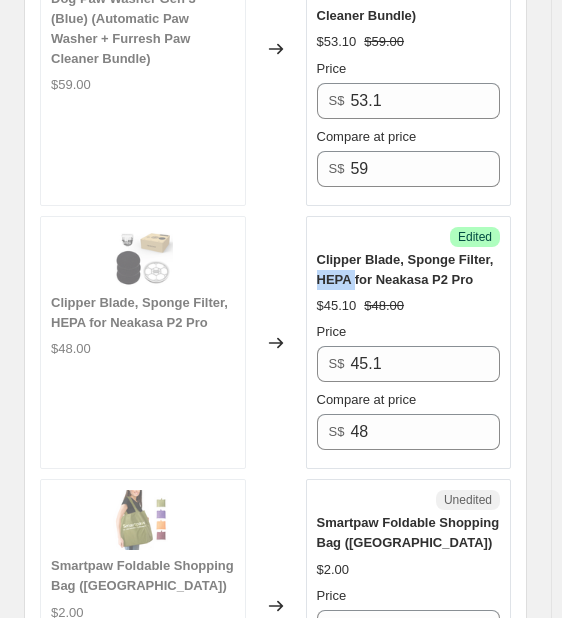 click on "Clipper Blade, Sponge Filter, HEPA for Neakasa P2 Pro" at bounding box center (405, 269) 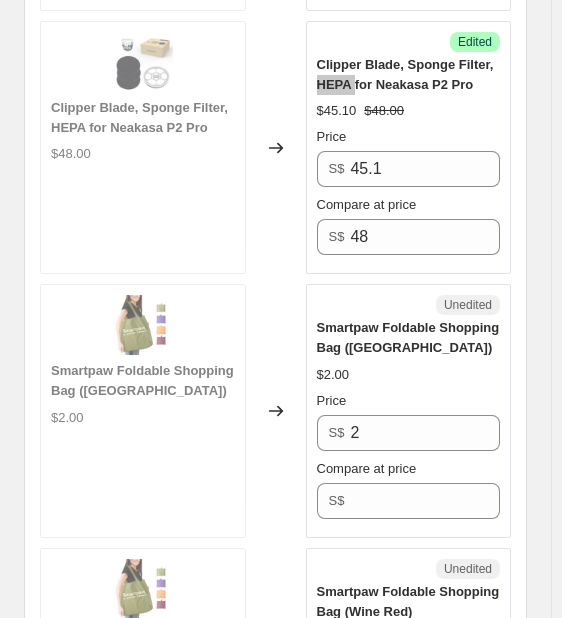 scroll, scrollTop: 3157, scrollLeft: 0, axis: vertical 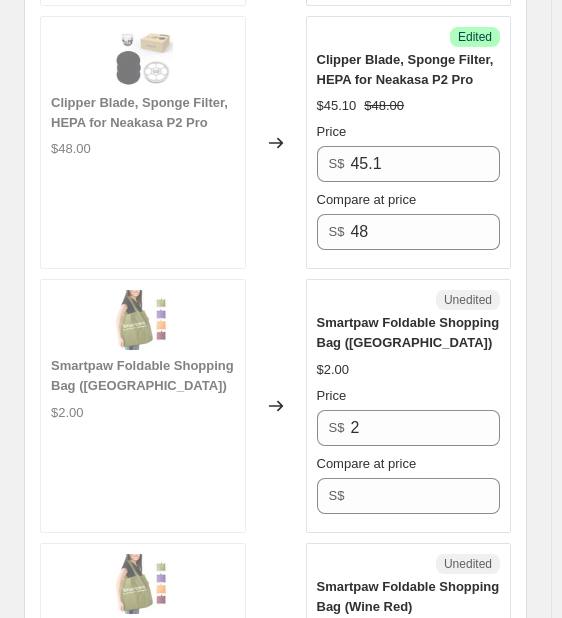 click on "Smartpaw Foldable Shopping Bag ([GEOGRAPHIC_DATA])" at bounding box center (408, 332) 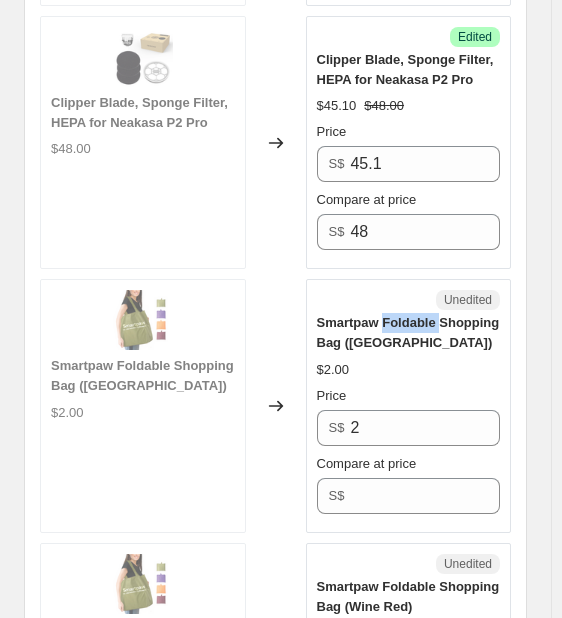 click on "Smartpaw Foldable Shopping Bag ([GEOGRAPHIC_DATA])" at bounding box center [408, 332] 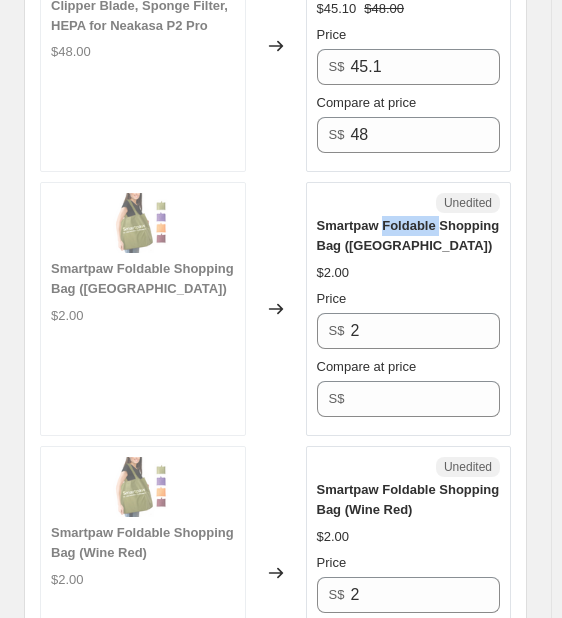 scroll, scrollTop: 3257, scrollLeft: 0, axis: vertical 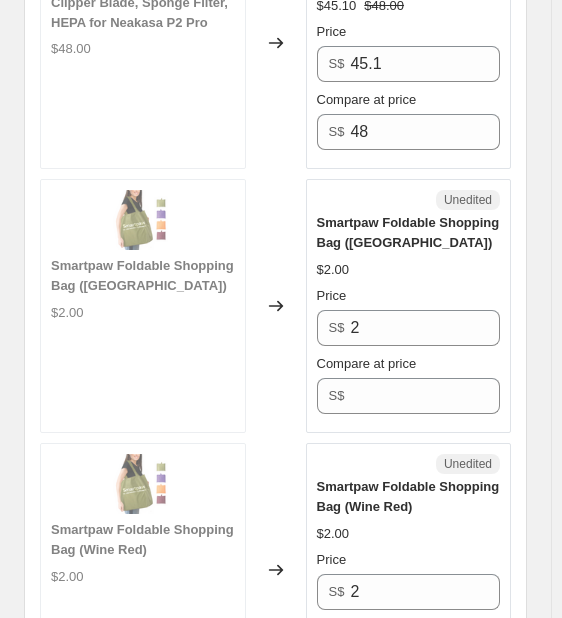 click on "Smartpaw Foldable Shopping Bag (Forest Green) $2.00 Price S$ 2 Compare at price S$" at bounding box center (409, 313) 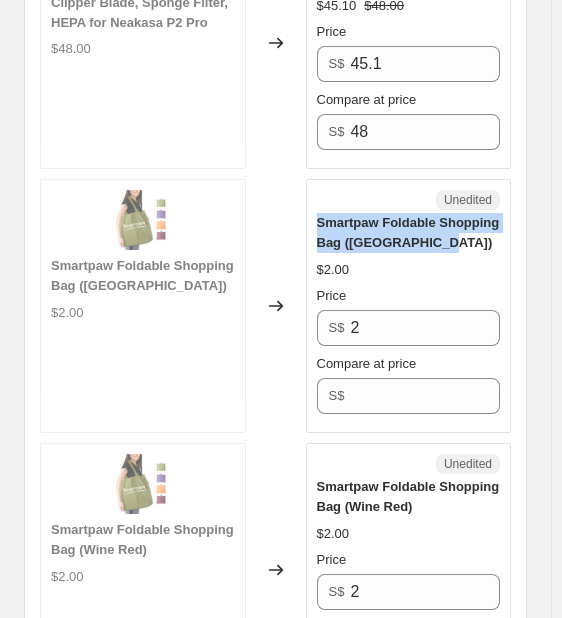 drag, startPoint x: 316, startPoint y: 151, endPoint x: 441, endPoint y: 164, distance: 125.67418 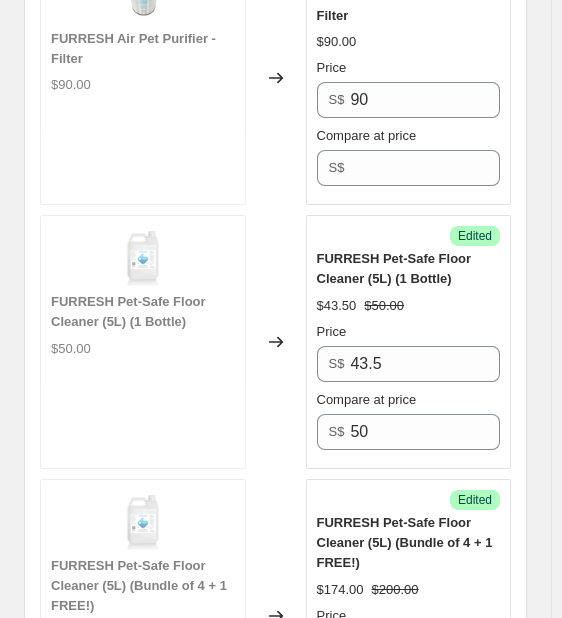 scroll, scrollTop: 4557, scrollLeft: 0, axis: vertical 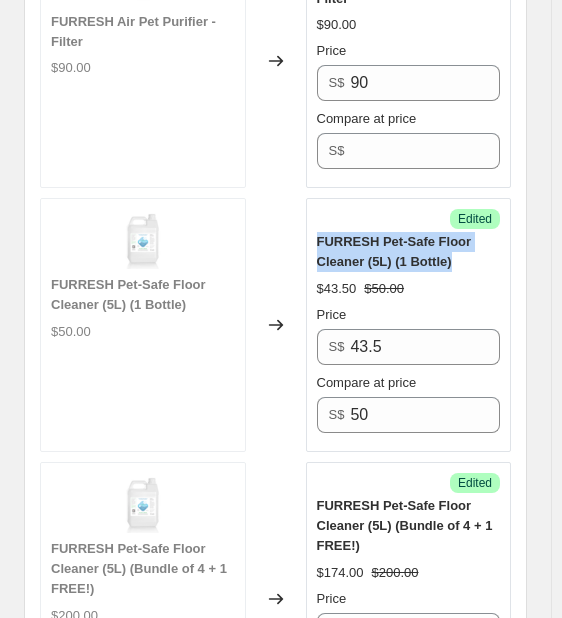 drag, startPoint x: 324, startPoint y: 173, endPoint x: 454, endPoint y: 179, distance: 130.13838 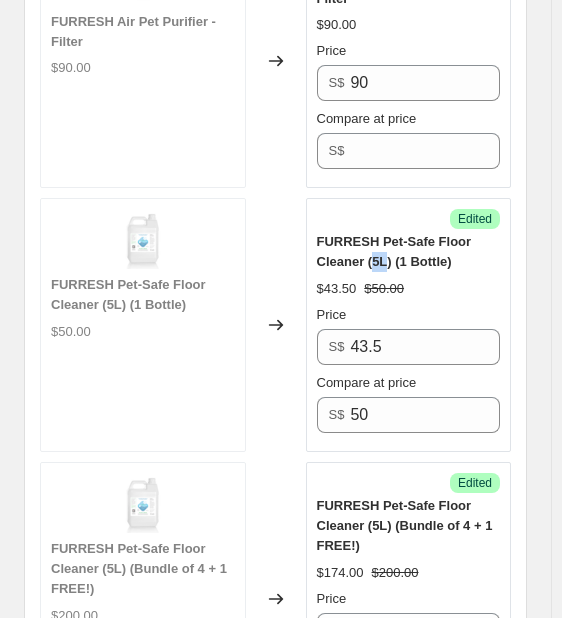click on "FURRESH Pet-Safe Floor Cleaner (5L) (1 Bottle)" at bounding box center (394, 251) 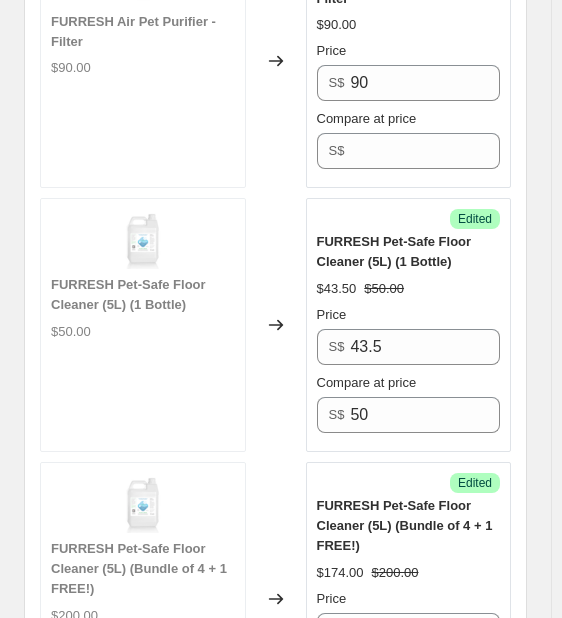 click on "FURRESH Pet-Safe Floor Cleaner (5L) (1 Bottle)" at bounding box center (394, 251) 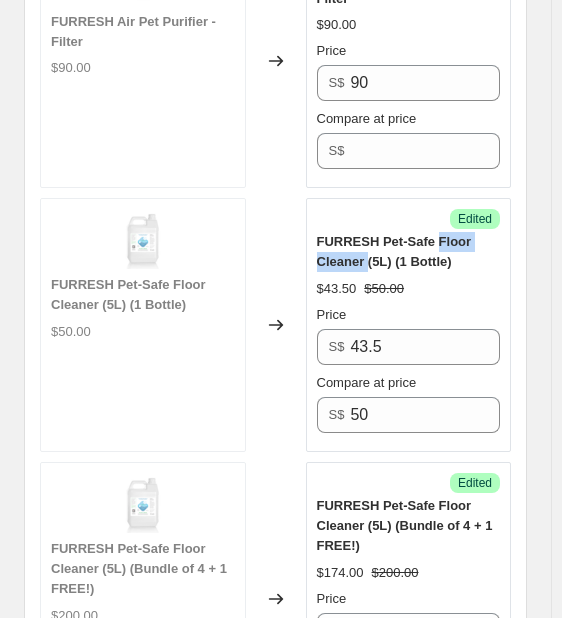 drag, startPoint x: 437, startPoint y: 165, endPoint x: 371, endPoint y: 185, distance: 68.96376 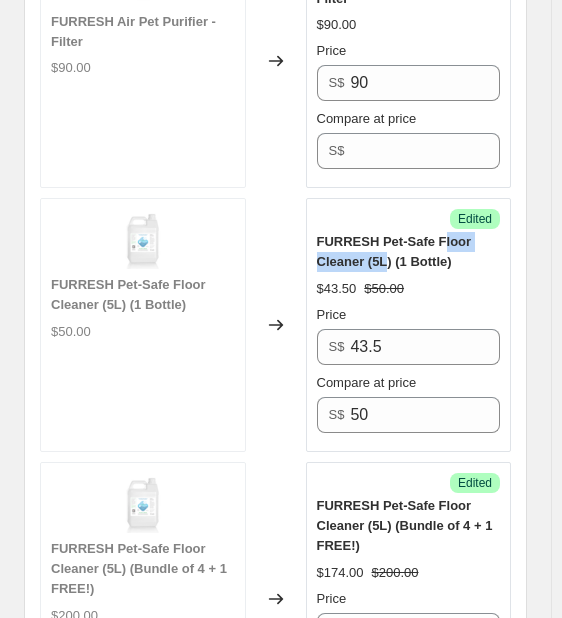 drag, startPoint x: 440, startPoint y: 169, endPoint x: 392, endPoint y: 181, distance: 49.47727 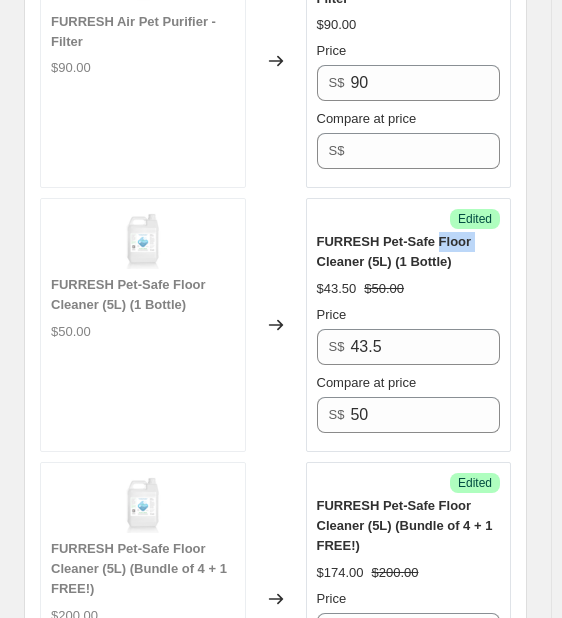 click on "FURRESH Pet-Safe Floor Cleaner (5L) (1 Bottle)" at bounding box center [394, 251] 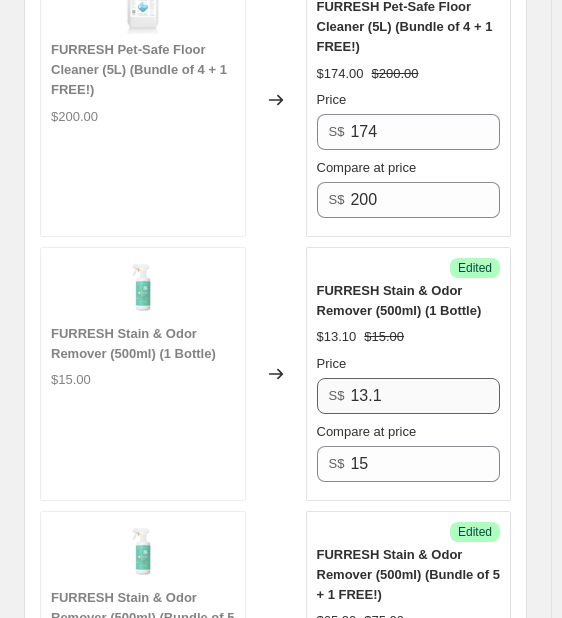 scroll, scrollTop: 5057, scrollLeft: 0, axis: vertical 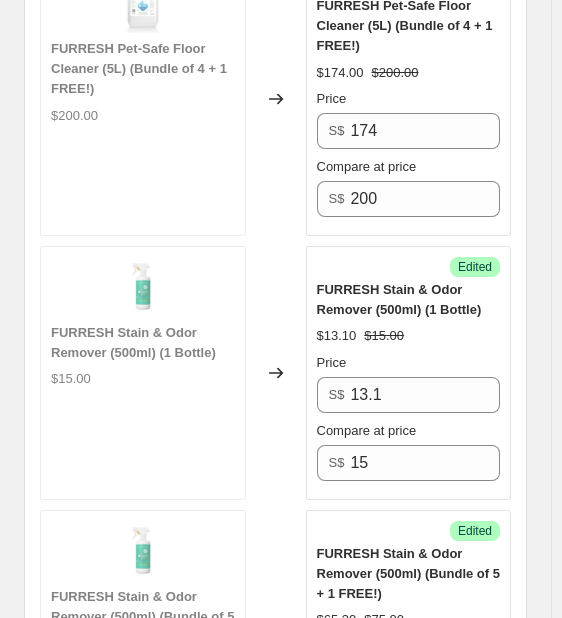 click on "FURRESH Stain & Odor Remover (500ml) (1 Bottle)" at bounding box center (399, 299) 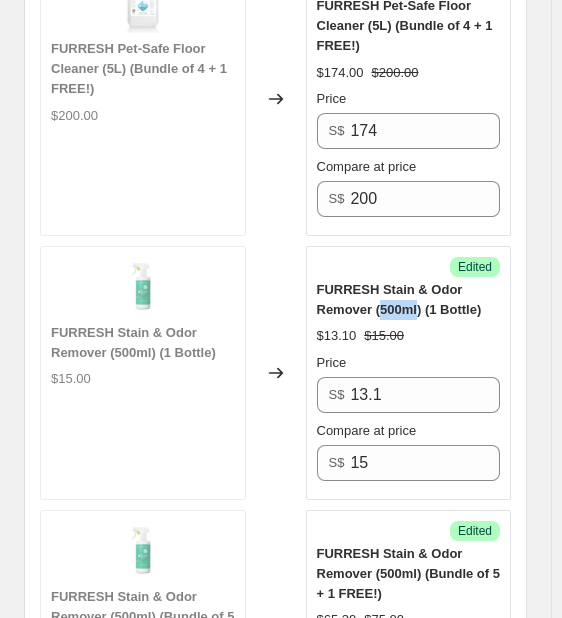 click on "FURRESH Stain & Odor Remover (500ml) (1 Bottle)" at bounding box center (399, 299) 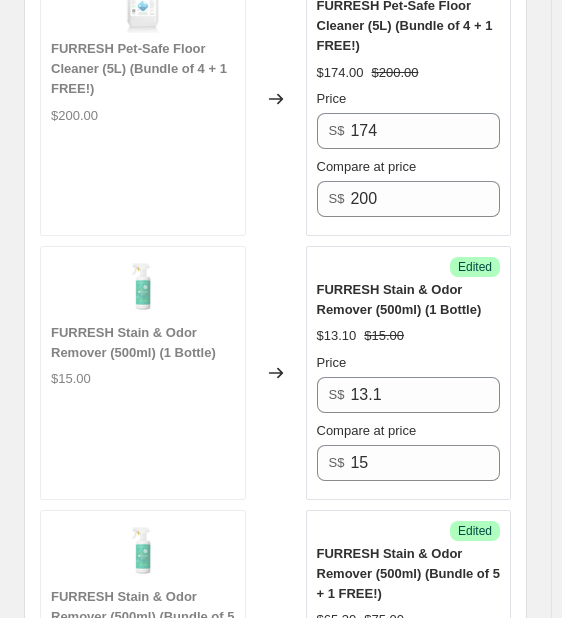 click on "FURRESH Stain & Odor Remover (500ml) (1 Bottle)" at bounding box center [399, 299] 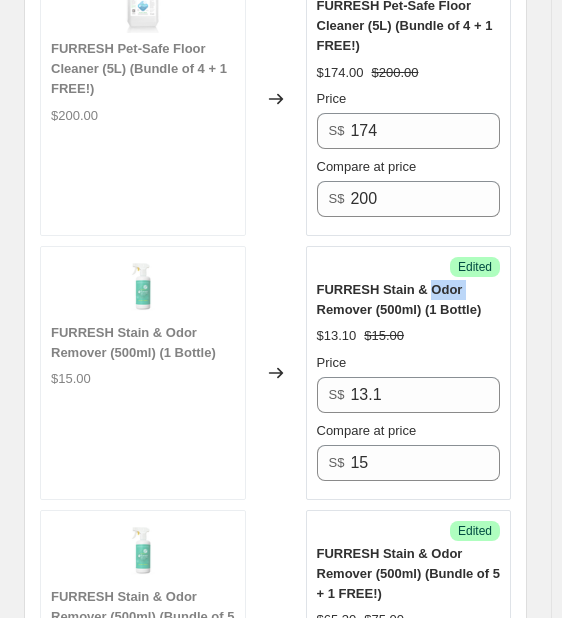 click on "FURRESH Stain & Odor Remover (500ml) (1 Bottle)" at bounding box center [399, 299] 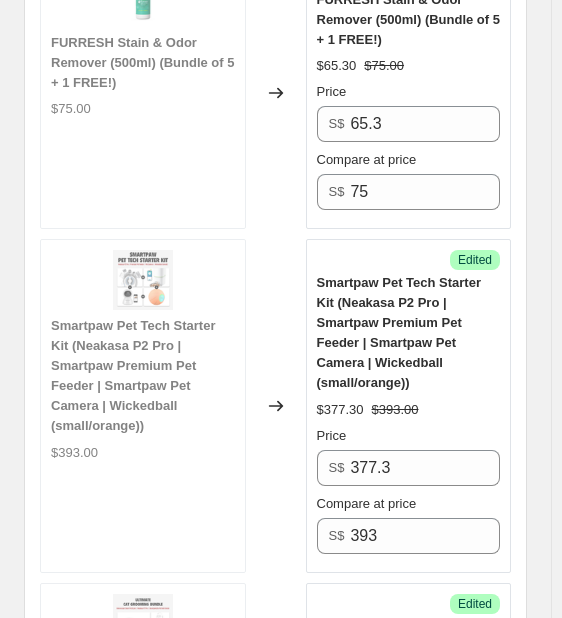 scroll, scrollTop: 5657, scrollLeft: 0, axis: vertical 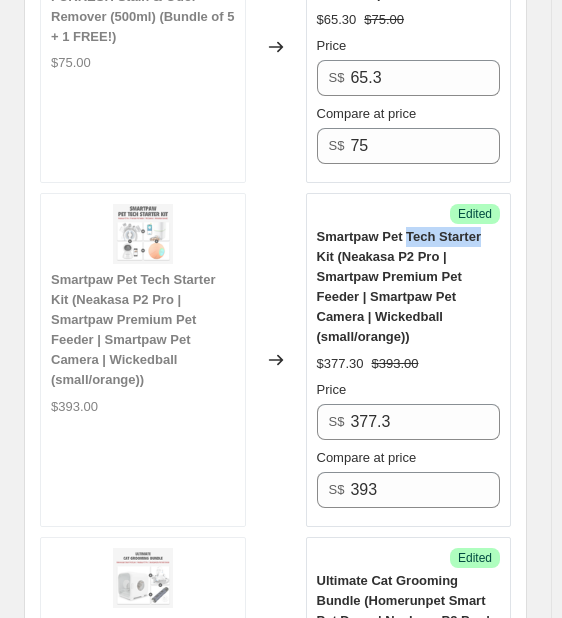 drag, startPoint x: 480, startPoint y: 155, endPoint x: 411, endPoint y: 157, distance: 69.02898 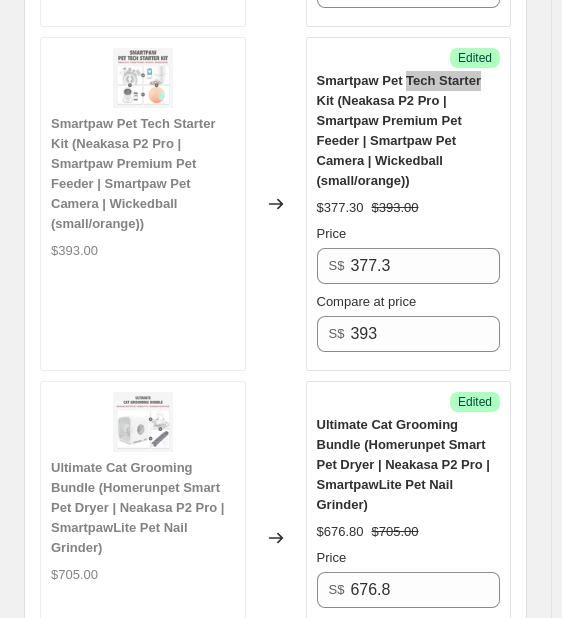 scroll, scrollTop: 5857, scrollLeft: 0, axis: vertical 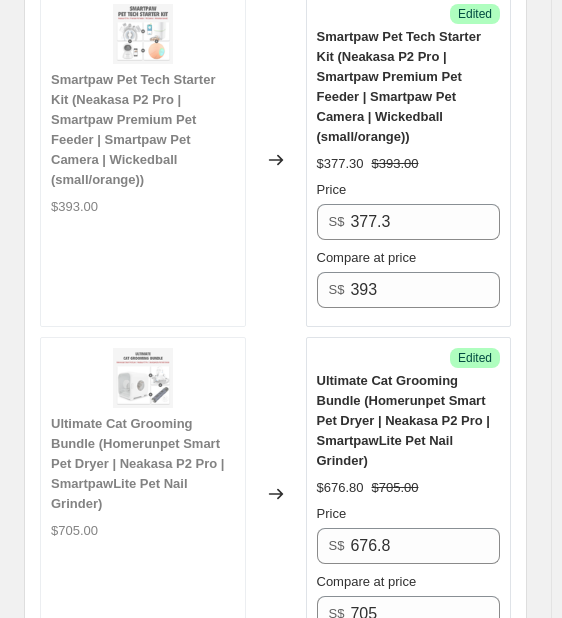 click on "Ultimate Cat Grooming Bundle (Homerunpet Smart Pet Dryer | Neakasa P2 Pro | SmartpawLite Pet Nail Grinder)" at bounding box center [403, 420] 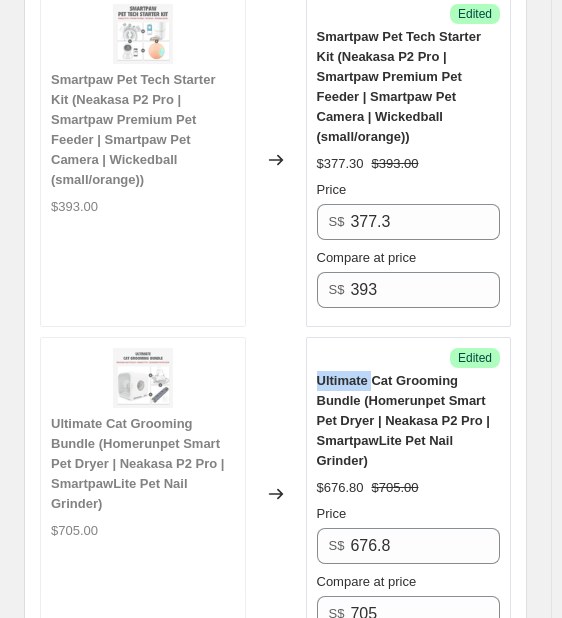 click on "Ultimate Cat Grooming Bundle (Homerunpet Smart Pet Dryer | Neakasa P2 Pro | SmartpawLite Pet Nail Grinder)" at bounding box center [403, 420] 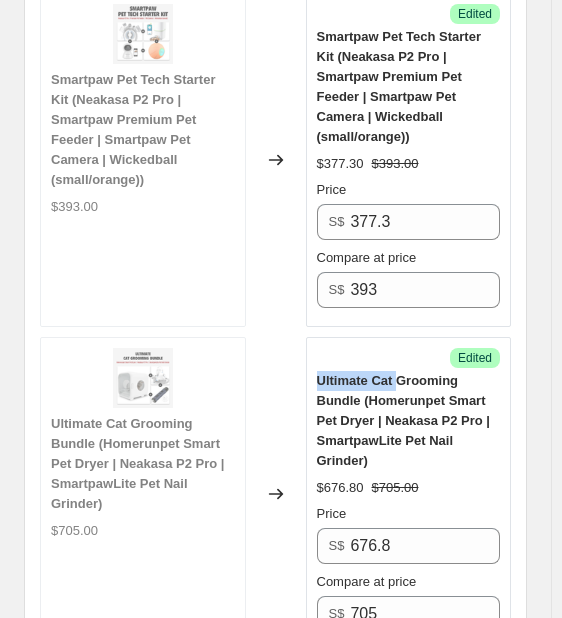 click on "Ultimate Cat Grooming Bundle (Homerunpet Smart Pet Dryer | Neakasa P2 Pro | SmartpawLite Pet Nail Grinder)" at bounding box center (403, 420) 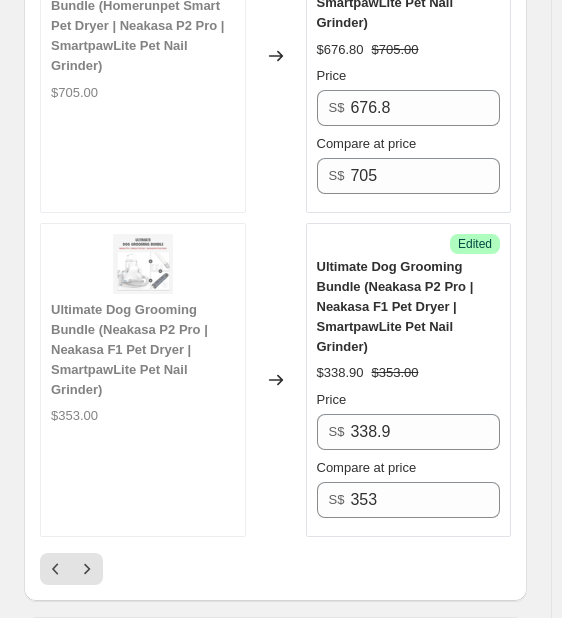 scroll, scrollTop: 6357, scrollLeft: 0, axis: vertical 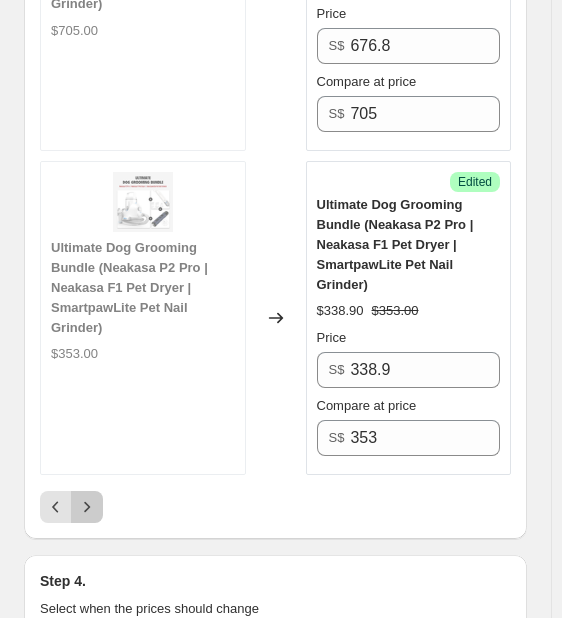 click 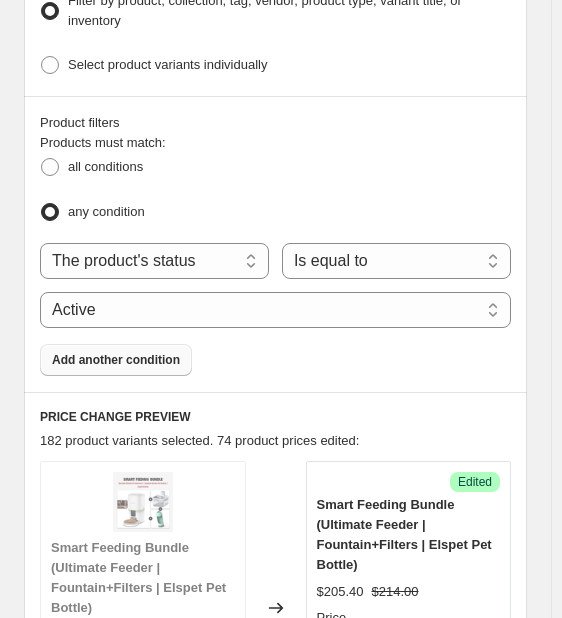 scroll, scrollTop: 957, scrollLeft: 0, axis: vertical 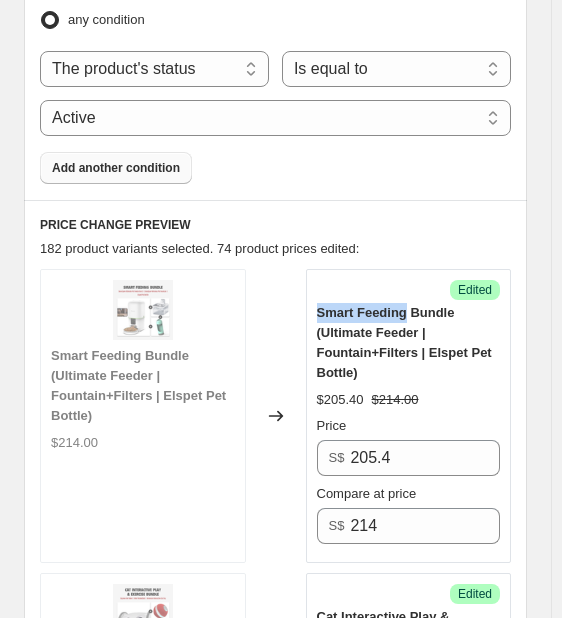 drag, startPoint x: 324, startPoint y: 285, endPoint x: 408, endPoint y: 278, distance: 84.29116 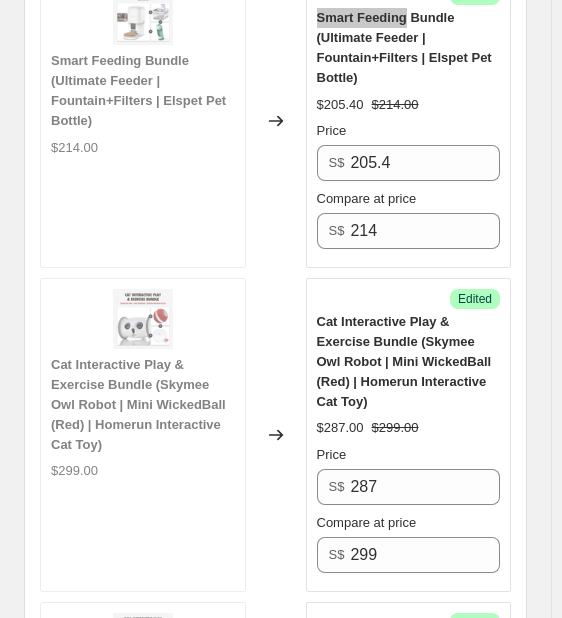 scroll, scrollTop: 1257, scrollLeft: 0, axis: vertical 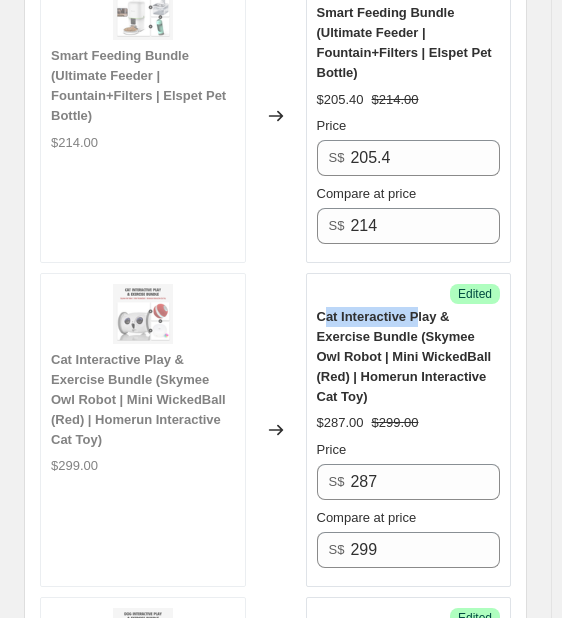 drag, startPoint x: 328, startPoint y: 289, endPoint x: 420, endPoint y: 282, distance: 92.26592 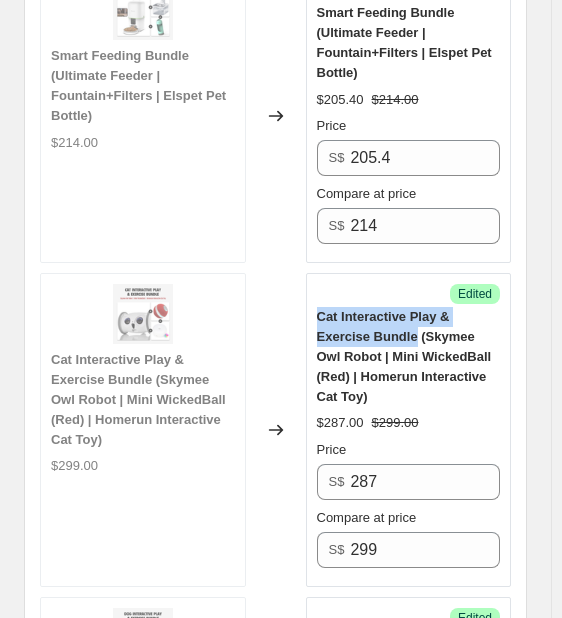 drag, startPoint x: 320, startPoint y: 285, endPoint x: 361, endPoint y: 311, distance: 48.548943 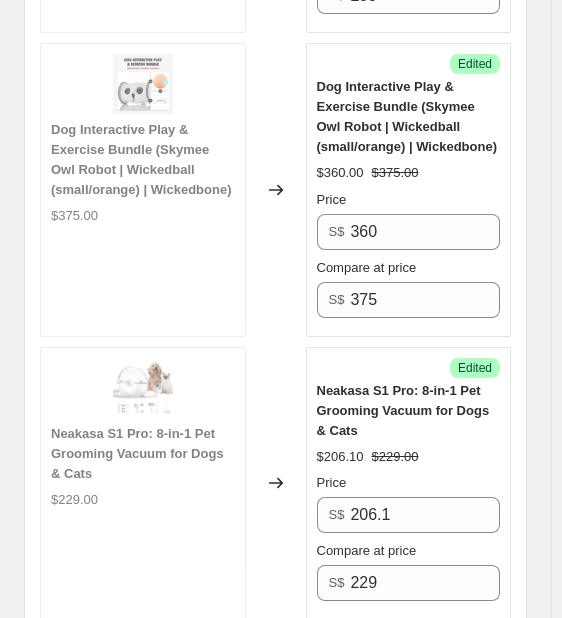 scroll, scrollTop: 1957, scrollLeft: 0, axis: vertical 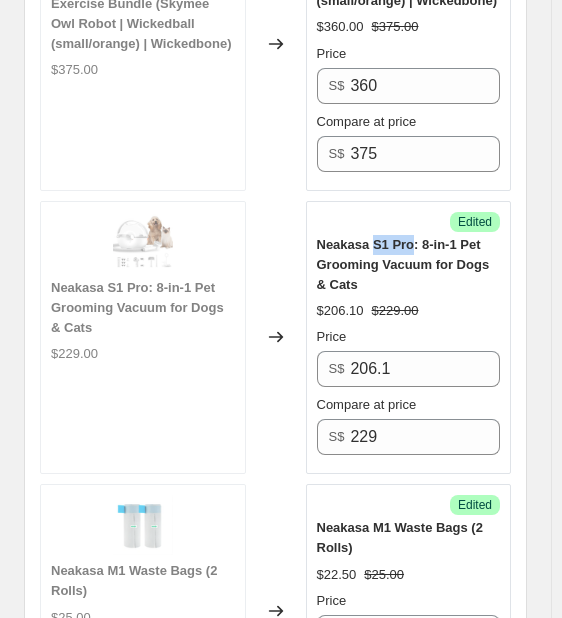 drag, startPoint x: 413, startPoint y: 191, endPoint x: 374, endPoint y: 195, distance: 39.20459 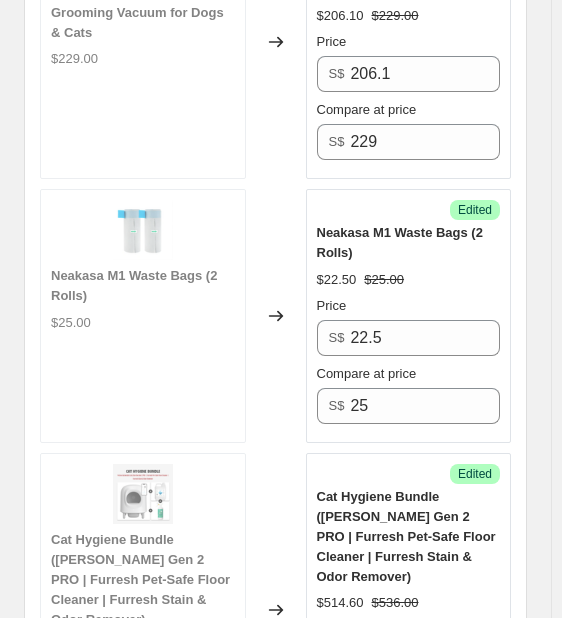 scroll, scrollTop: 2257, scrollLeft: 0, axis: vertical 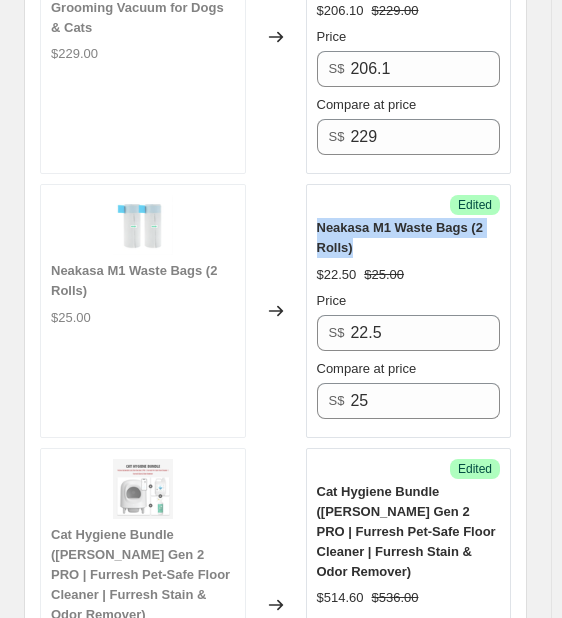 drag, startPoint x: 334, startPoint y: 177, endPoint x: 419, endPoint y: 195, distance: 86.88498 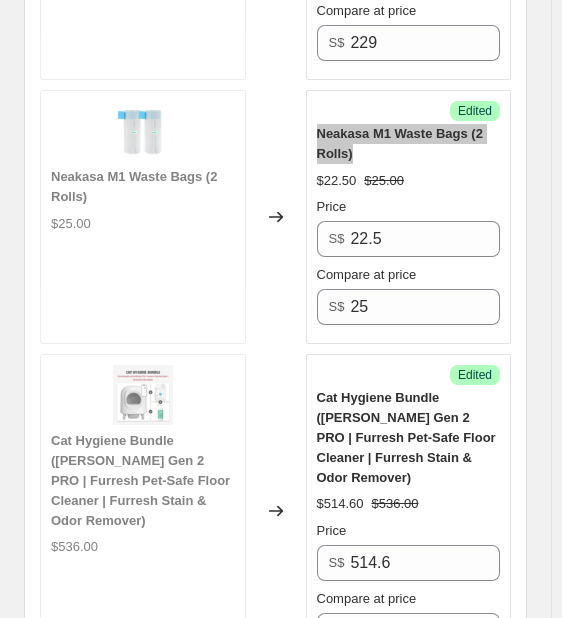 scroll, scrollTop: 2357, scrollLeft: 0, axis: vertical 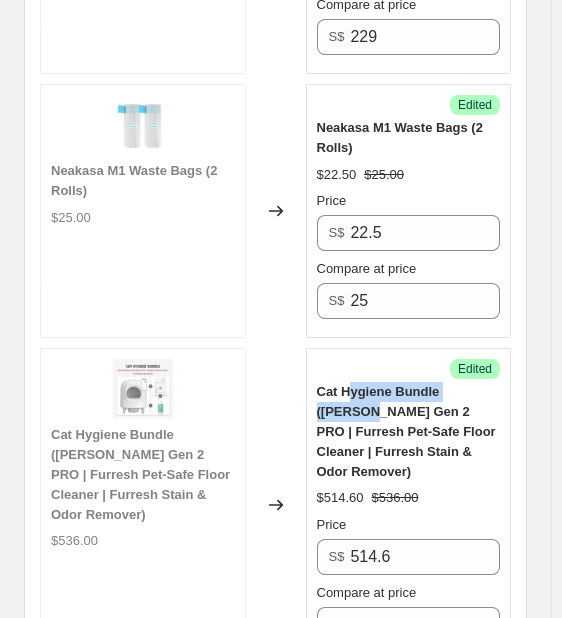 drag, startPoint x: 319, startPoint y: 350, endPoint x: 354, endPoint y: 347, distance: 35.128338 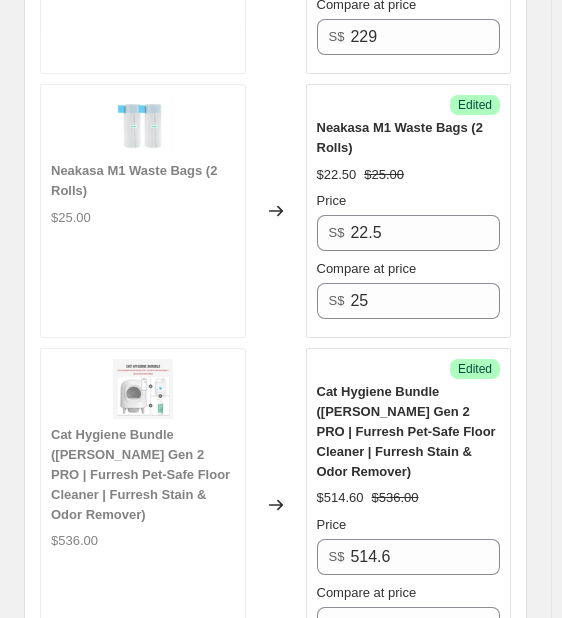 click on "Cat Hygiene Bundle ([PERSON_NAME] Gen 2 PRO | Furresh Pet-Safe Floor Cleaner | Furresh Stain & Odor Remover)" at bounding box center (406, 431) 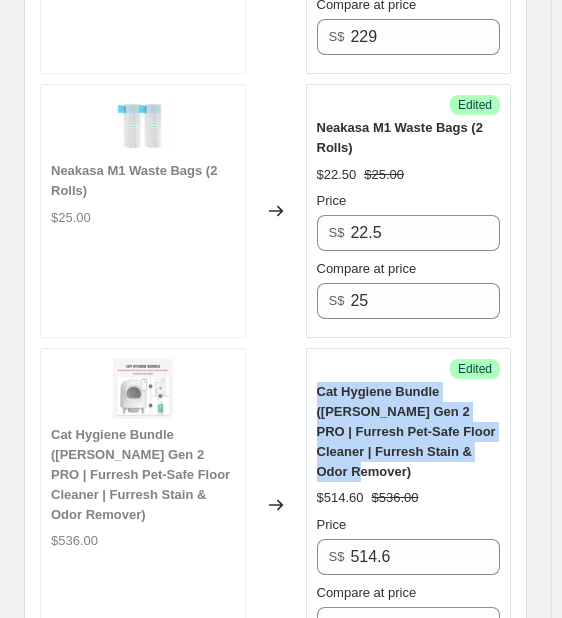 drag, startPoint x: 324, startPoint y: 342, endPoint x: 434, endPoint y: 391, distance: 120.4201 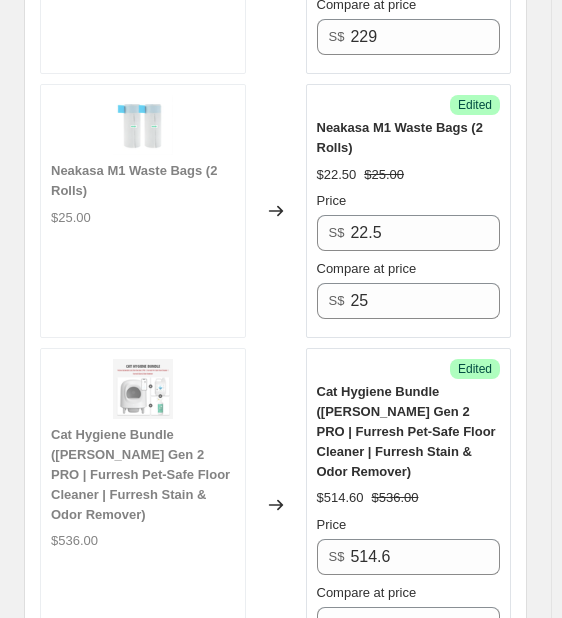 click on "Success Edited" at bounding box center (409, 369) 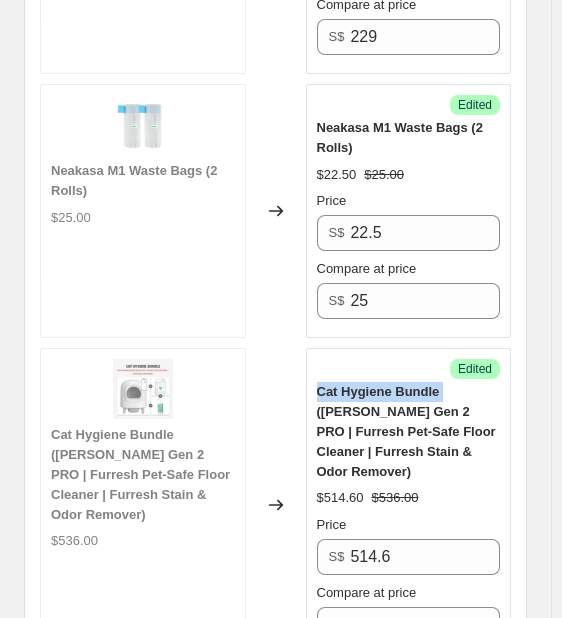 drag, startPoint x: 320, startPoint y: 337, endPoint x: 444, endPoint y: 349, distance: 124.57929 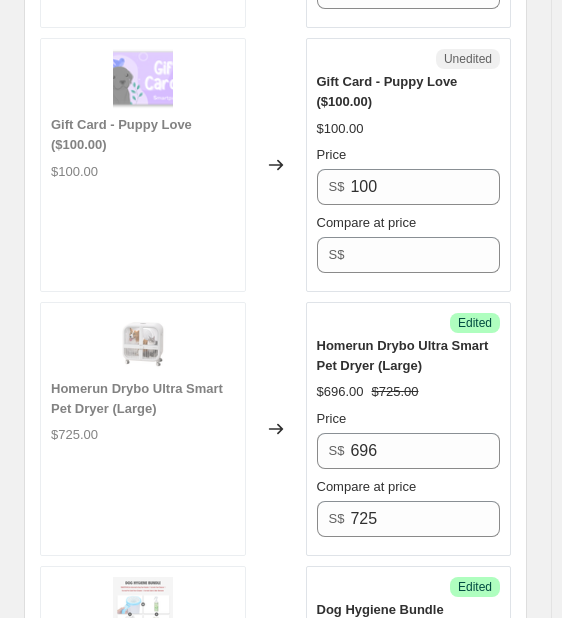scroll, scrollTop: 3757, scrollLeft: 0, axis: vertical 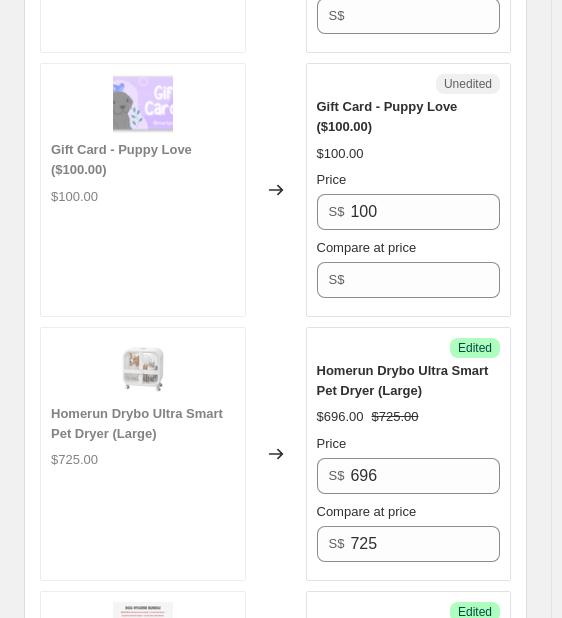 click on "Homerun Drybo Ultra Smart Pet Dryer (Large)" at bounding box center [403, 380] 